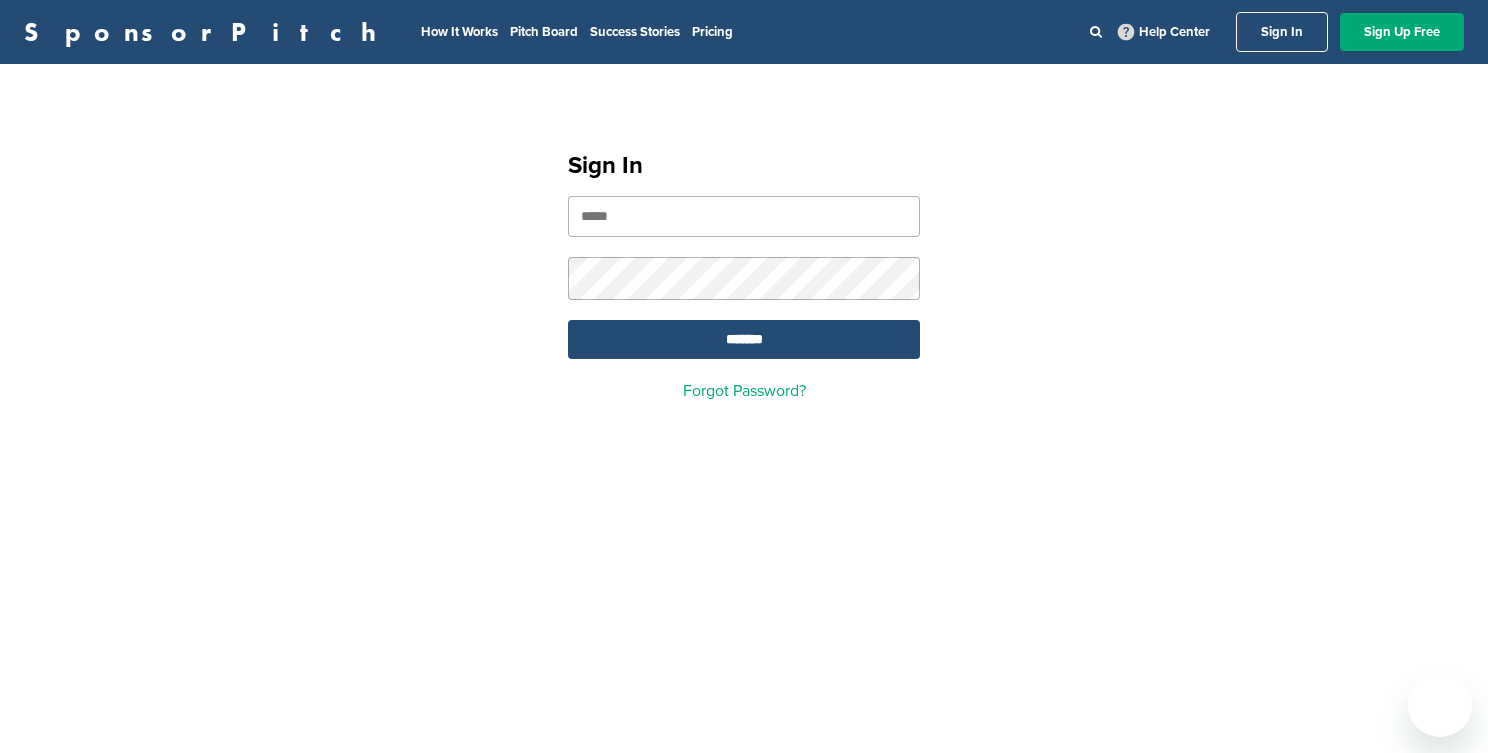 scroll, scrollTop: 0, scrollLeft: 0, axis: both 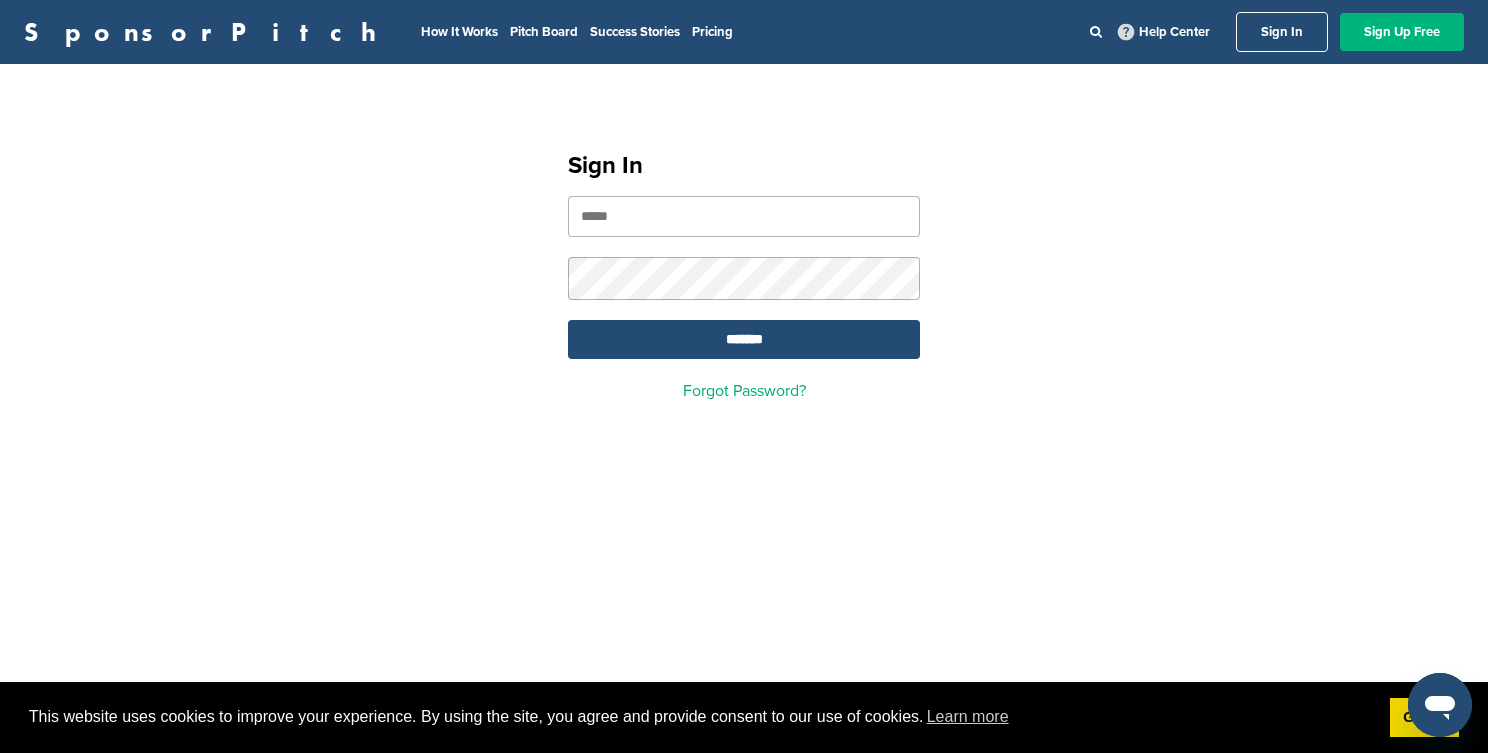 click on "Sign Up Free" at bounding box center (1402, 32) 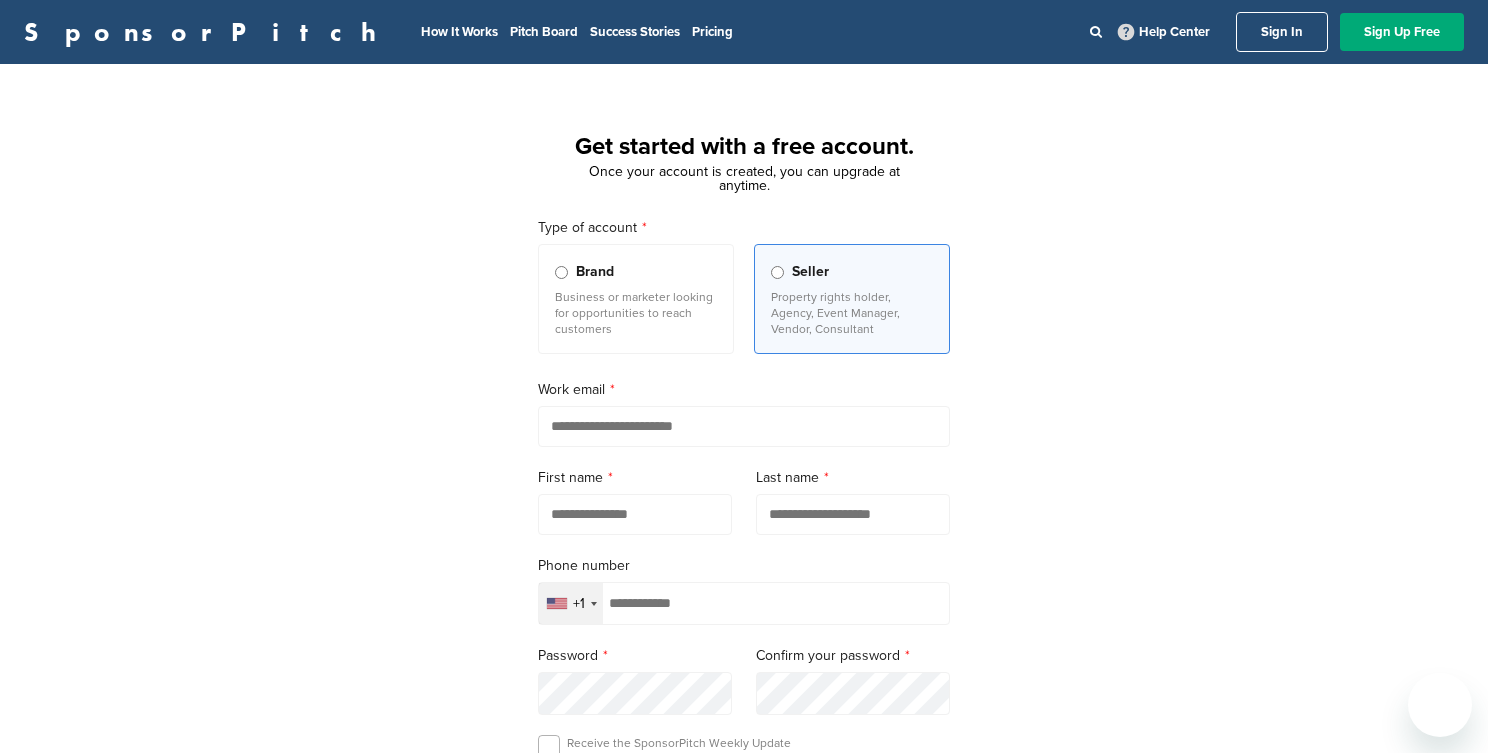 scroll, scrollTop: 0, scrollLeft: 0, axis: both 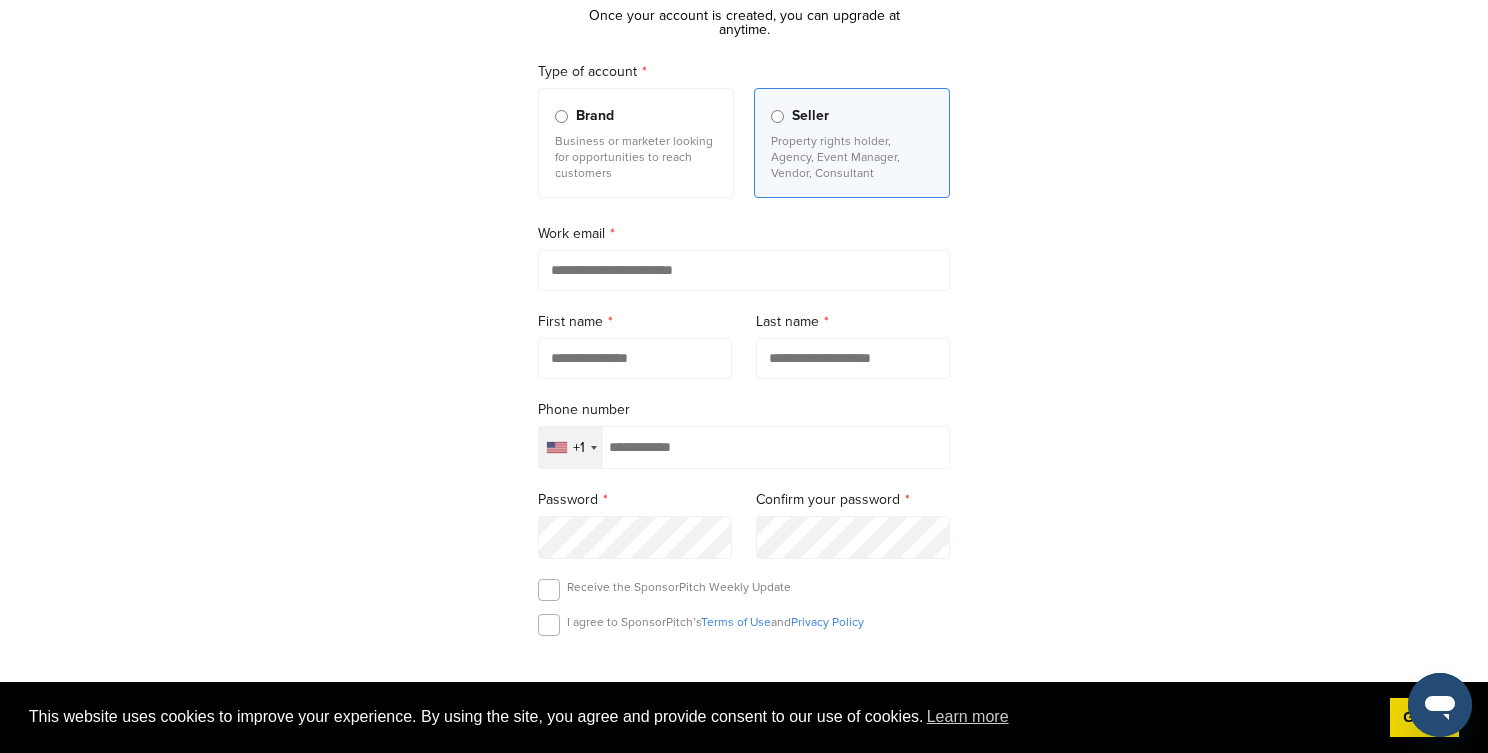 click on "Business or marketer looking for opportunities to reach customers" at bounding box center [636, 157] 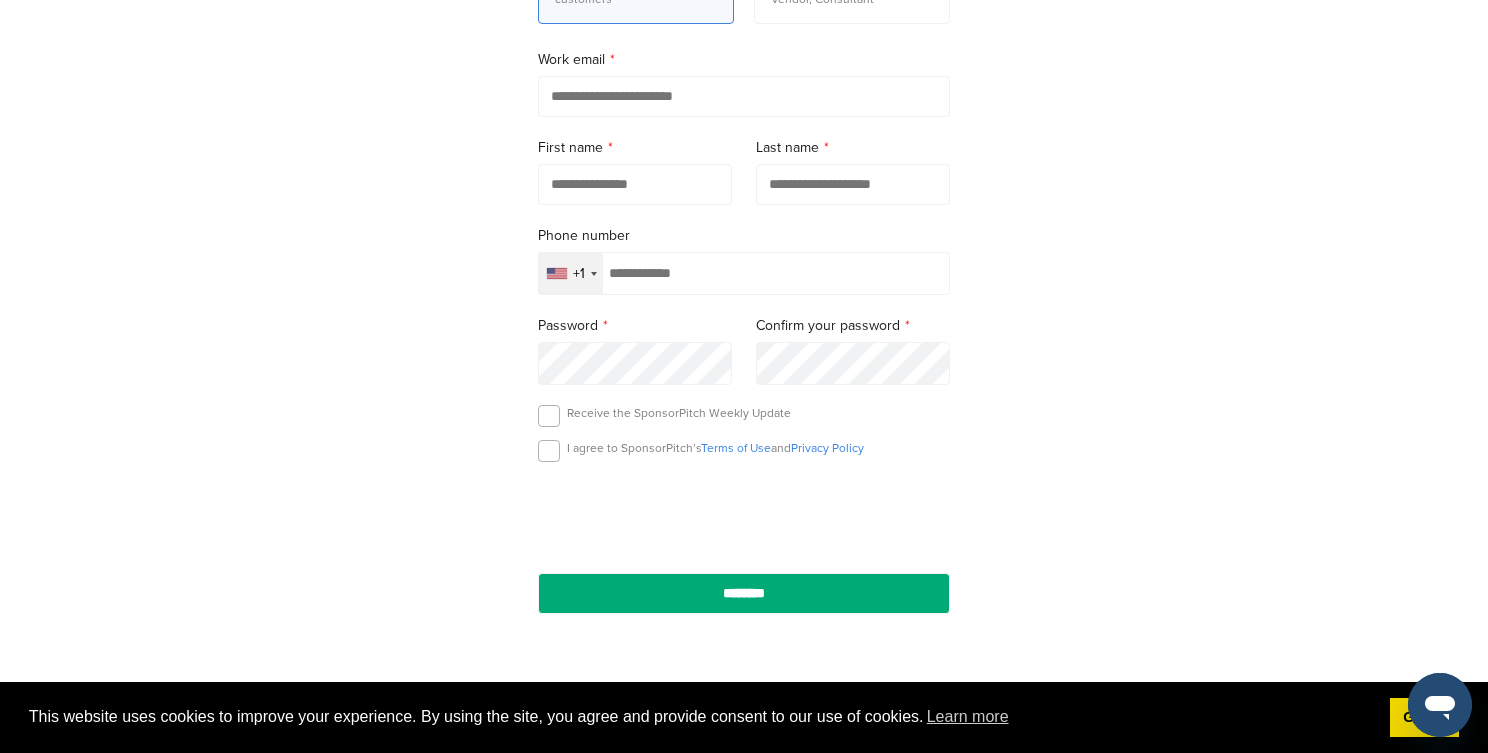 scroll, scrollTop: 299, scrollLeft: 0, axis: vertical 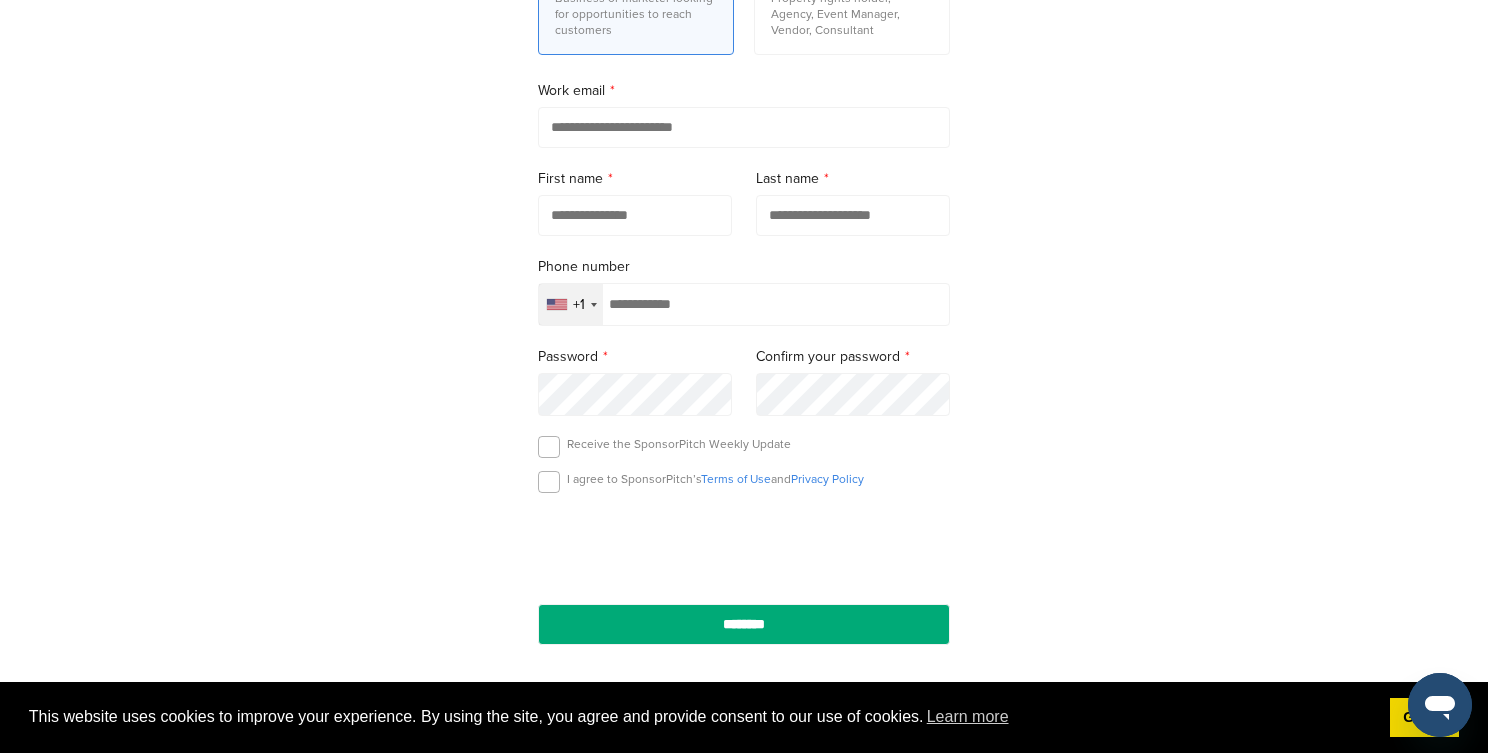 click at bounding box center (744, 127) 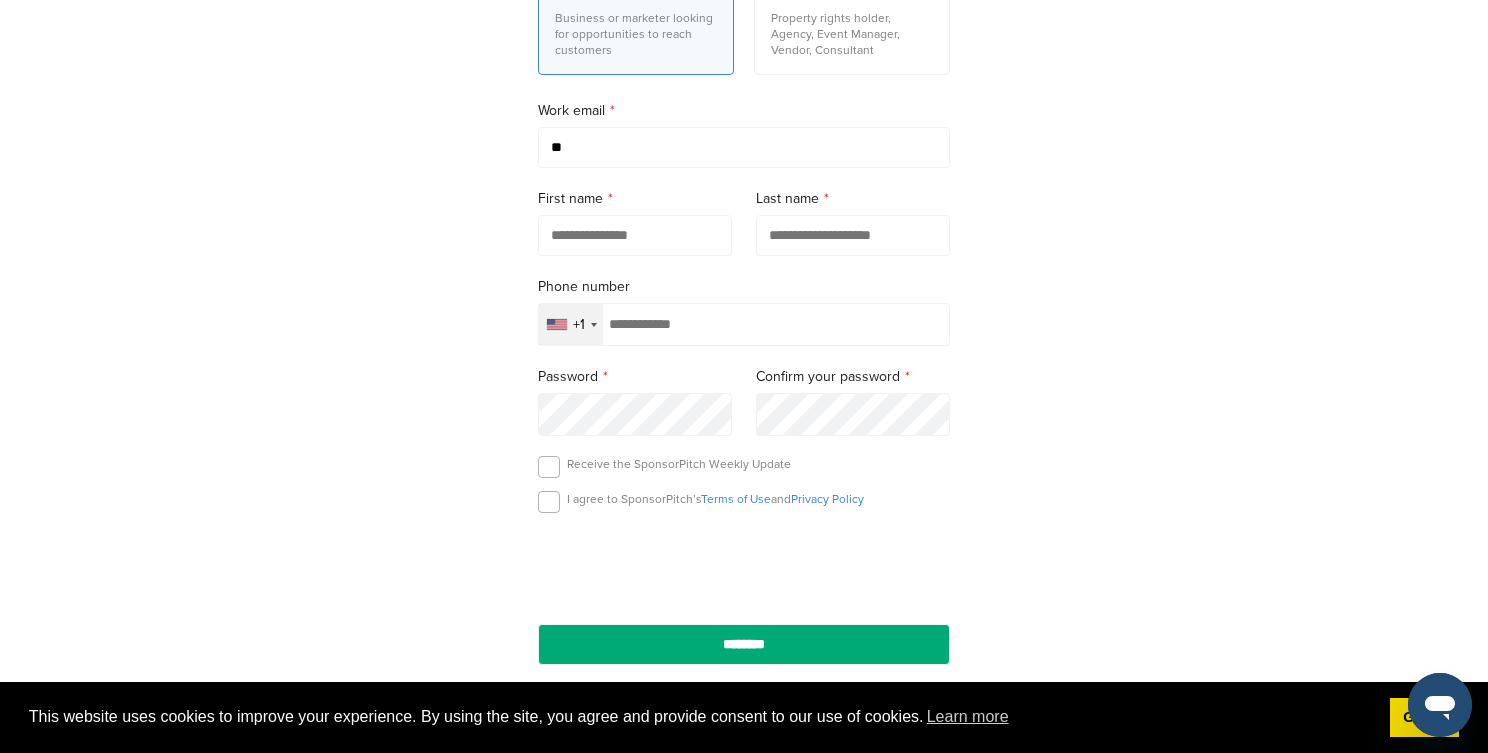 type on "*" 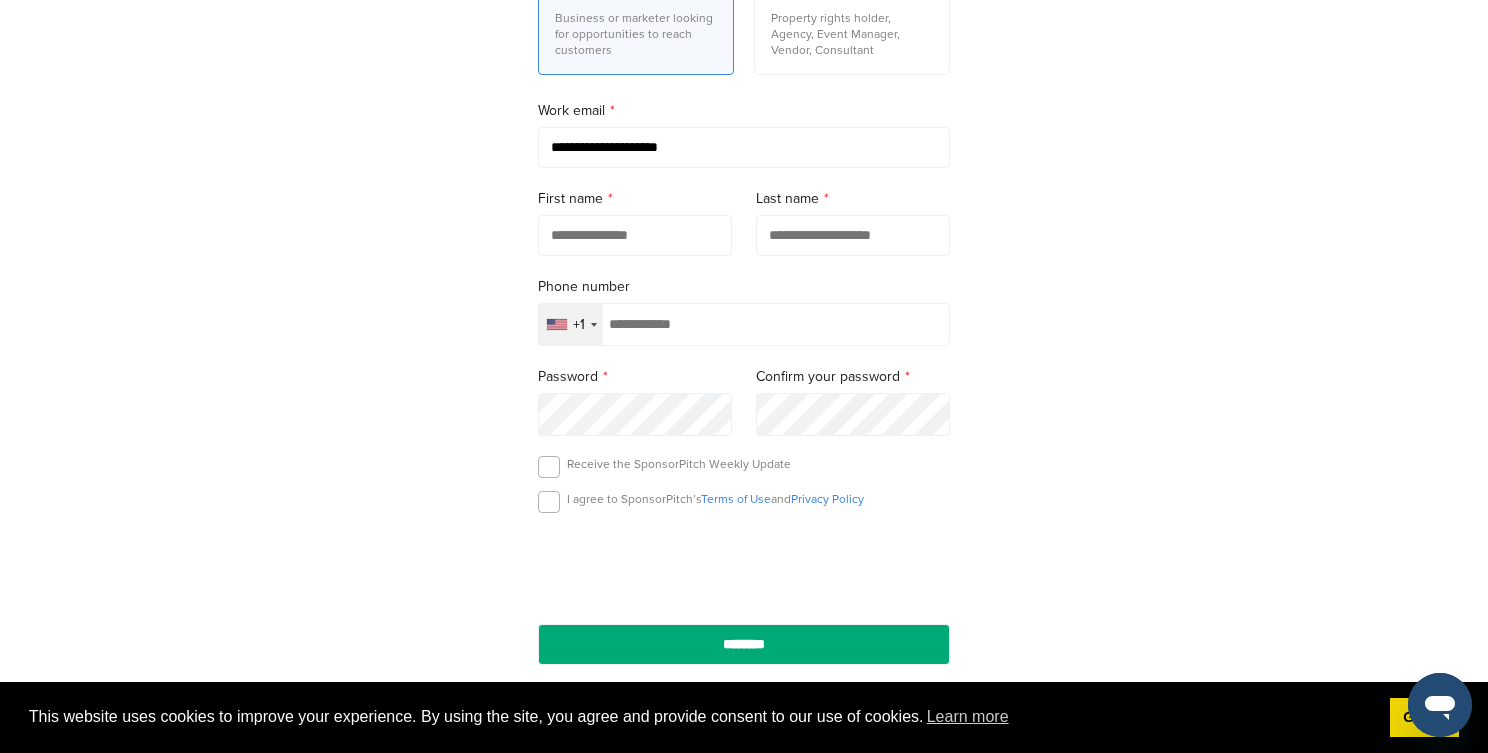 type on "**********" 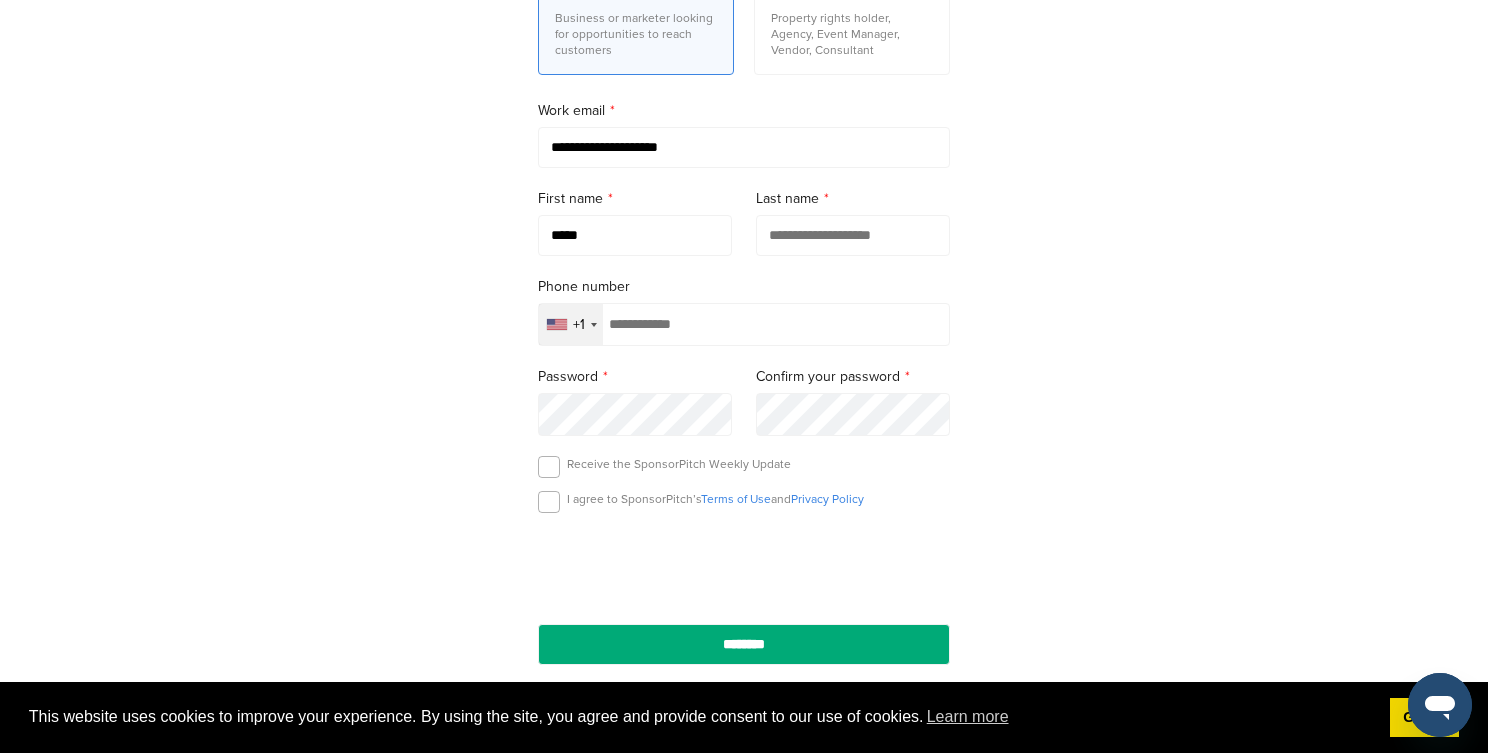 type on "*****" 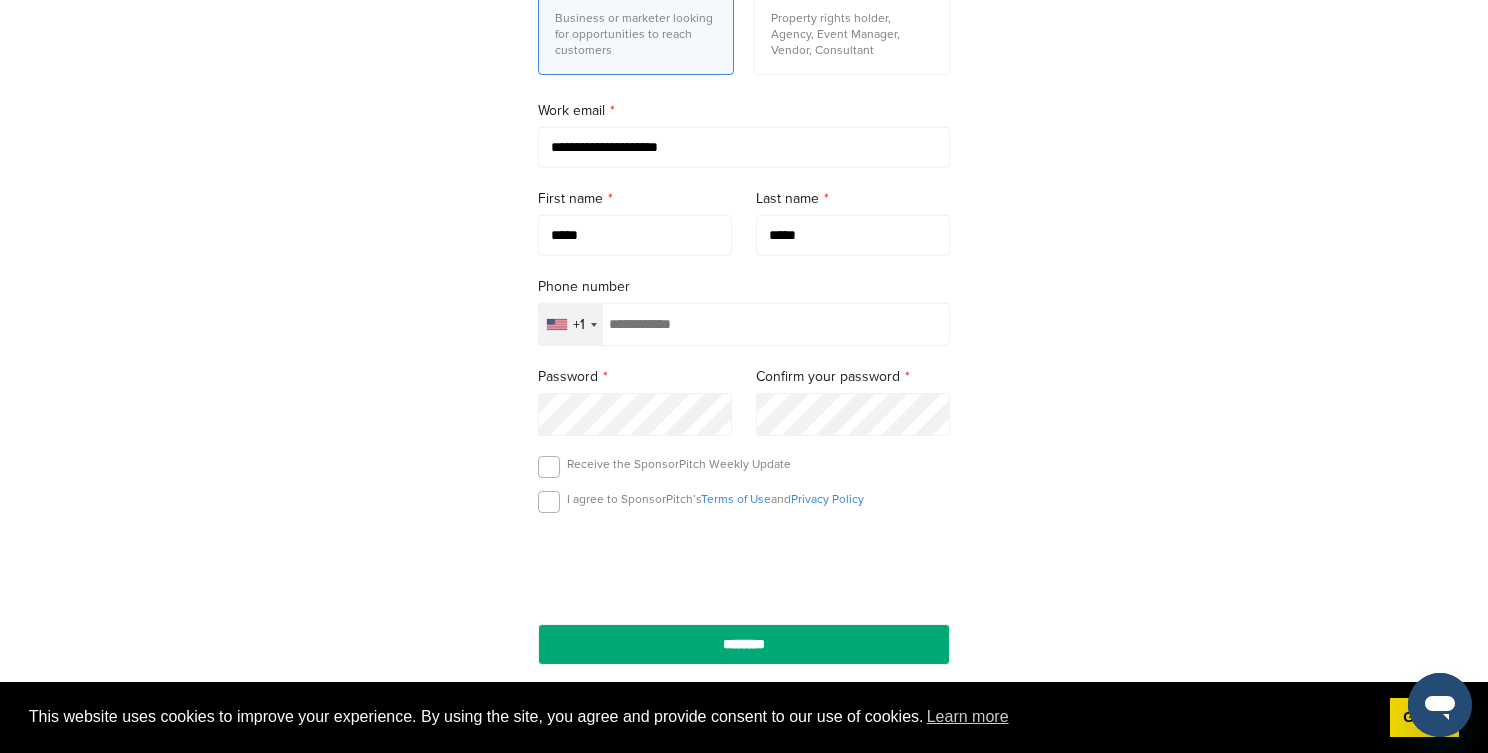 type on "*****" 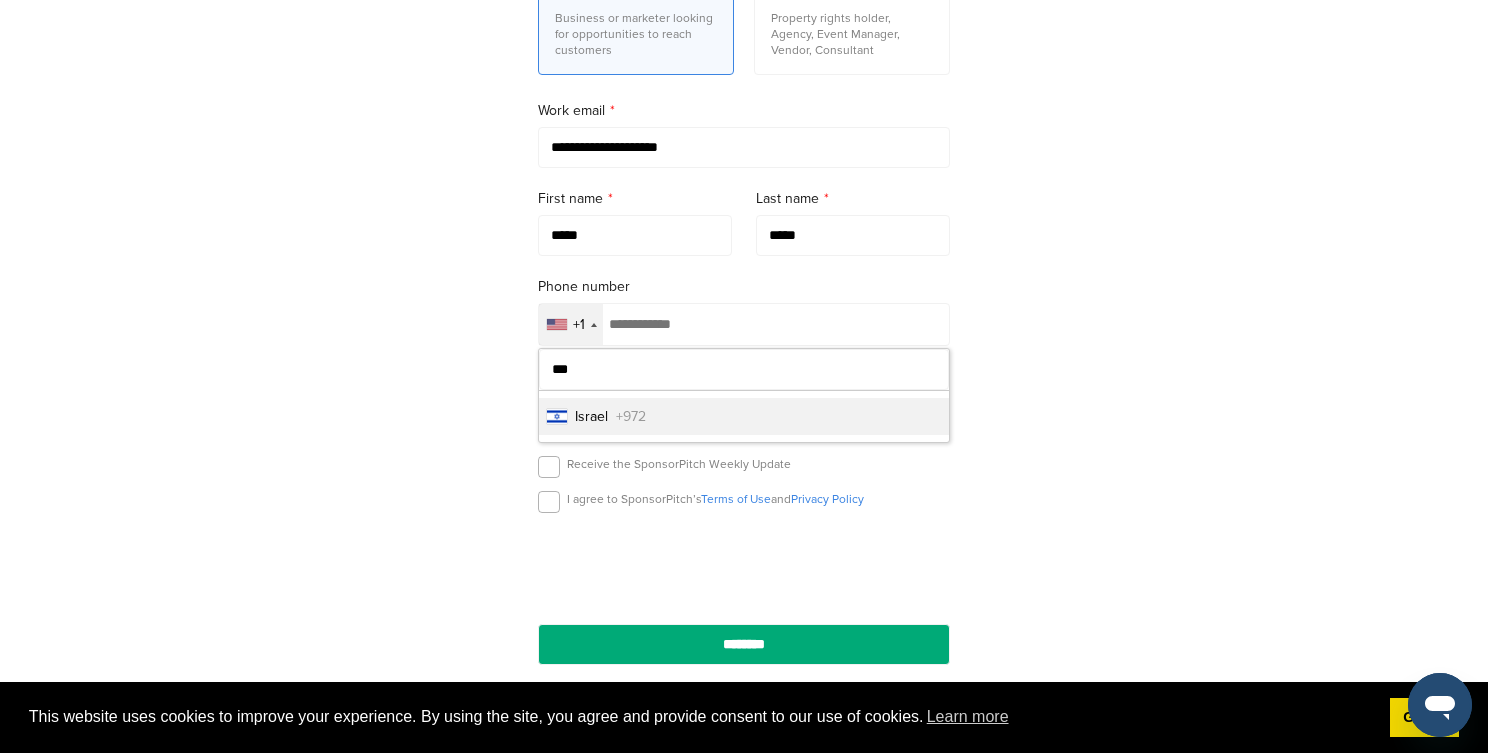 type on "***" 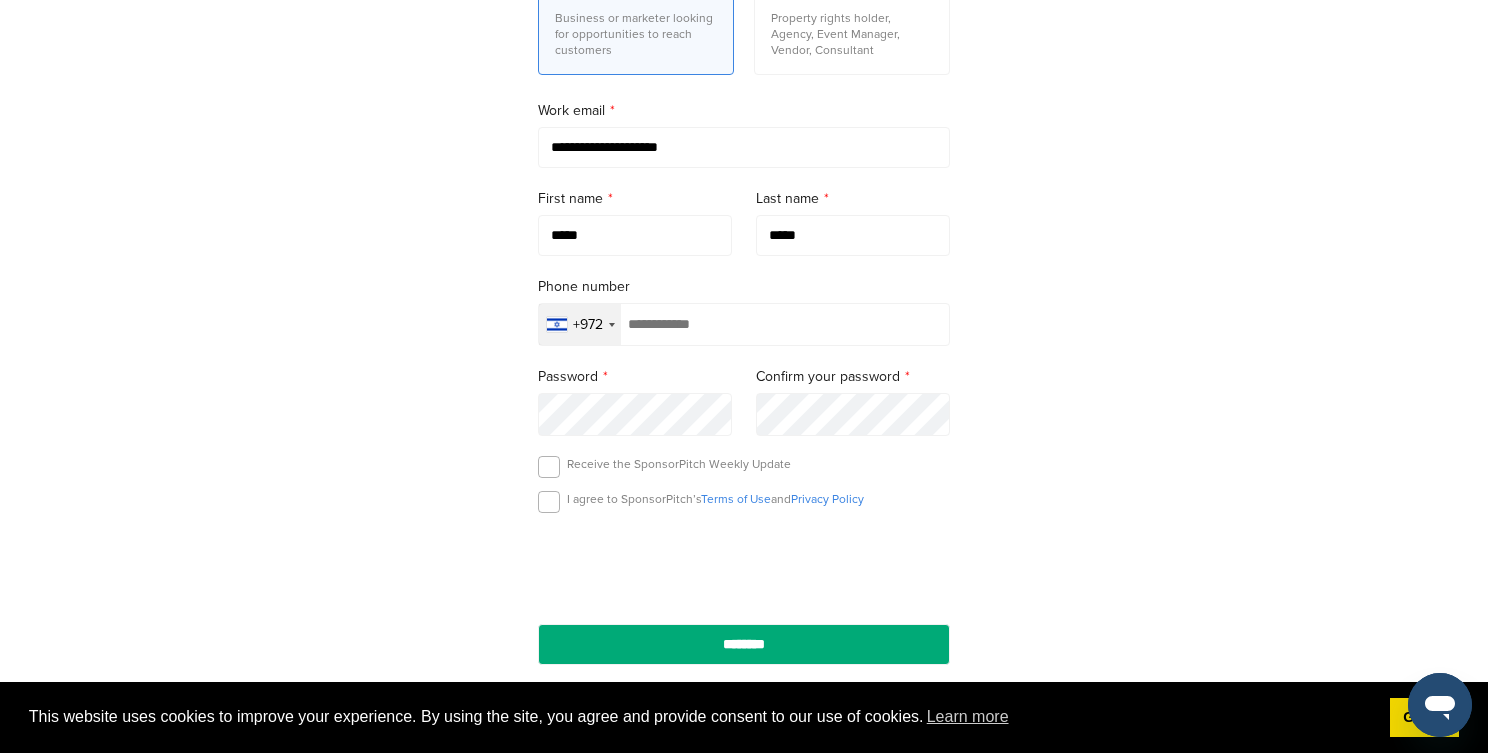 click at bounding box center (744, 324) 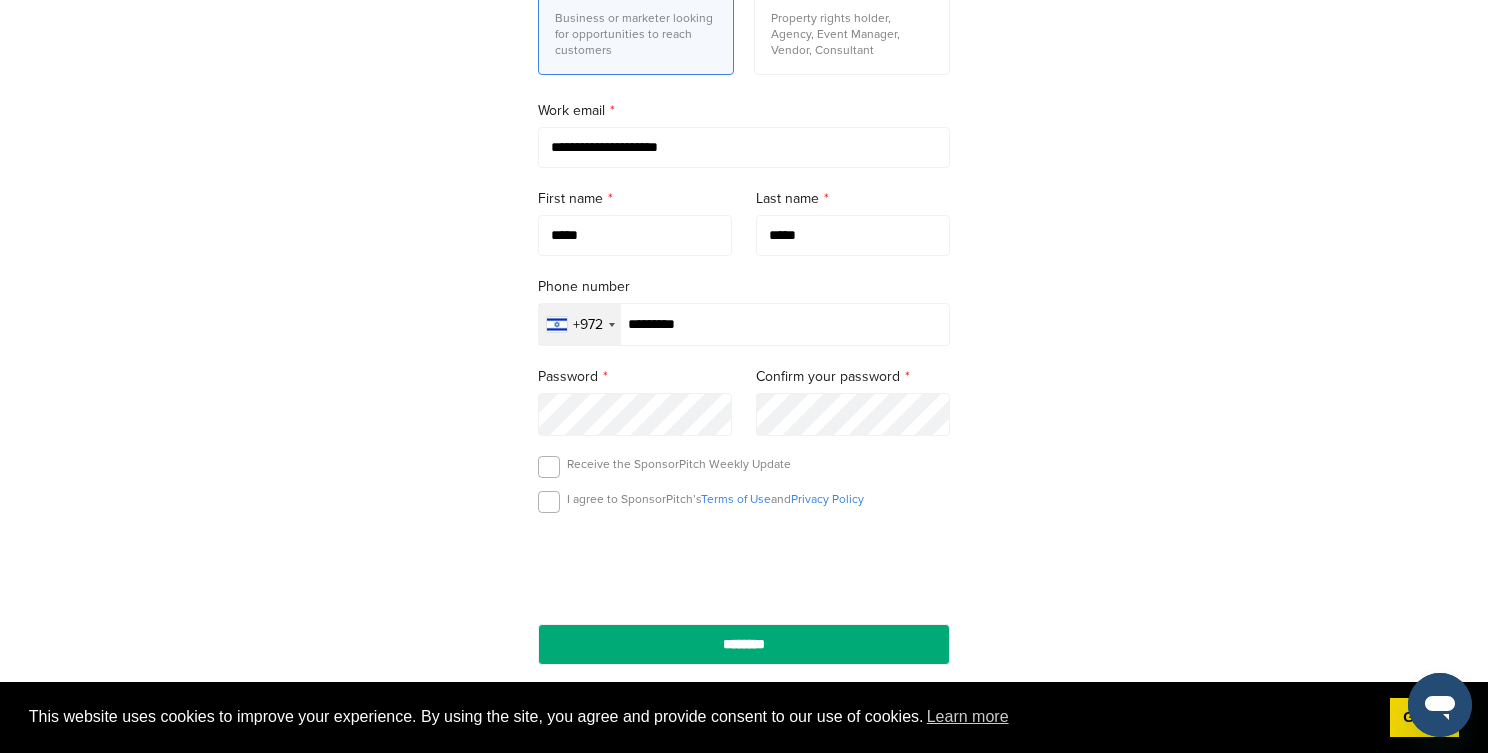 type on "*********" 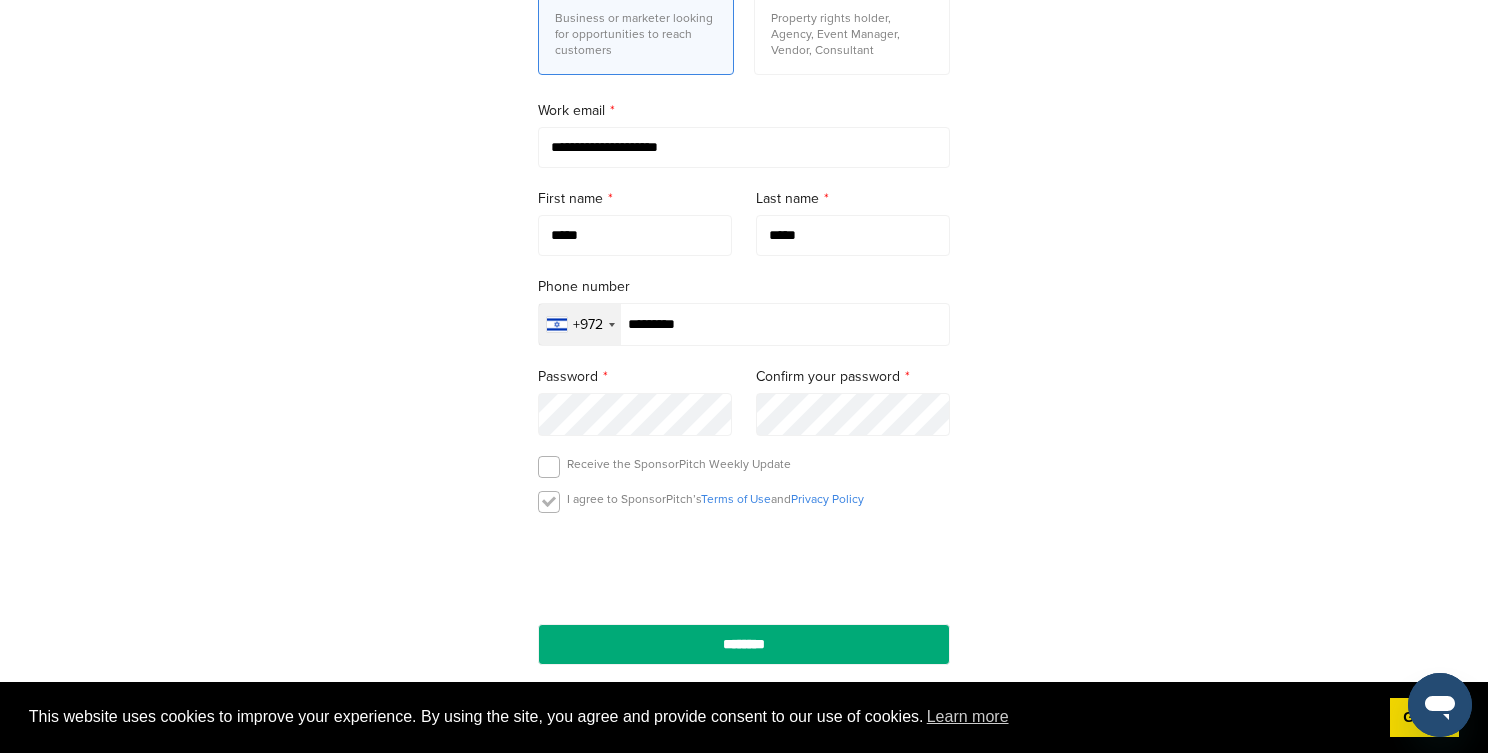click at bounding box center [549, 502] 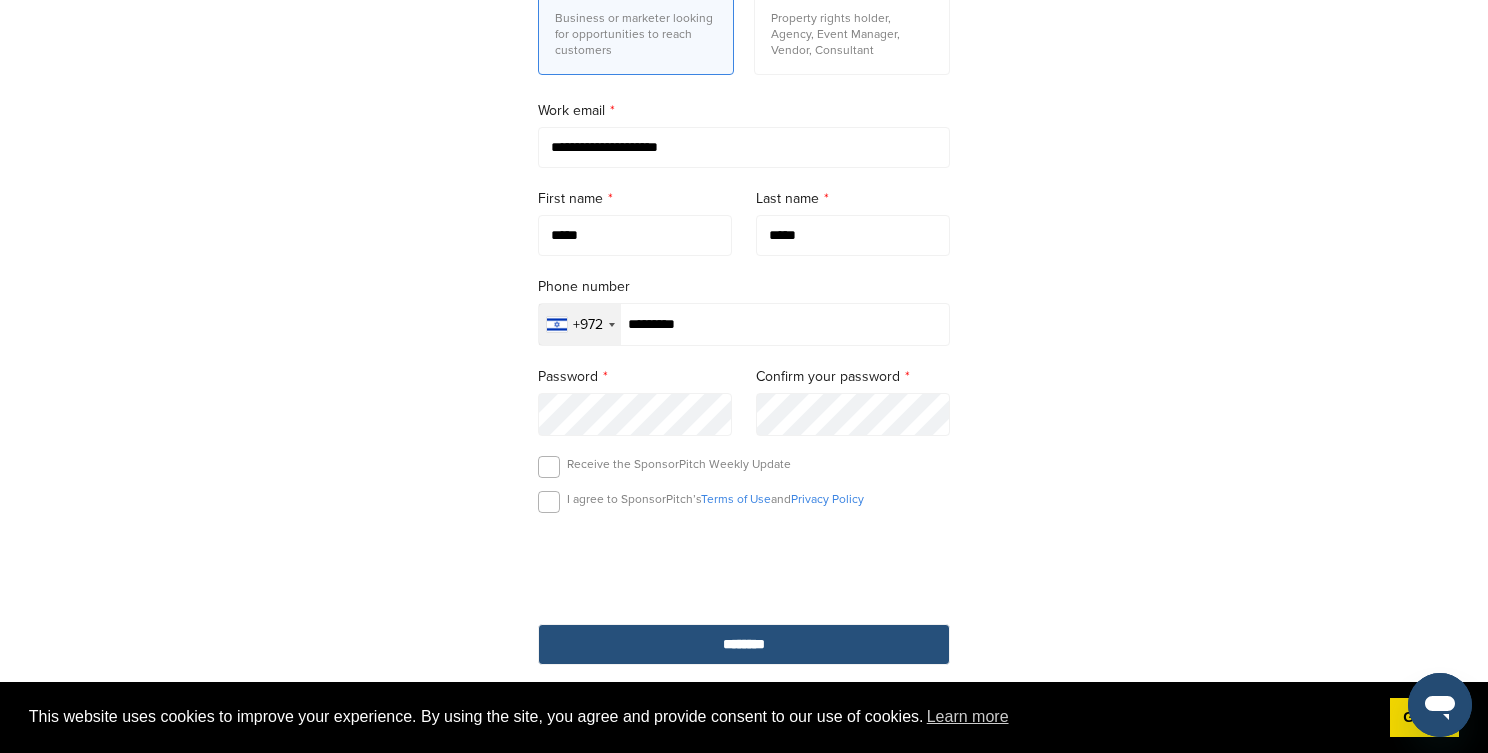 click on "********" at bounding box center [744, 644] 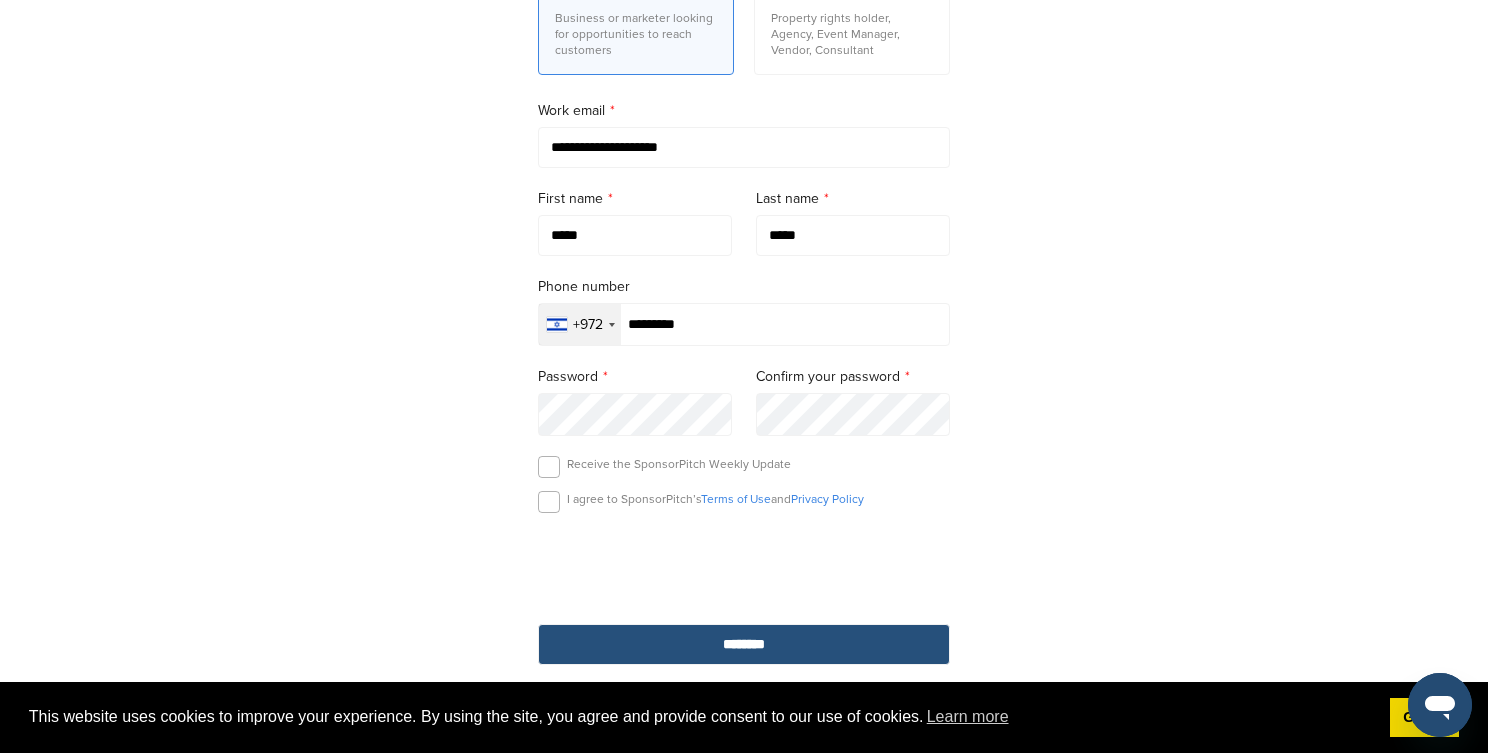 click on "********" at bounding box center [744, 644] 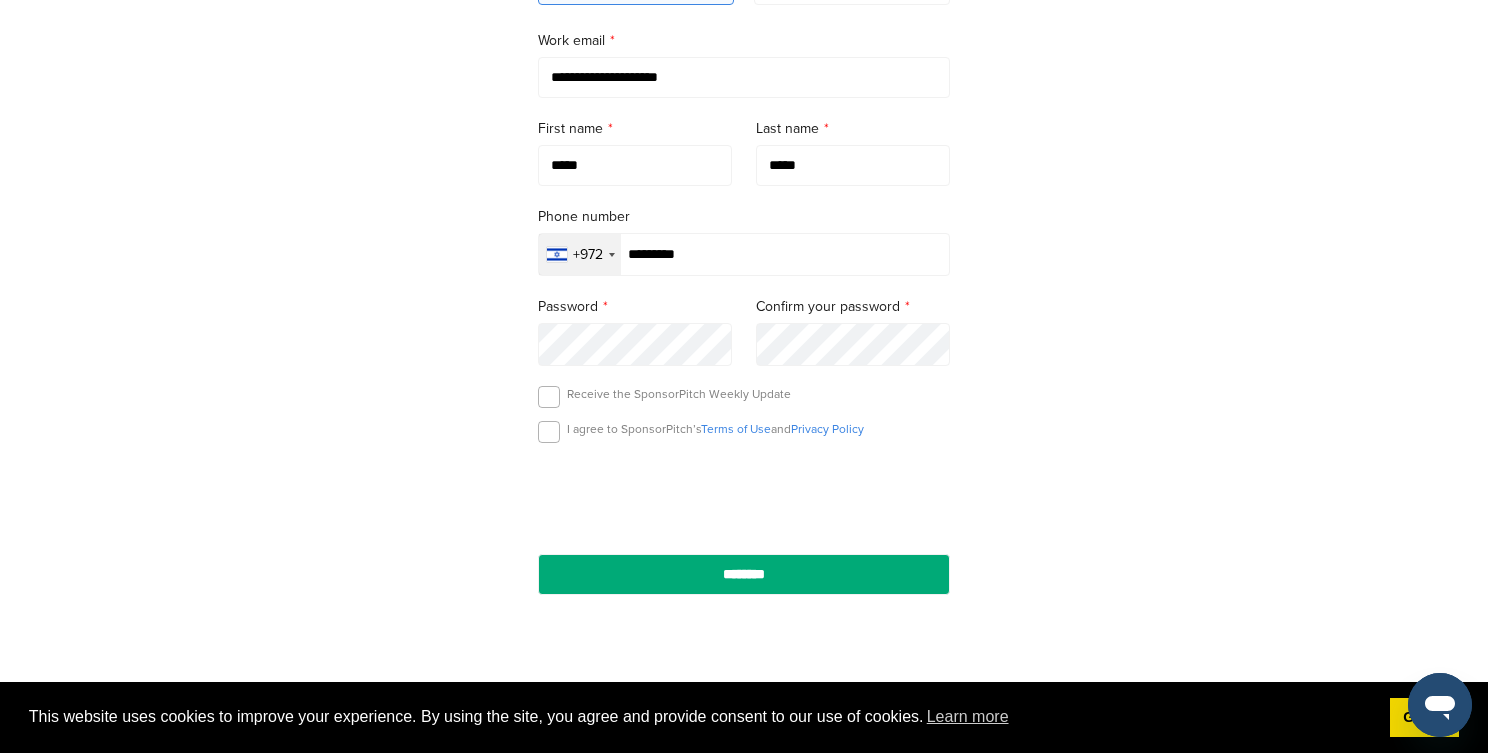 scroll, scrollTop: 439, scrollLeft: 0, axis: vertical 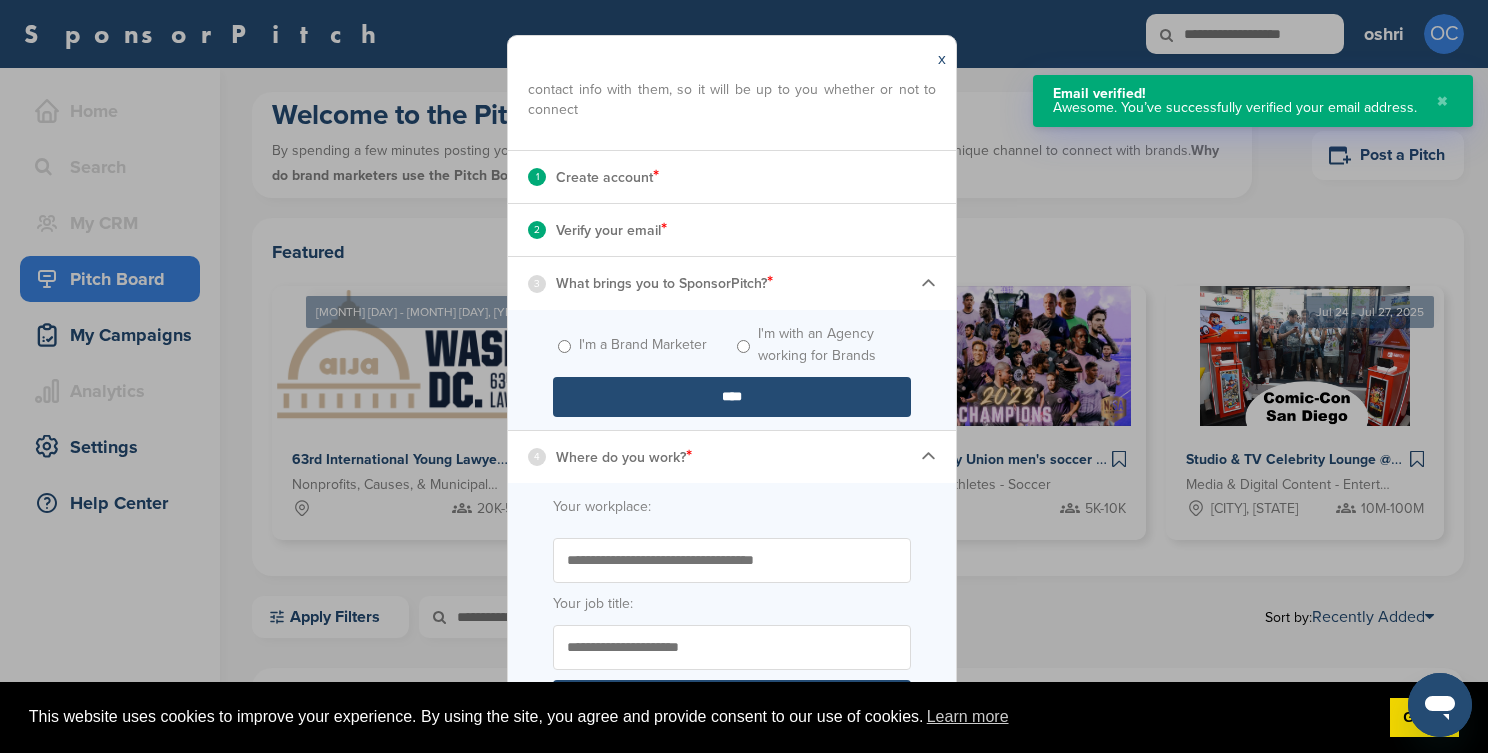 click on "I'm a Brand Marketer" at bounding box center [642, 345] 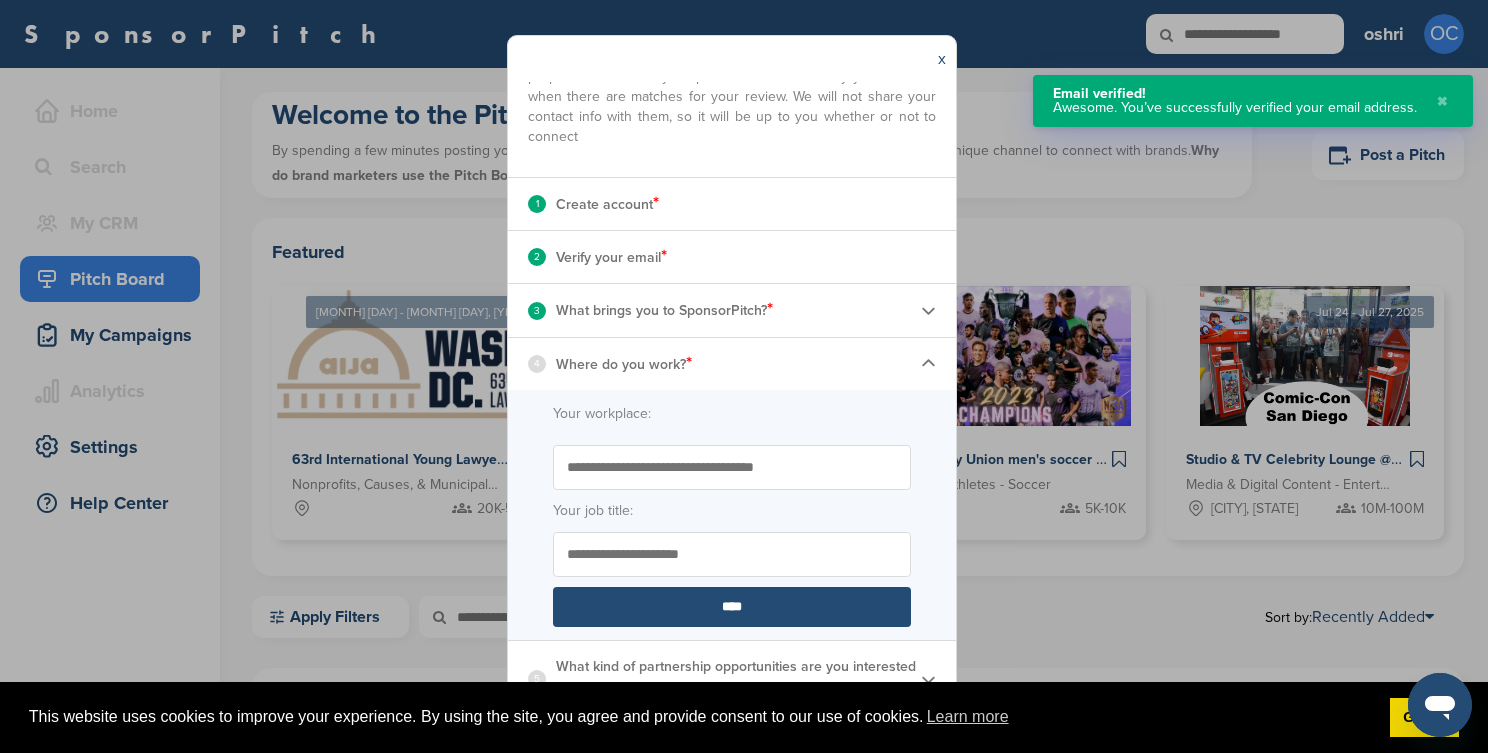 scroll, scrollTop: 142, scrollLeft: 0, axis: vertical 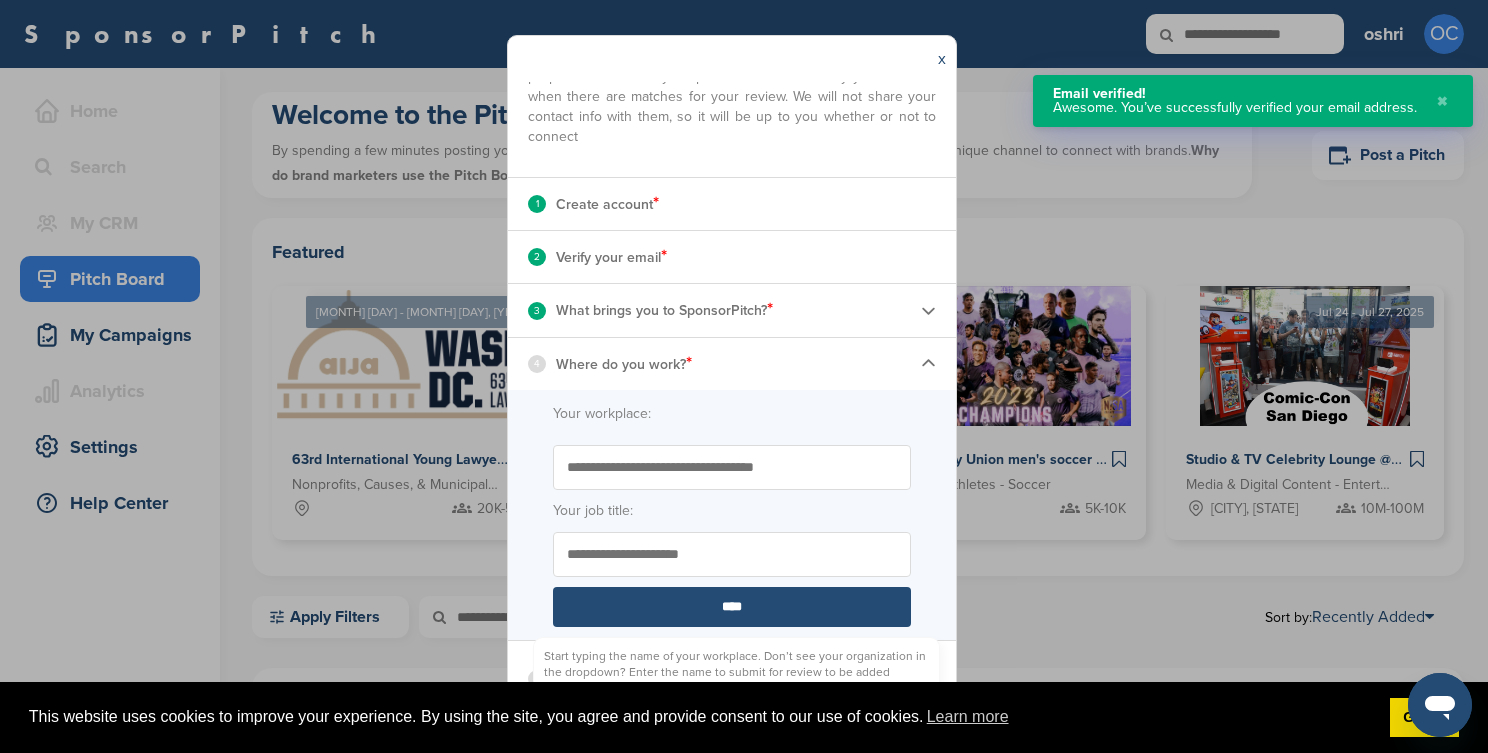 click on "Start typing the name of your workplace. Don’t see your organization in the dropdown? Enter the name to submit for review to be added" at bounding box center [732, 467] 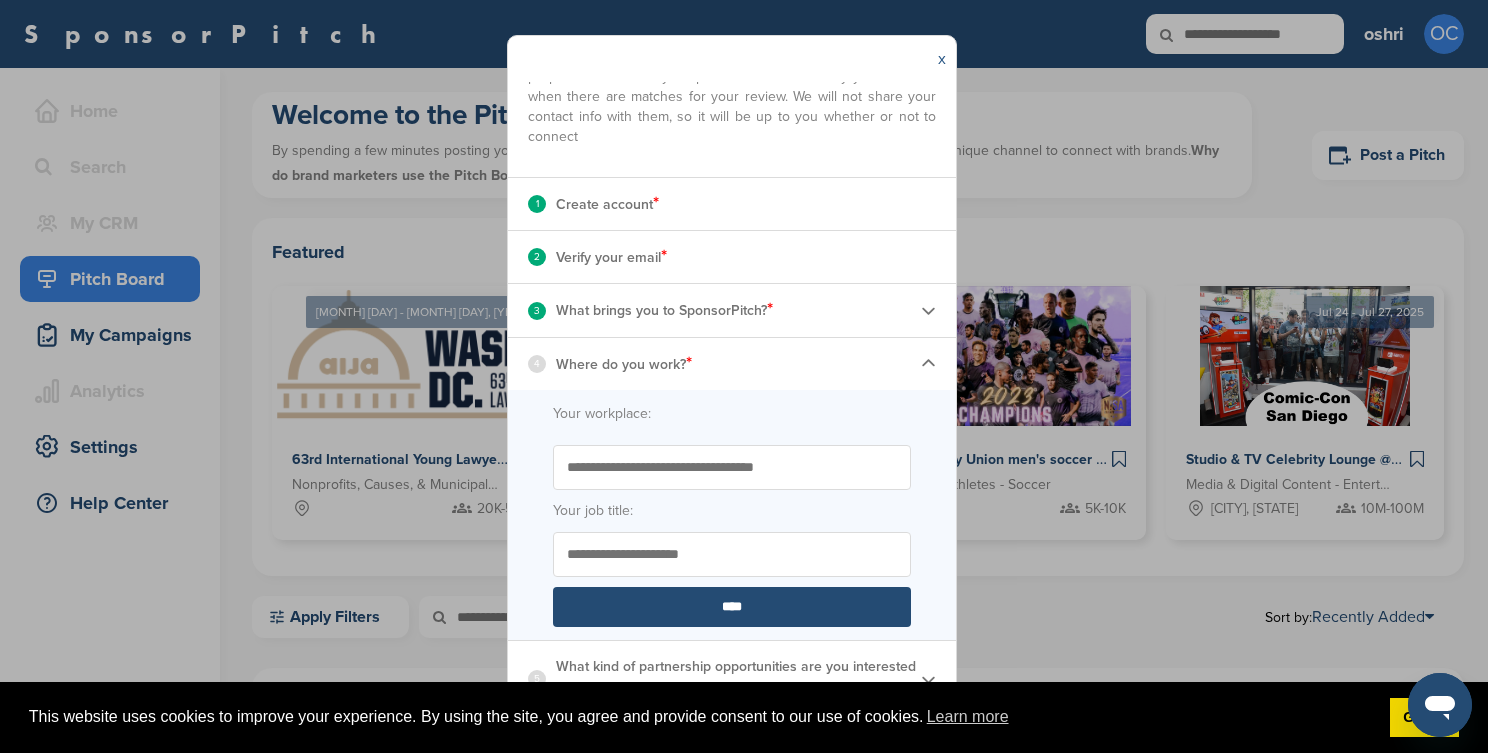 click on "x" at bounding box center [942, 59] 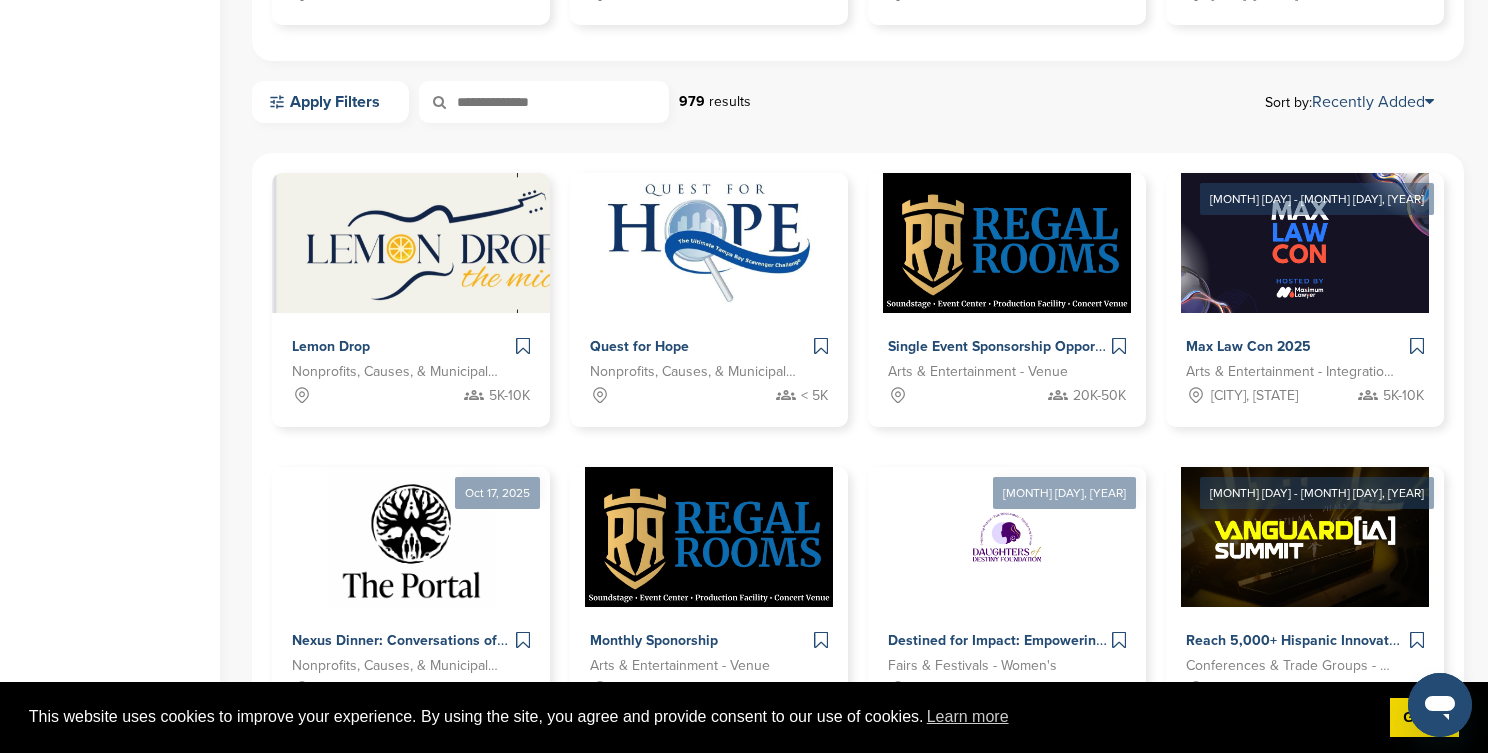 scroll, scrollTop: 518, scrollLeft: 0, axis: vertical 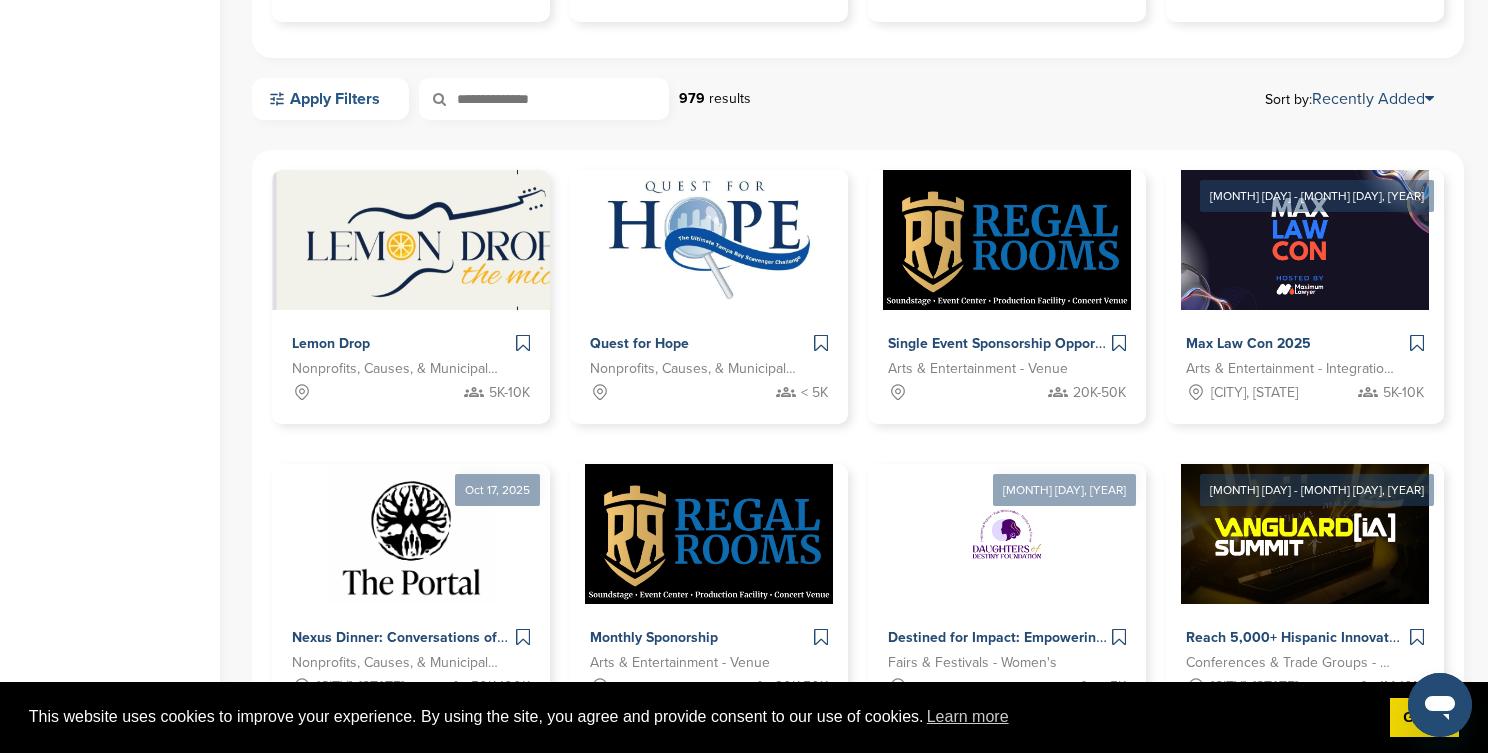 click on "Apply Filters" at bounding box center [330, 99] 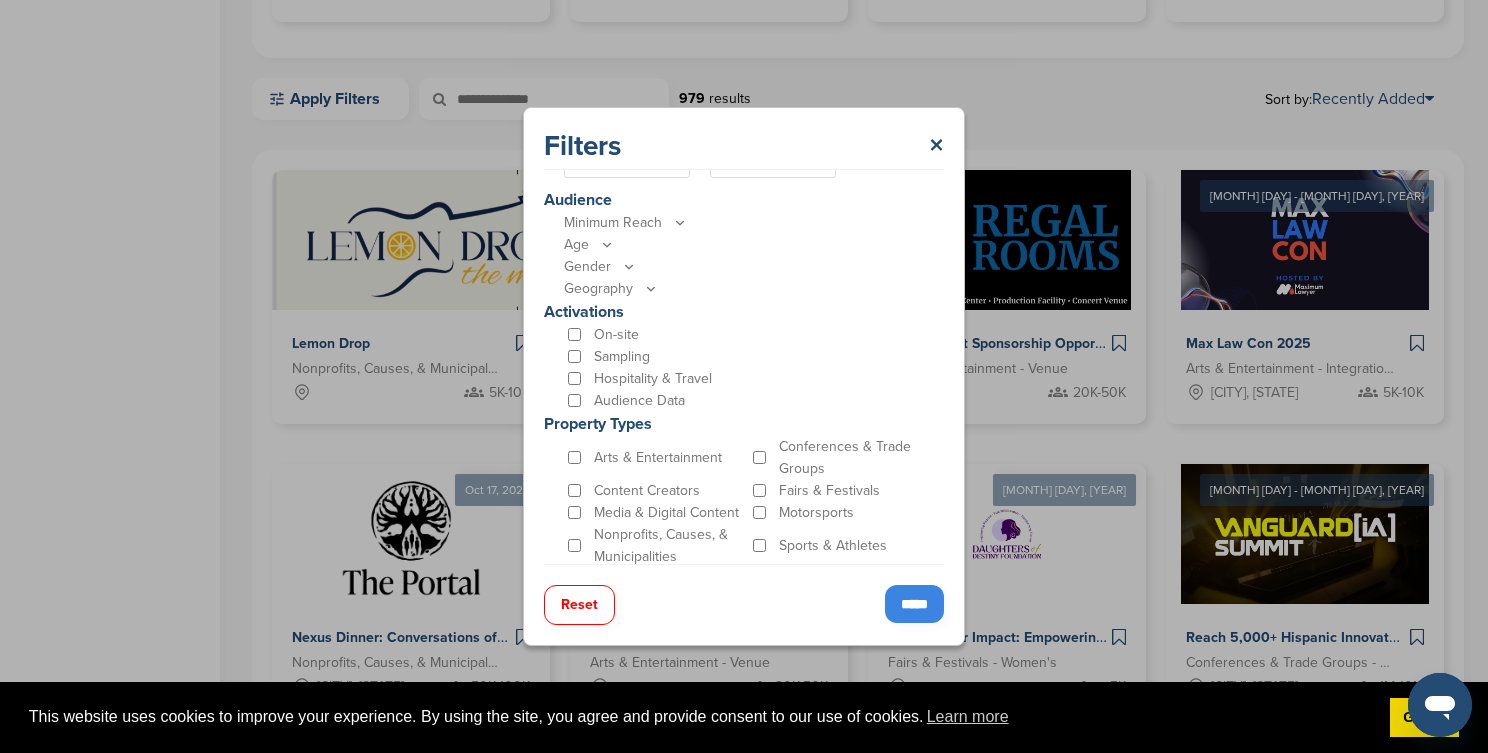 scroll, scrollTop: 539, scrollLeft: 0, axis: vertical 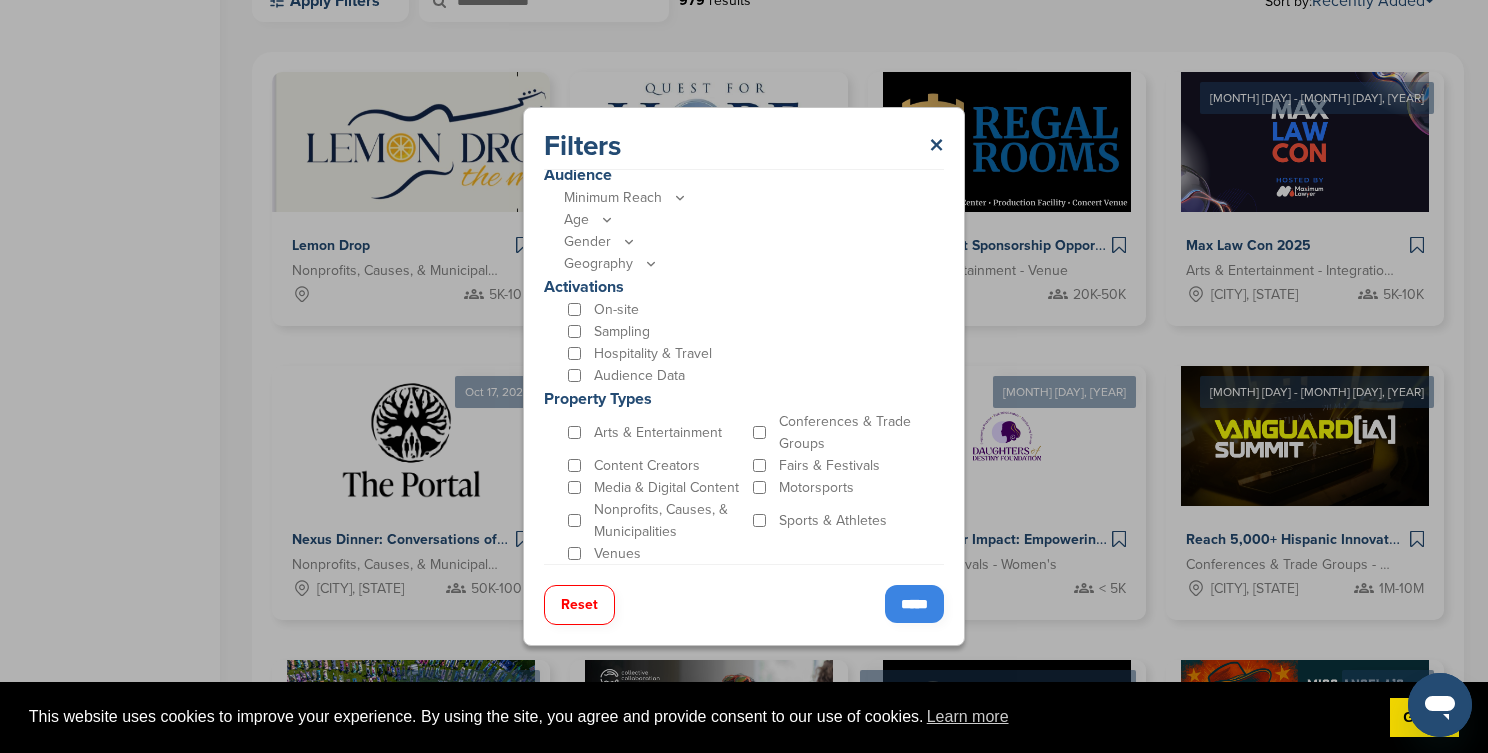 click on "Arts & Entertainment" at bounding box center [658, 433] 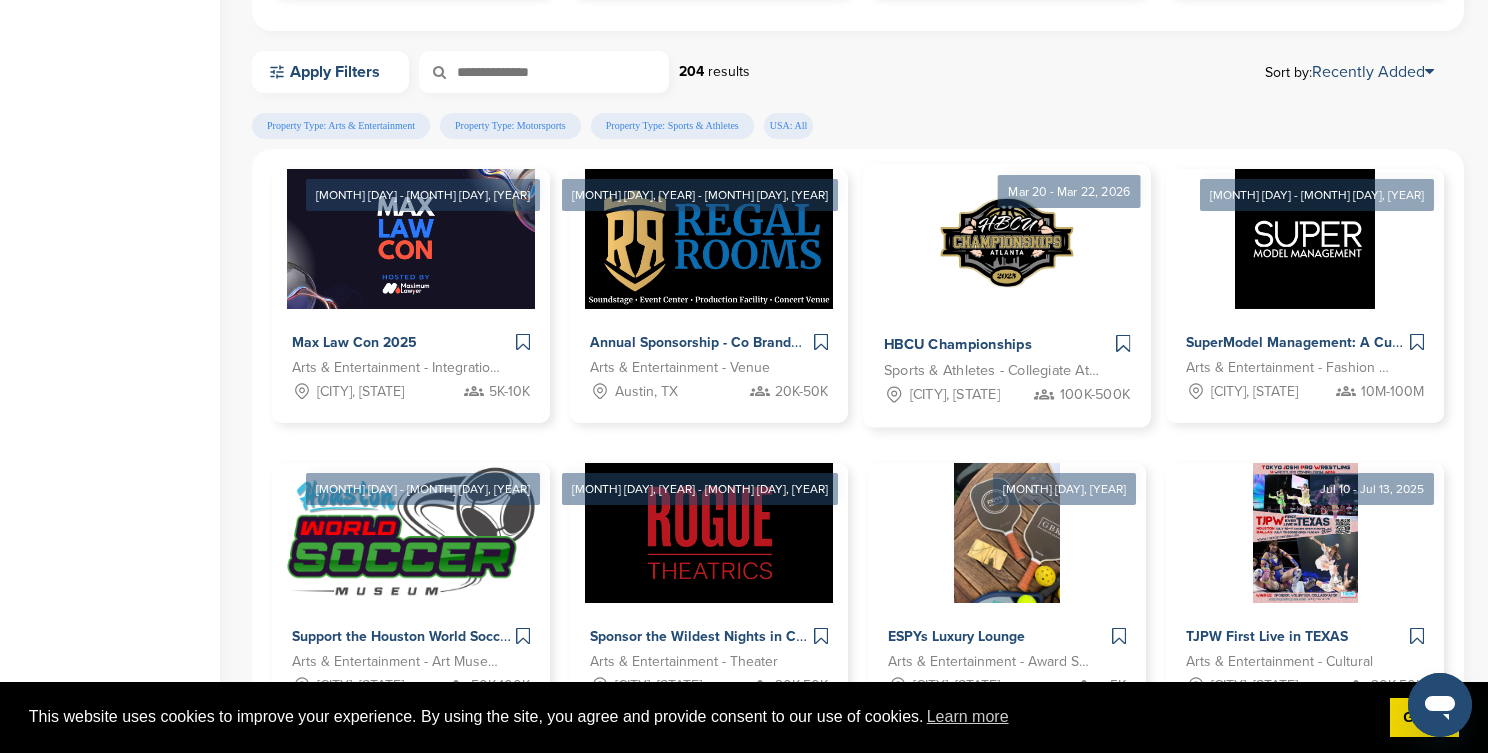 scroll, scrollTop: 561, scrollLeft: 0, axis: vertical 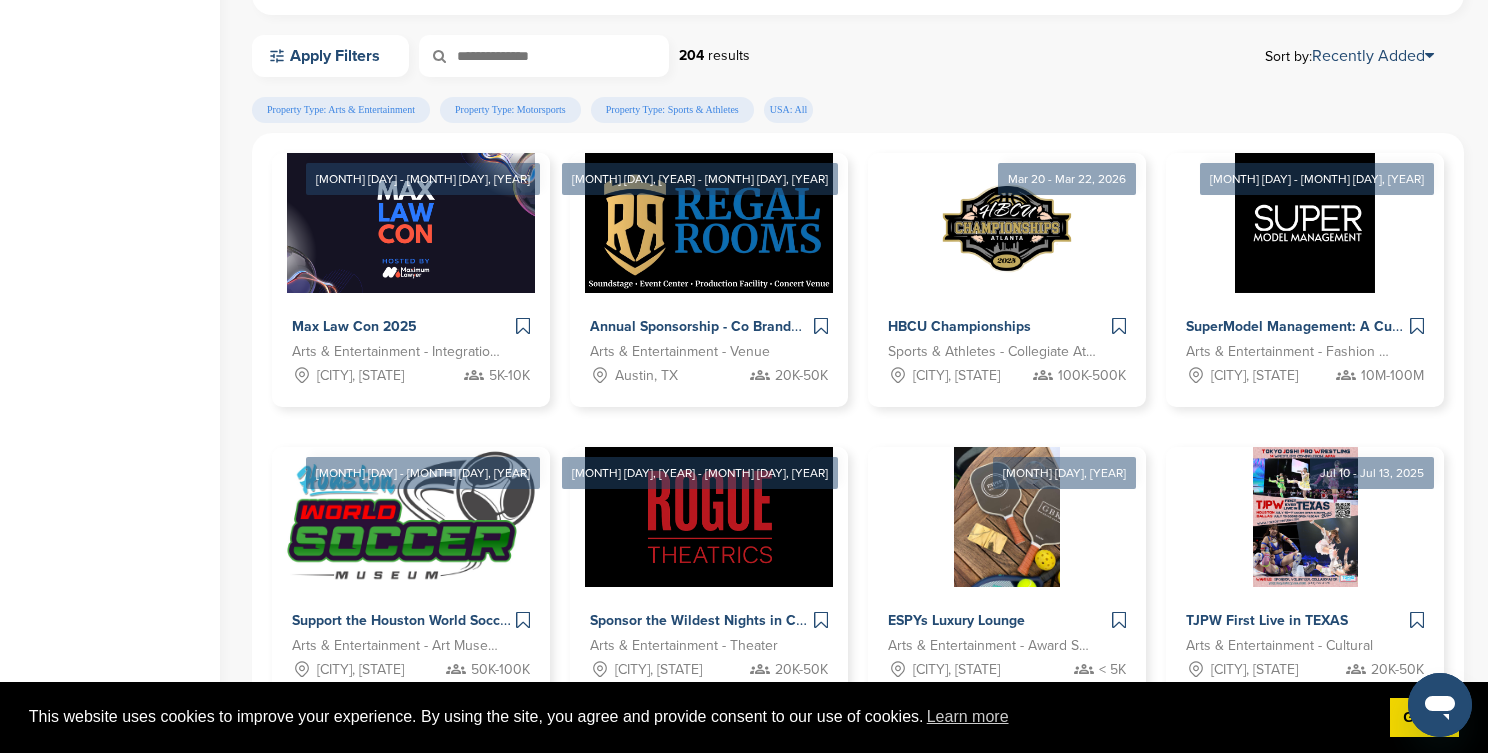 click on "Home
Search
My CRM
You are currently on SponsorPitch for Brands - Free.
To access this feature and more,
upgrade here
Pitch Board
My Campaigns
Analytics
You are currently on SponsorPitch for Brands - Free.
To access this feature and more,
upgrade here
Settings
Help Center" at bounding box center [110, 323] 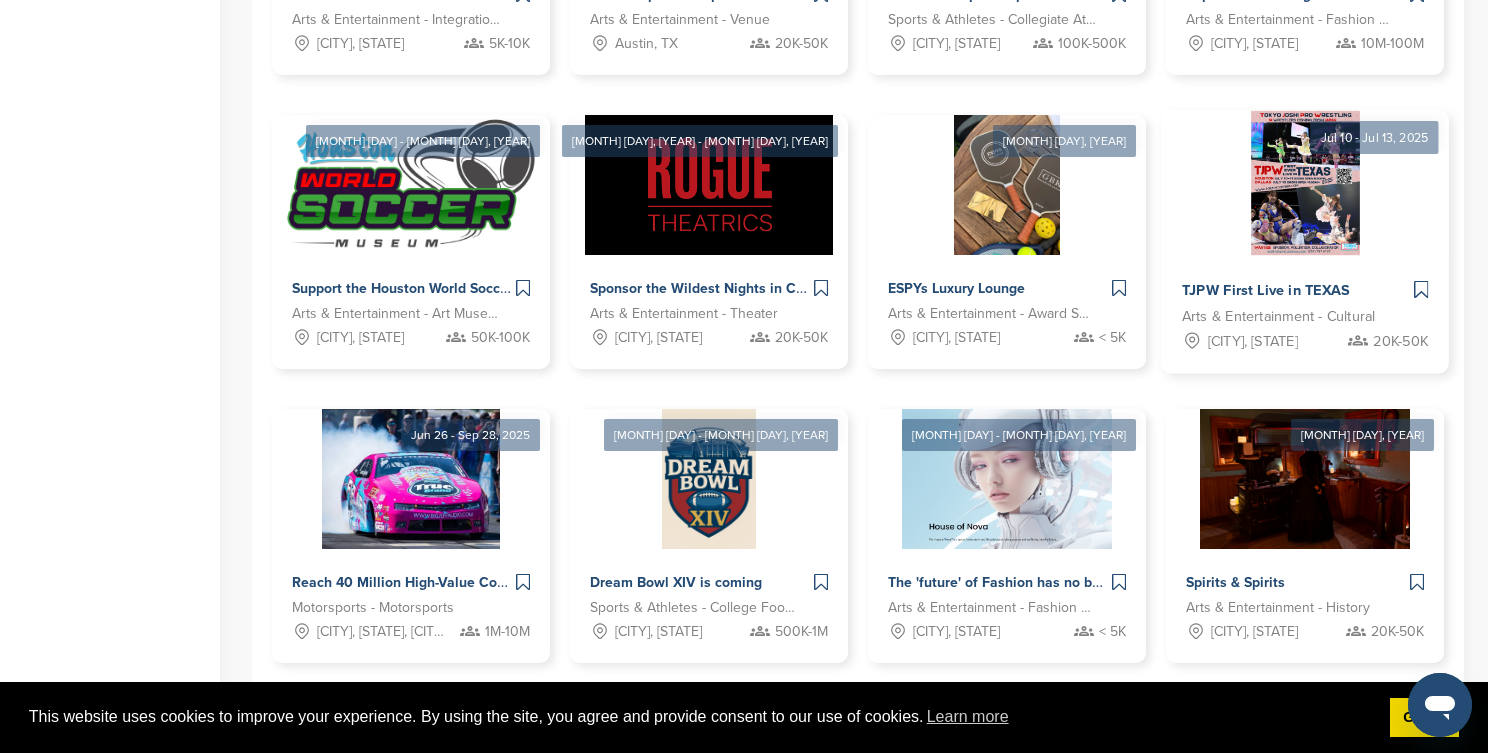scroll, scrollTop: 963, scrollLeft: 0, axis: vertical 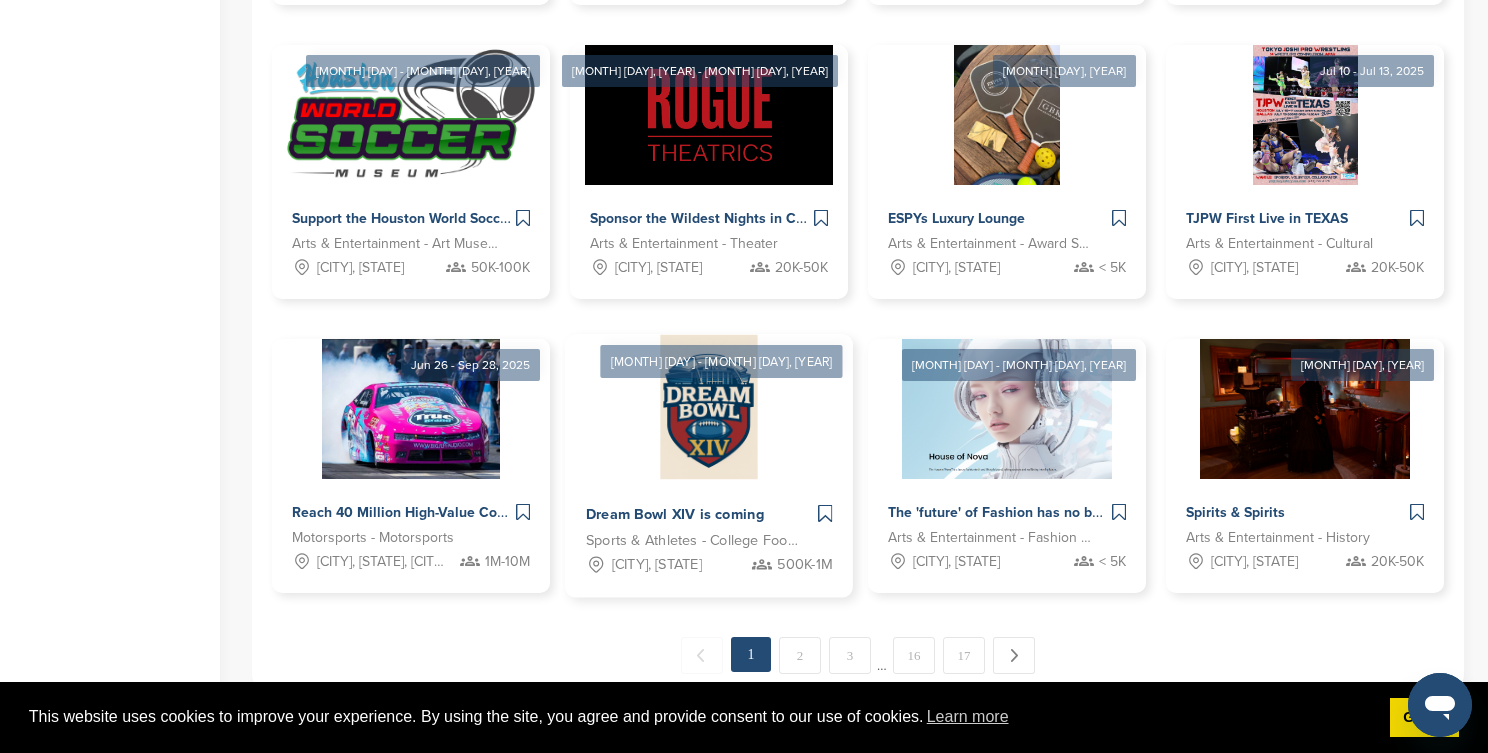 click on "Dream Bowl XIV is coming" at bounding box center [675, 515] 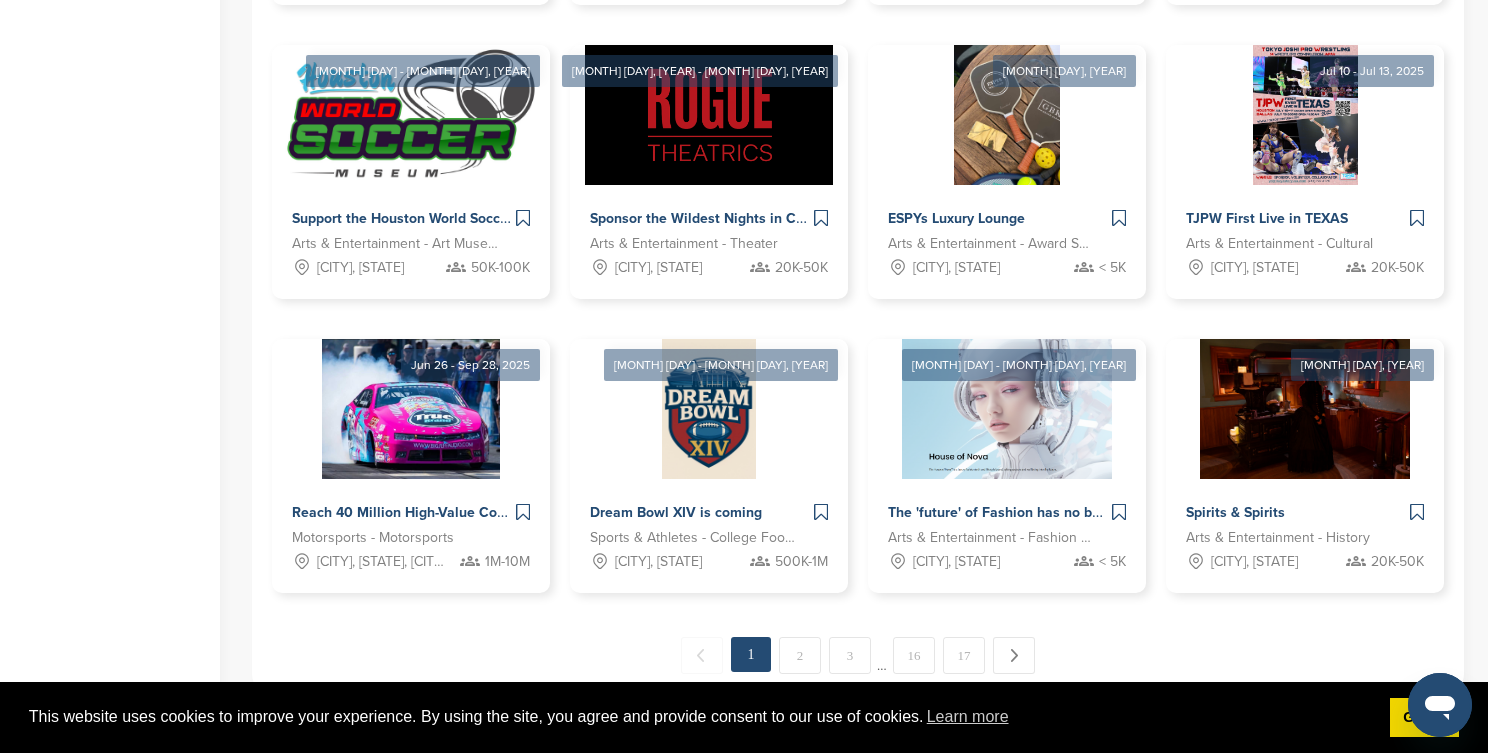 click on "[MONTH] [DAY] - [MONTH] [DAY], [YEAR]
Max Law Con [YEAR]
Arts & Entertainment - Integration - Business
[CITY], [STATE]
5K-10K
[MONTH] [DAY], [YEAR] - [MONTH] [DAY], [YEAR]
Annual Sponsorship - Co Branded Venue
Arts & Entertainment - Venue
[CITY], [STATE]
20K-50K
[MONTH] [DAY] - [MONTH] [DAY], [YEAR]
HBCU Championships
Sports & Athletes - Collegiate Athletics
[CITY], [STATE]
100K-500K
[MONTH] [DAY] - [MONTH] [DAY], [YEAR]
SuperModel Management: A Curated Platform For Premium Brand Alignment
Arts & Entertainment - Fashion Week
[CITY], [STATE]
10M-100M
[MONTH] [DAY] - [MONTH] [DAY], [YEAR]
Support the [CITY] World Soccer Museum Project" at bounding box center [858, 212] 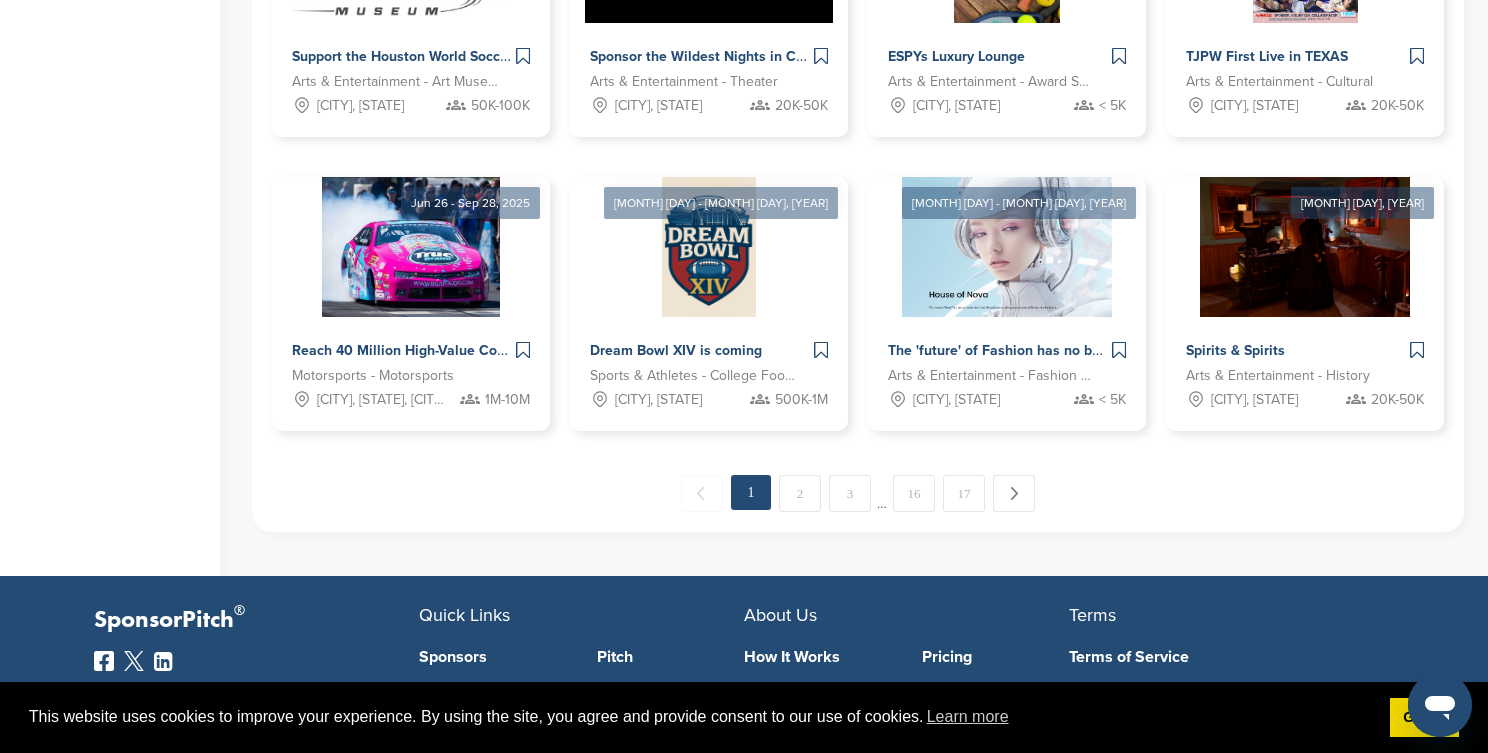 scroll, scrollTop: 1148, scrollLeft: 0, axis: vertical 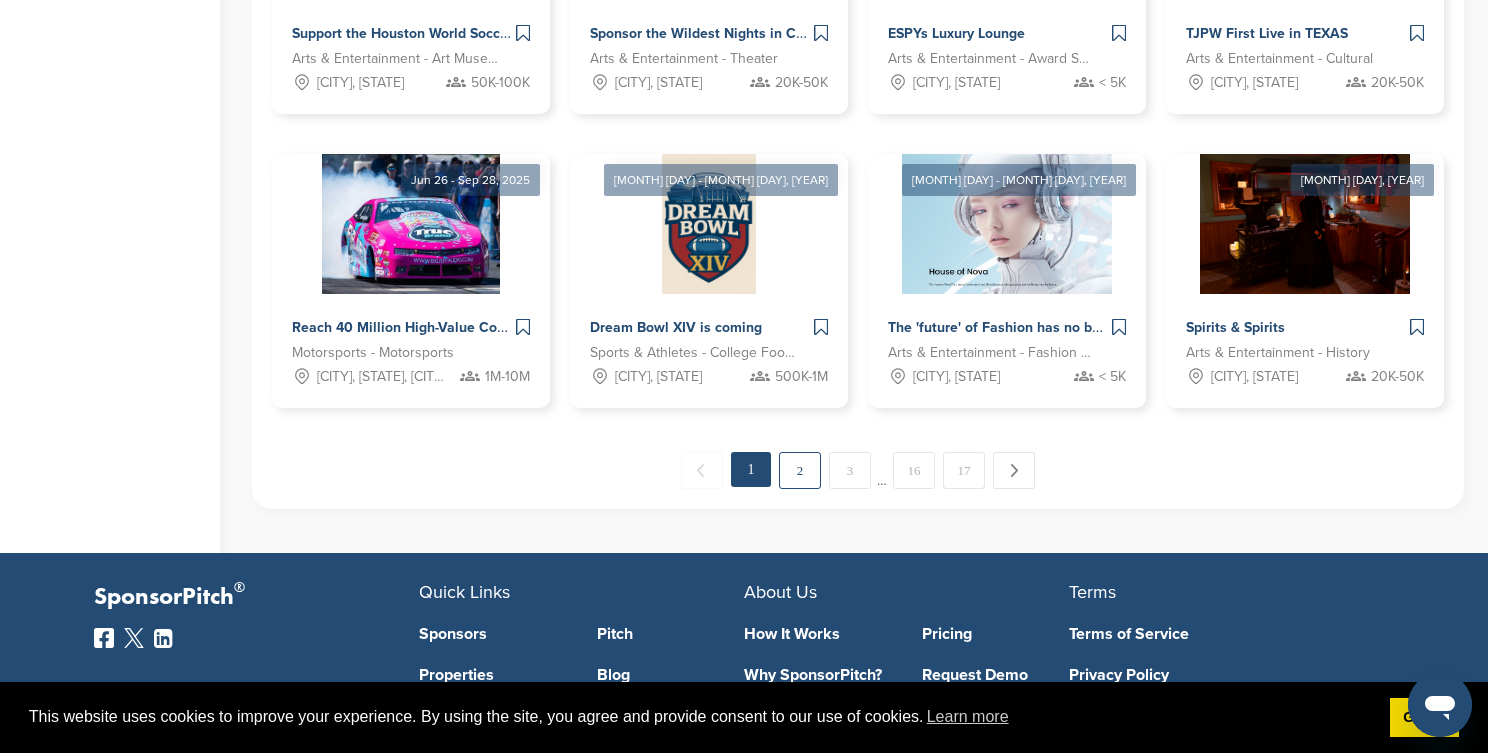 click on "2" at bounding box center [800, 470] 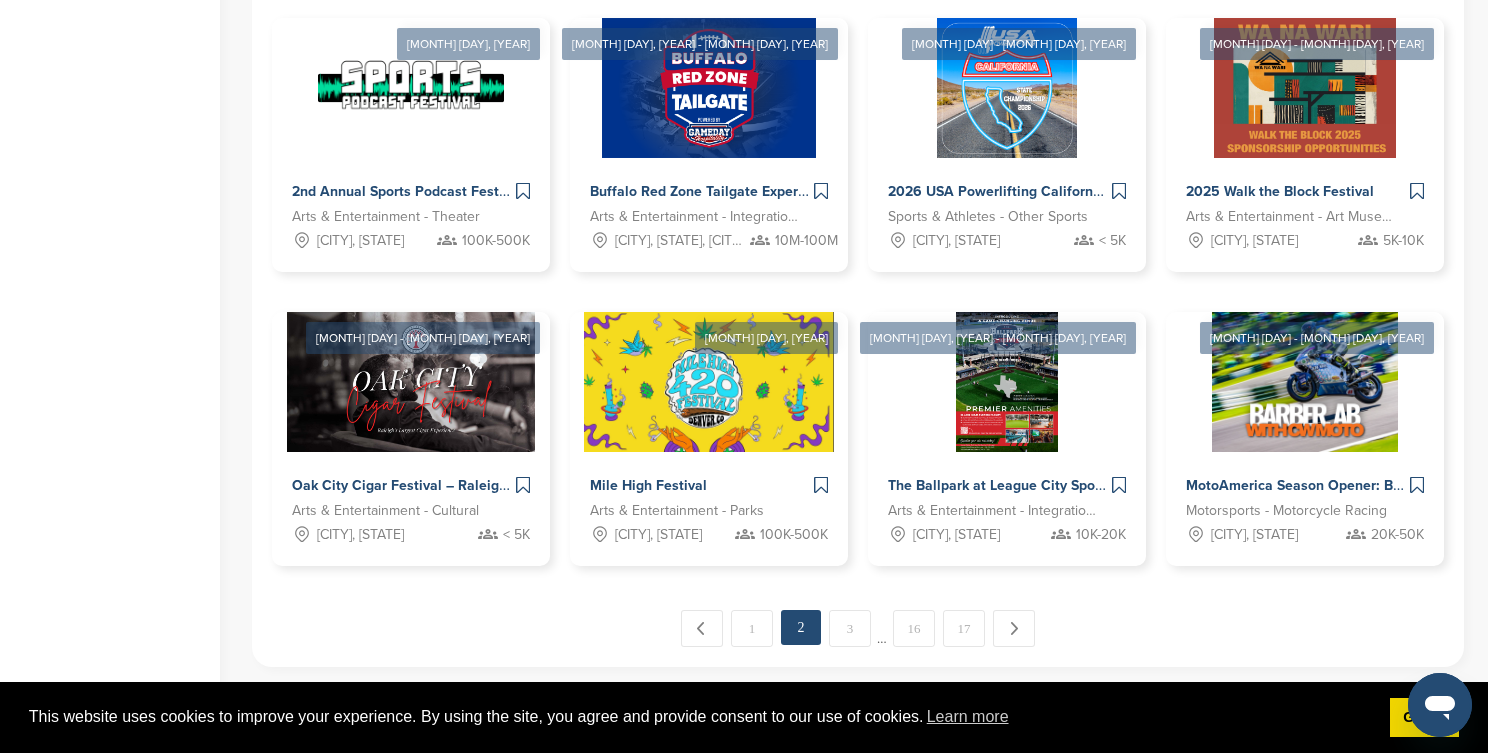 scroll, scrollTop: 1007, scrollLeft: 0, axis: vertical 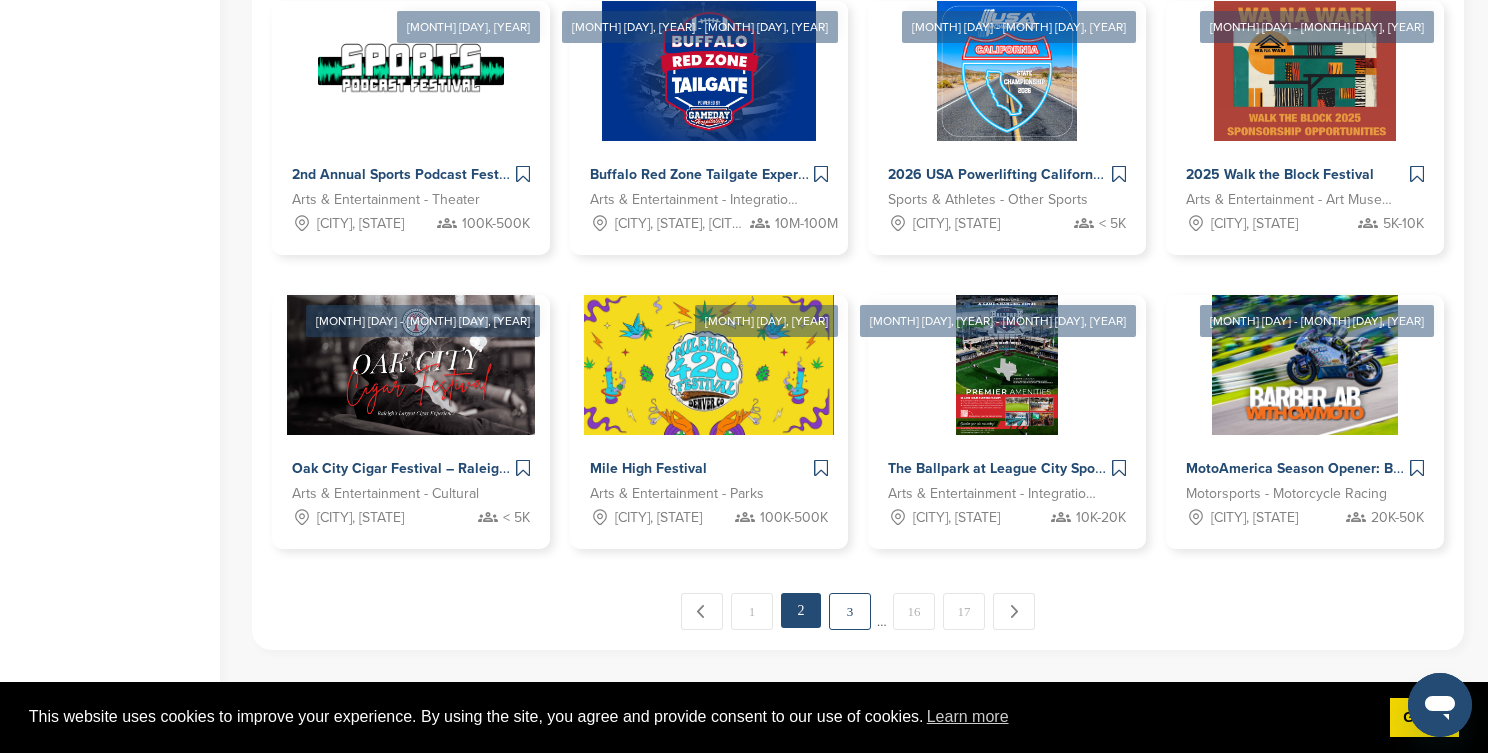 click on "3" at bounding box center [850, 611] 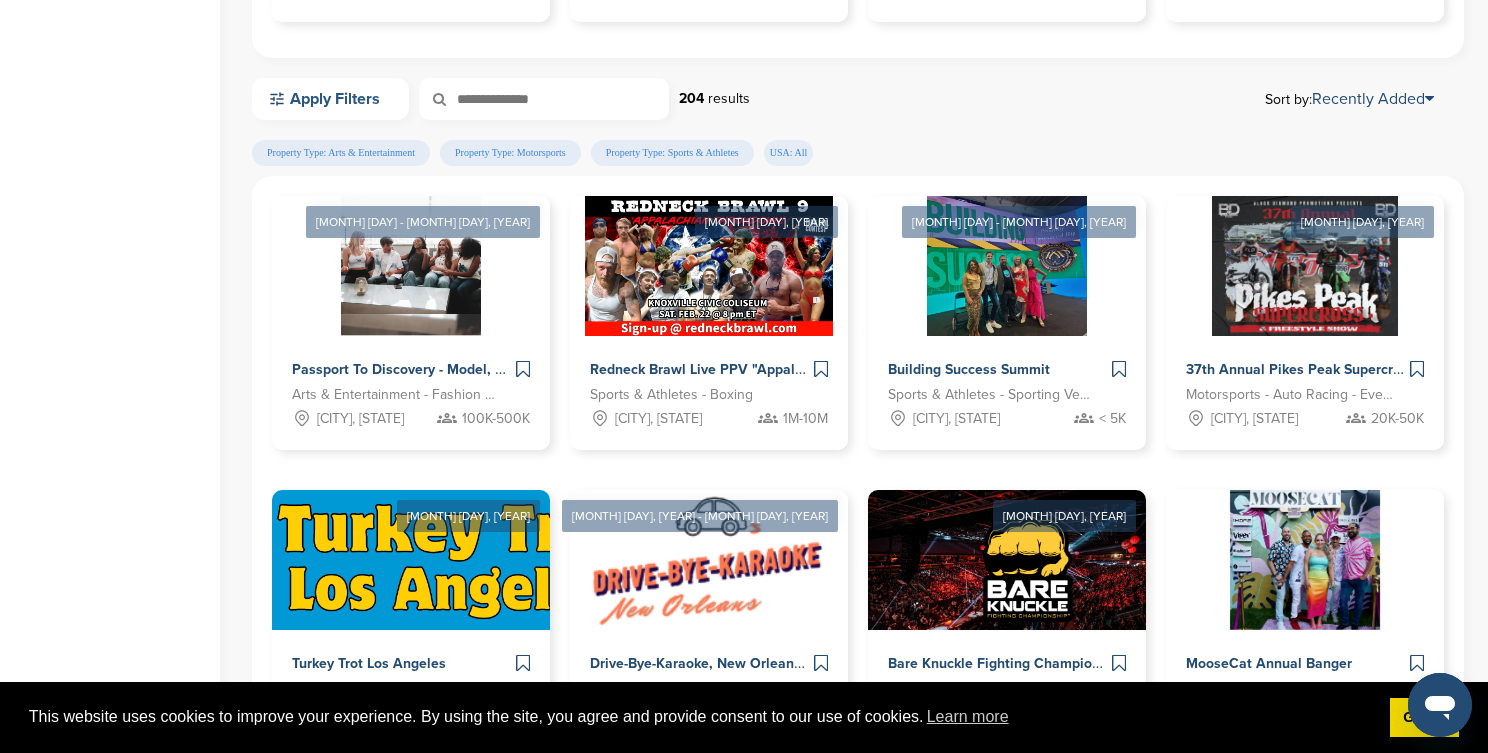 click on "Apply Filters" at bounding box center (330, 99) 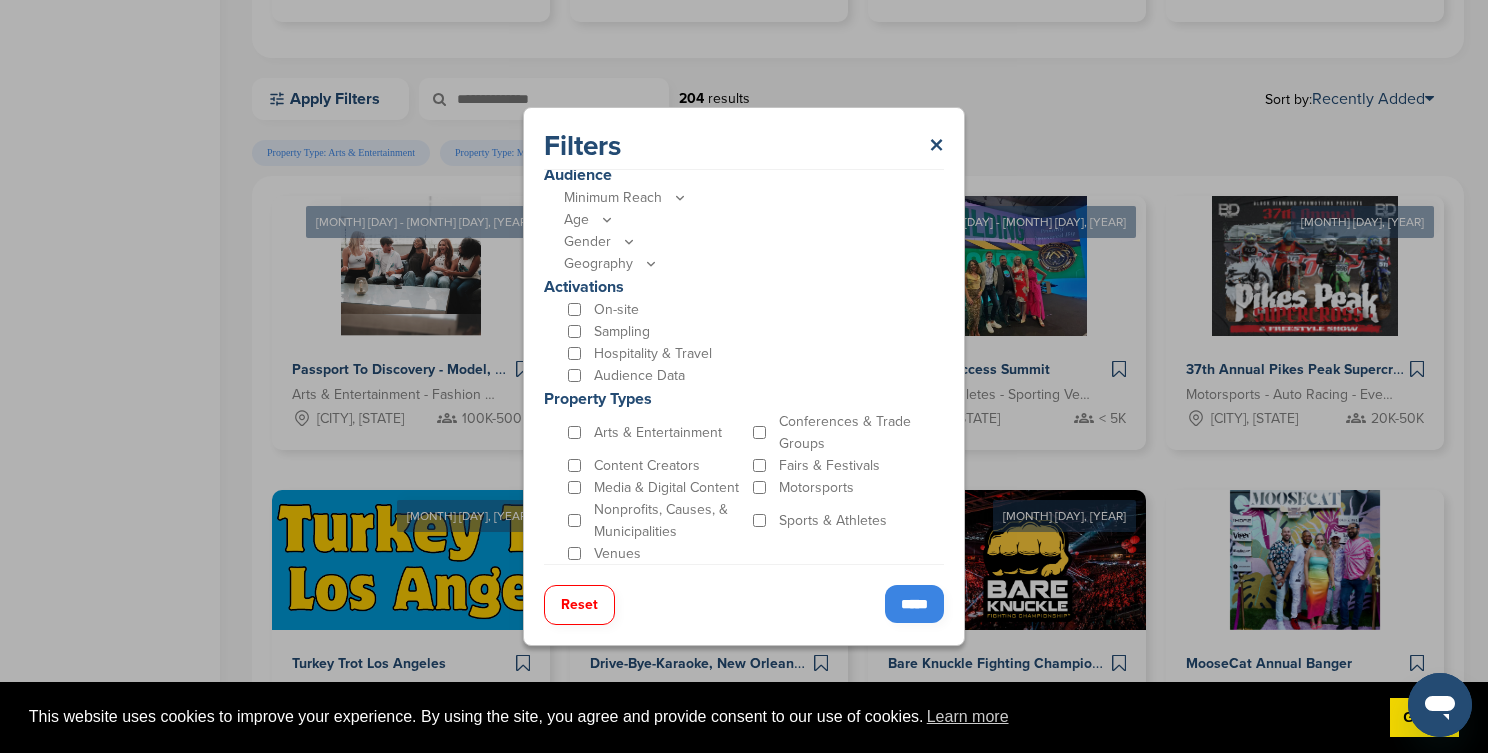 click on "Arts & Entertainment" at bounding box center (656, 433) 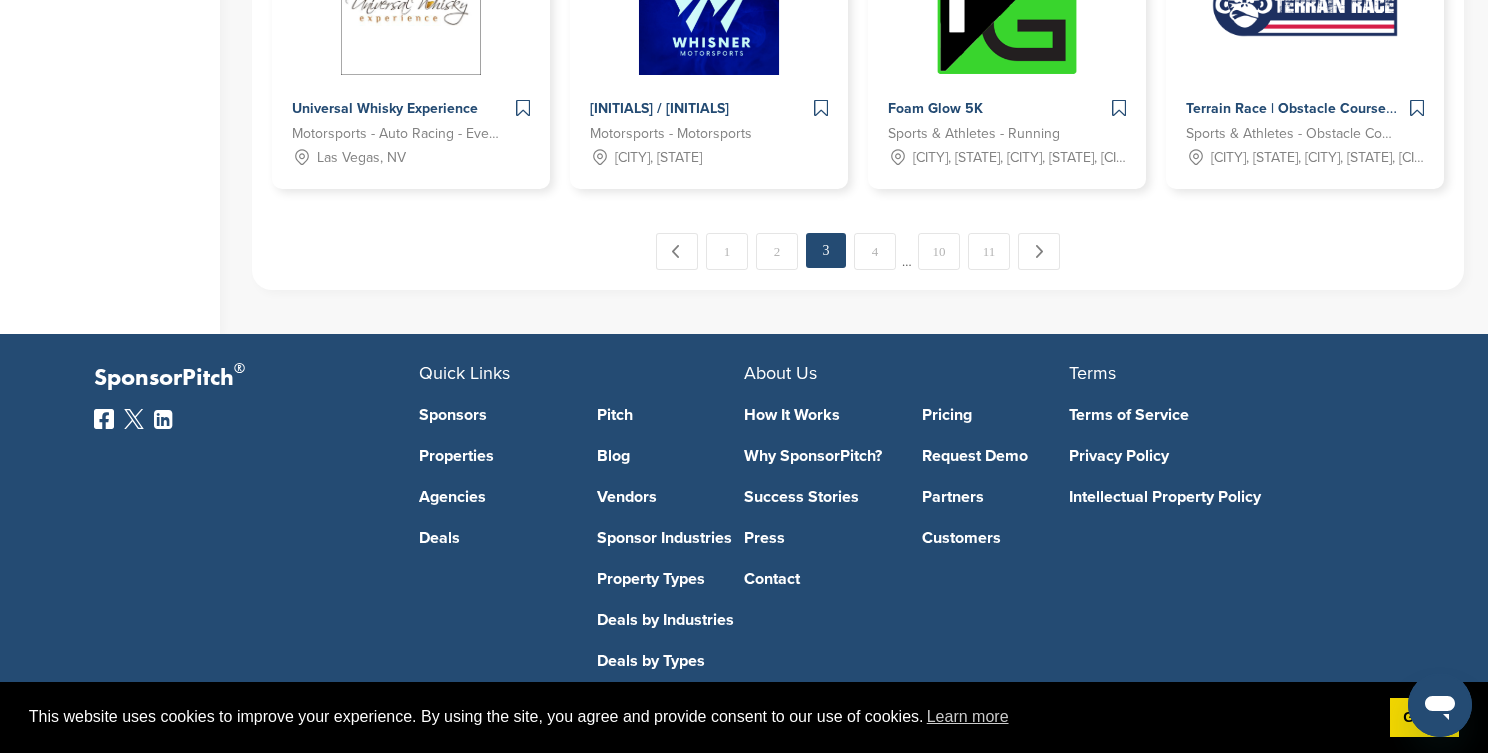 scroll, scrollTop: 1408, scrollLeft: 0, axis: vertical 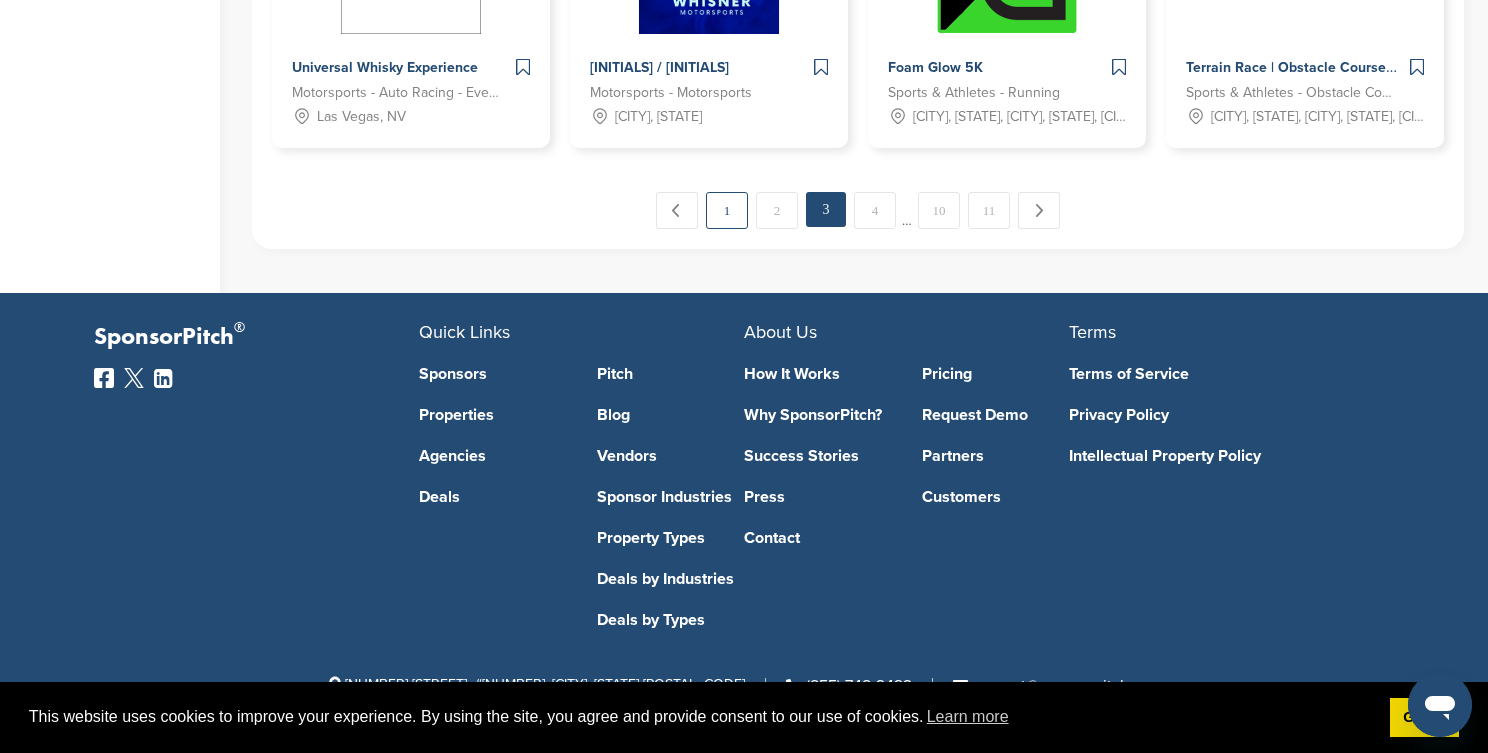 click on "1" at bounding box center (727, 210) 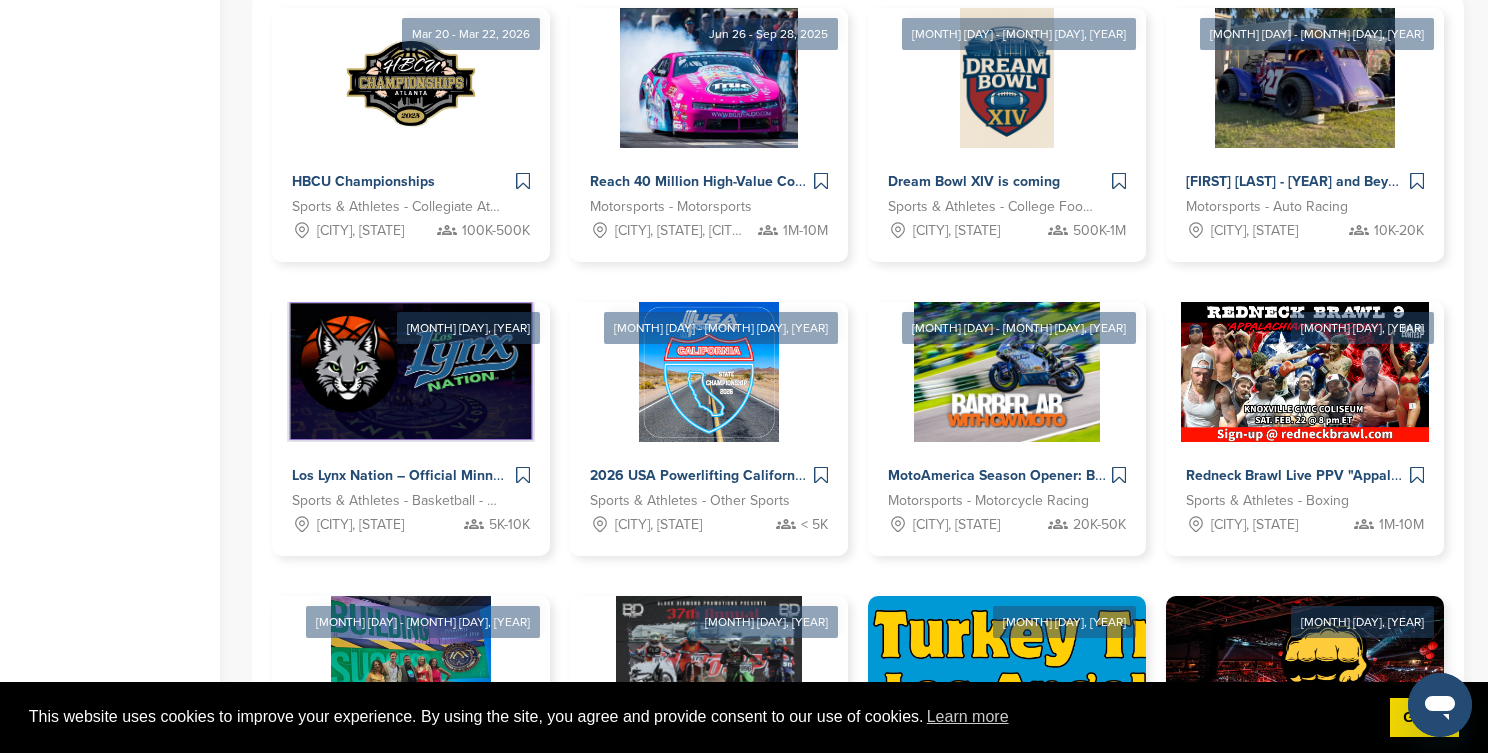 scroll, scrollTop: 800, scrollLeft: 0, axis: vertical 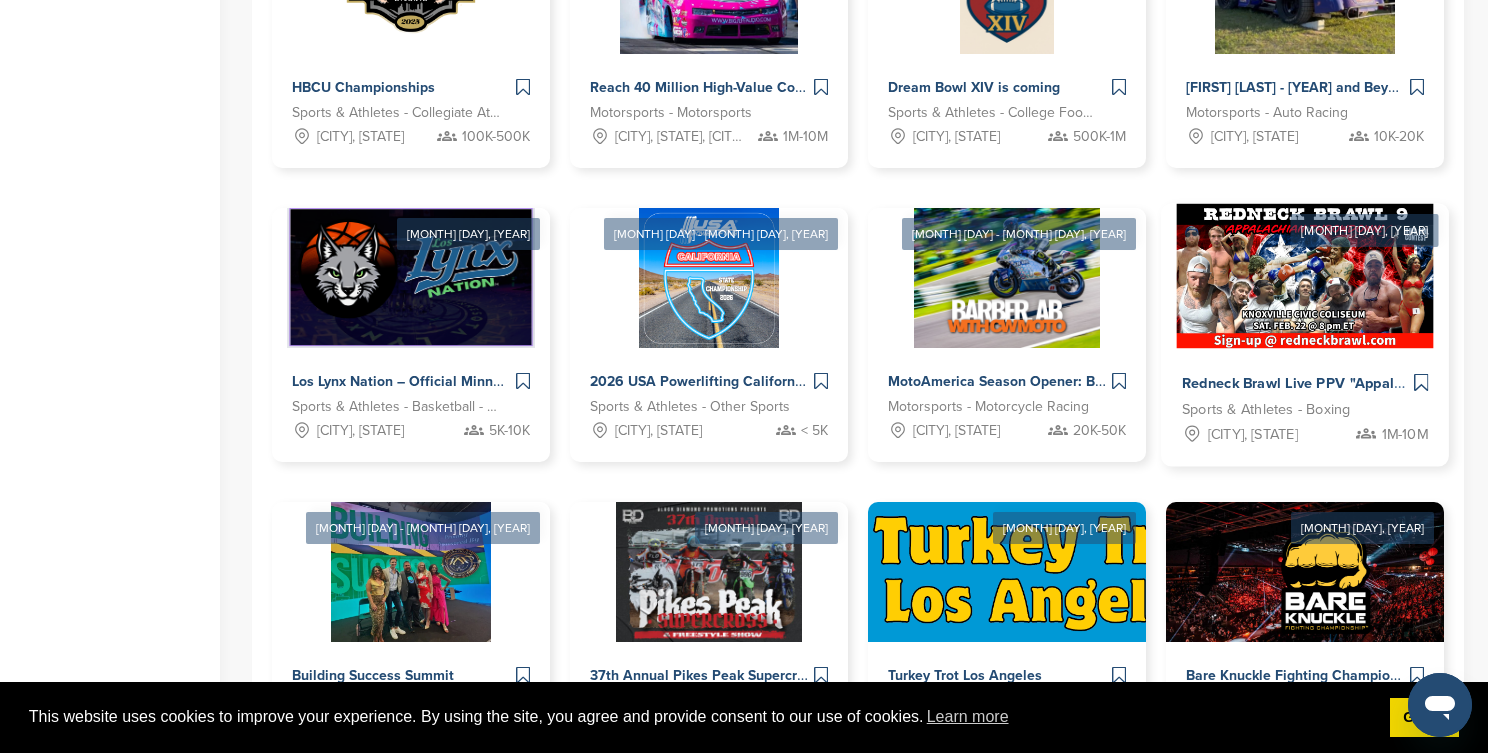 click on "Redneck Brawl Live PPV "Appalachian Throwdown"" at bounding box center (1354, 384) 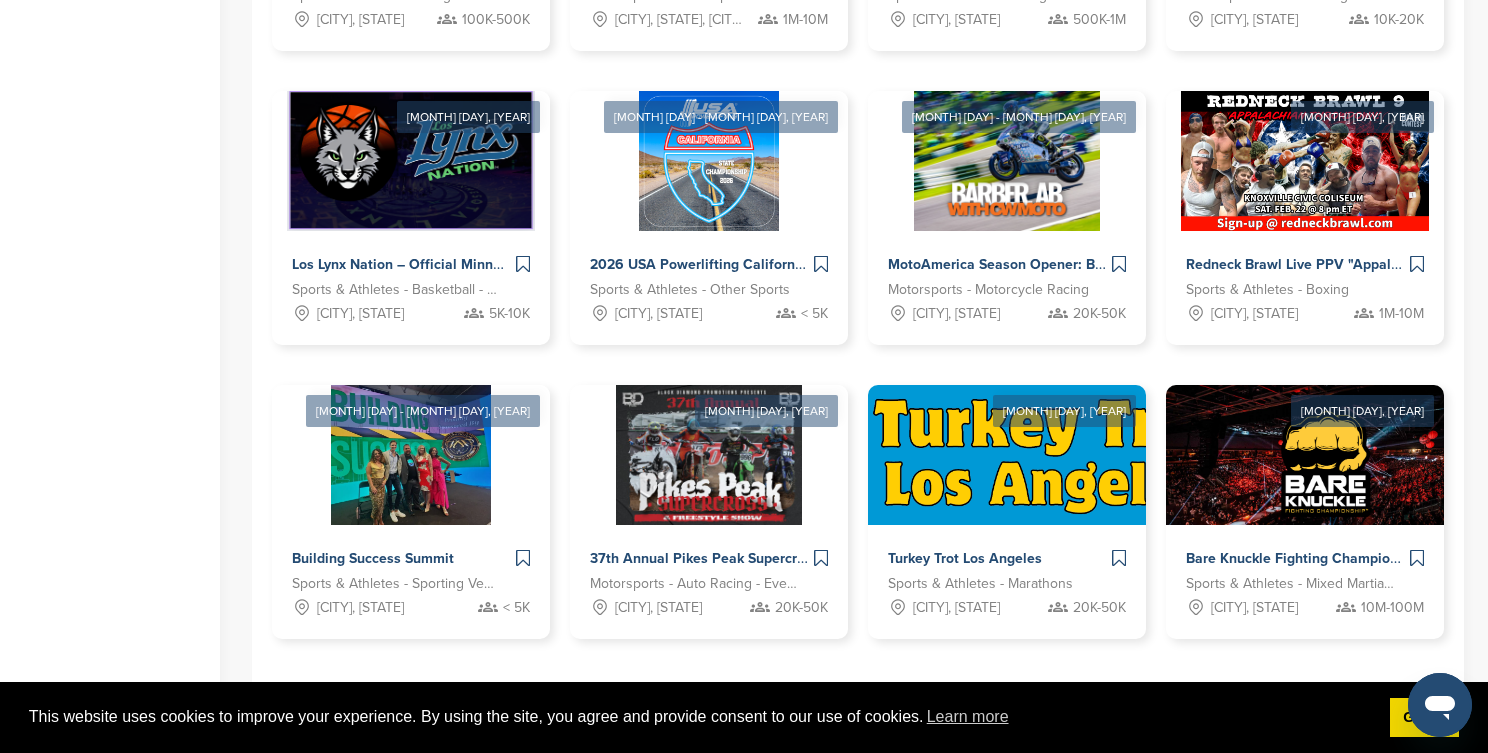 scroll, scrollTop: 1016, scrollLeft: 0, axis: vertical 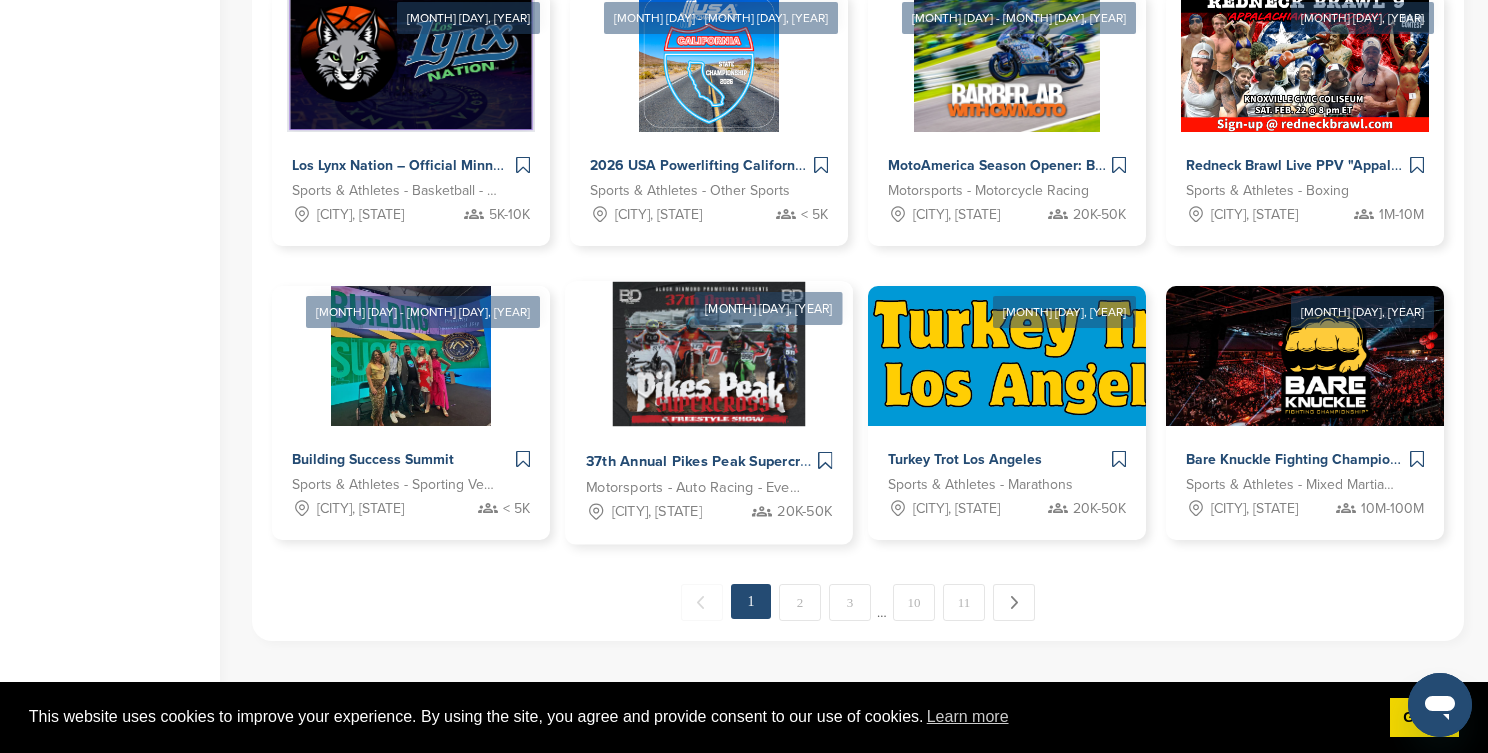 click on "37th Annual Pikes Peak Supercross" at bounding box center [704, 462] 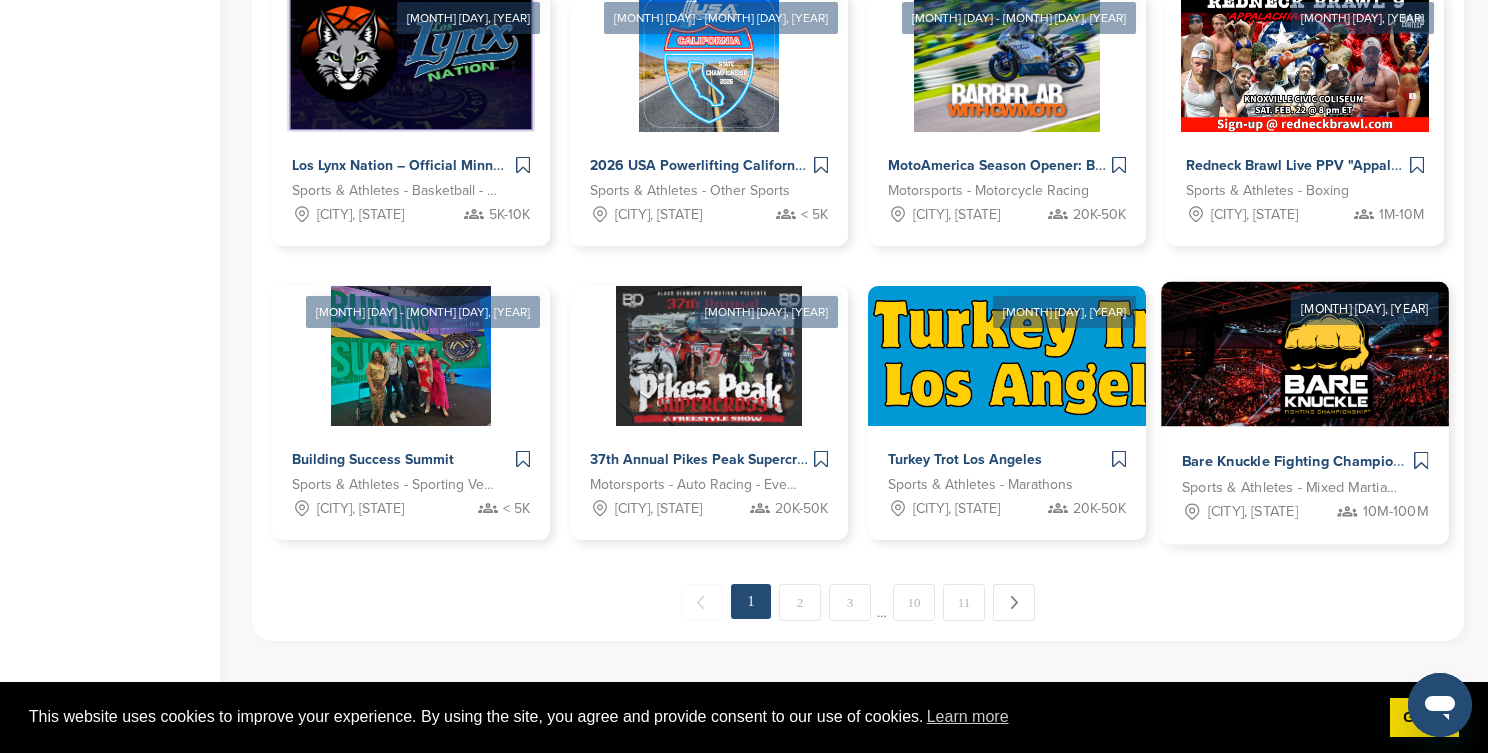 click on "Sports & Athletes - Mixed Martial Arts" at bounding box center [1289, 488] 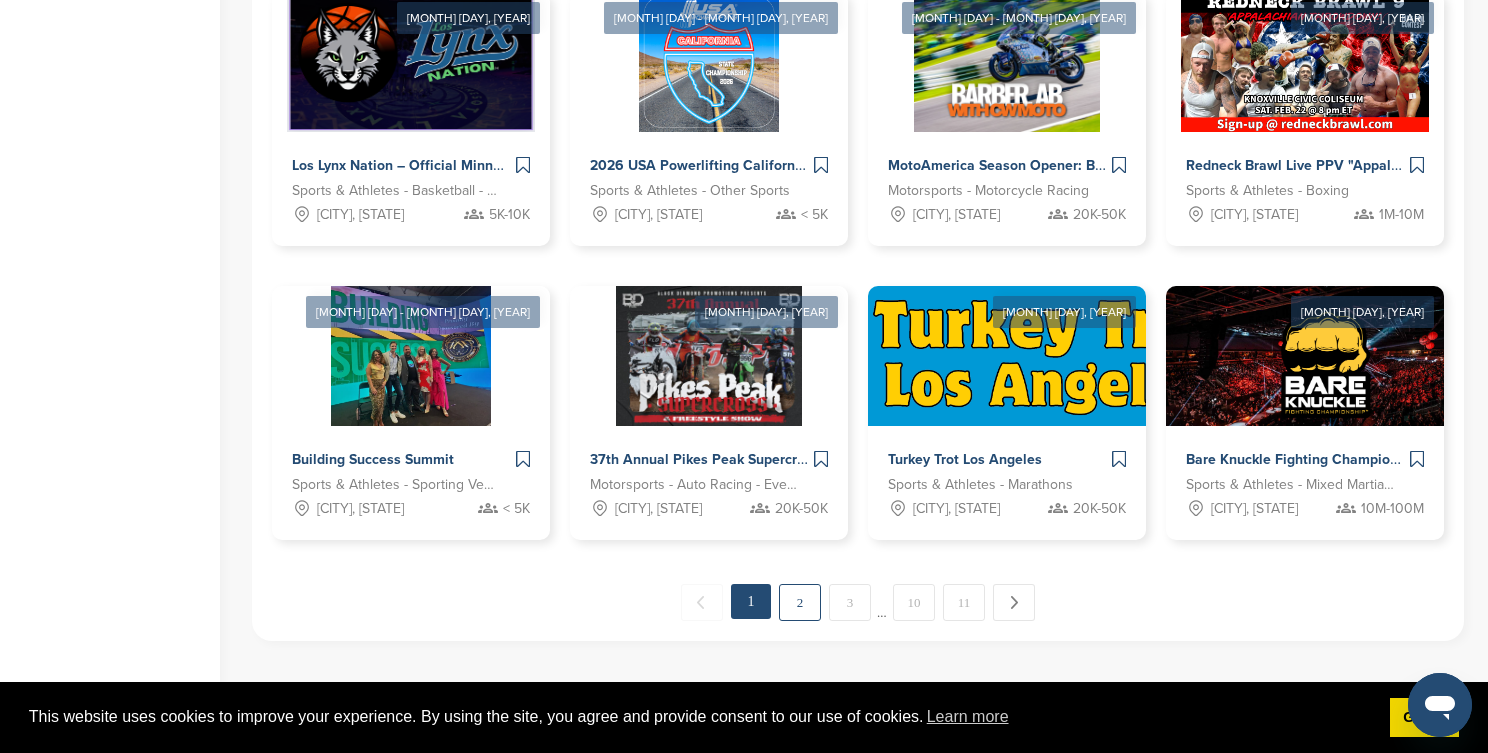 click on "2" at bounding box center (800, 602) 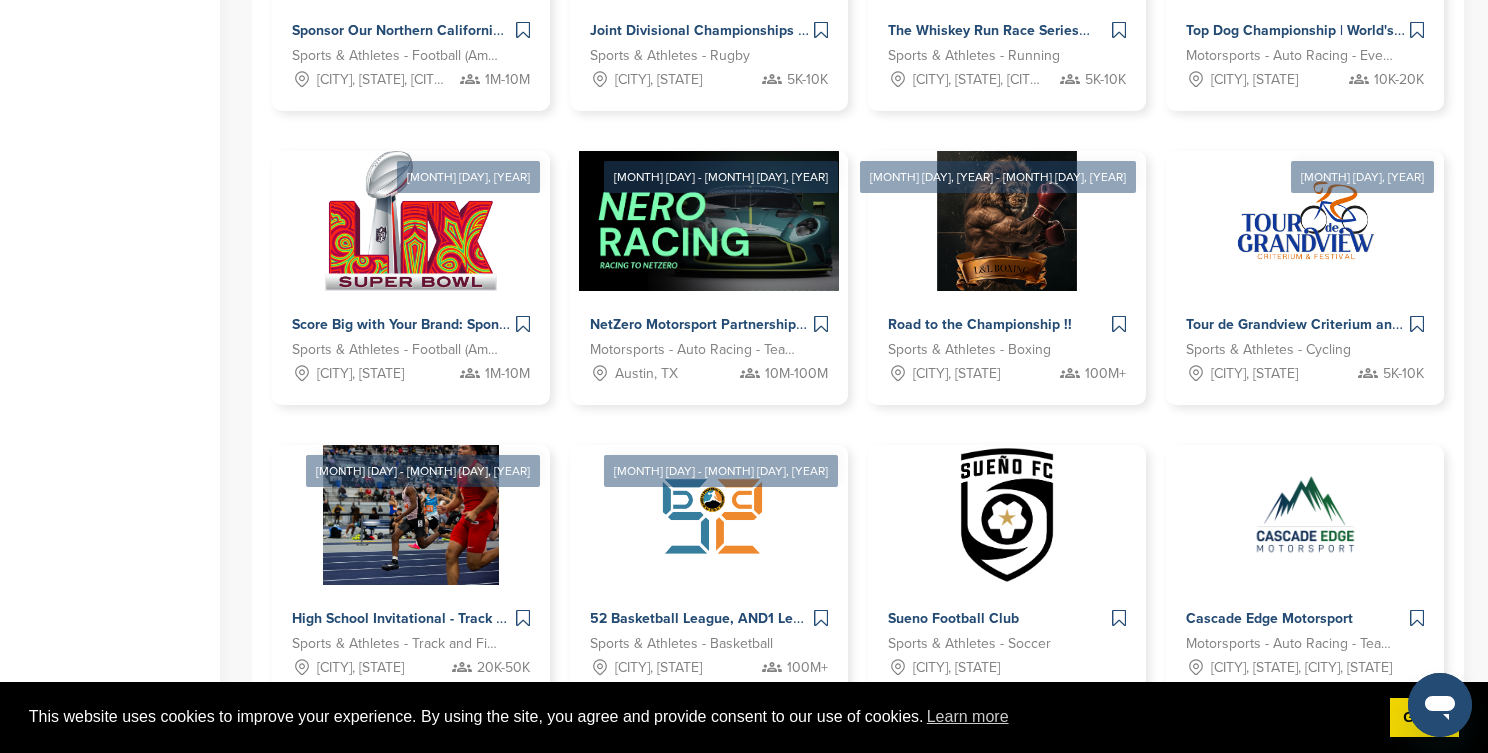 scroll, scrollTop: 859, scrollLeft: 0, axis: vertical 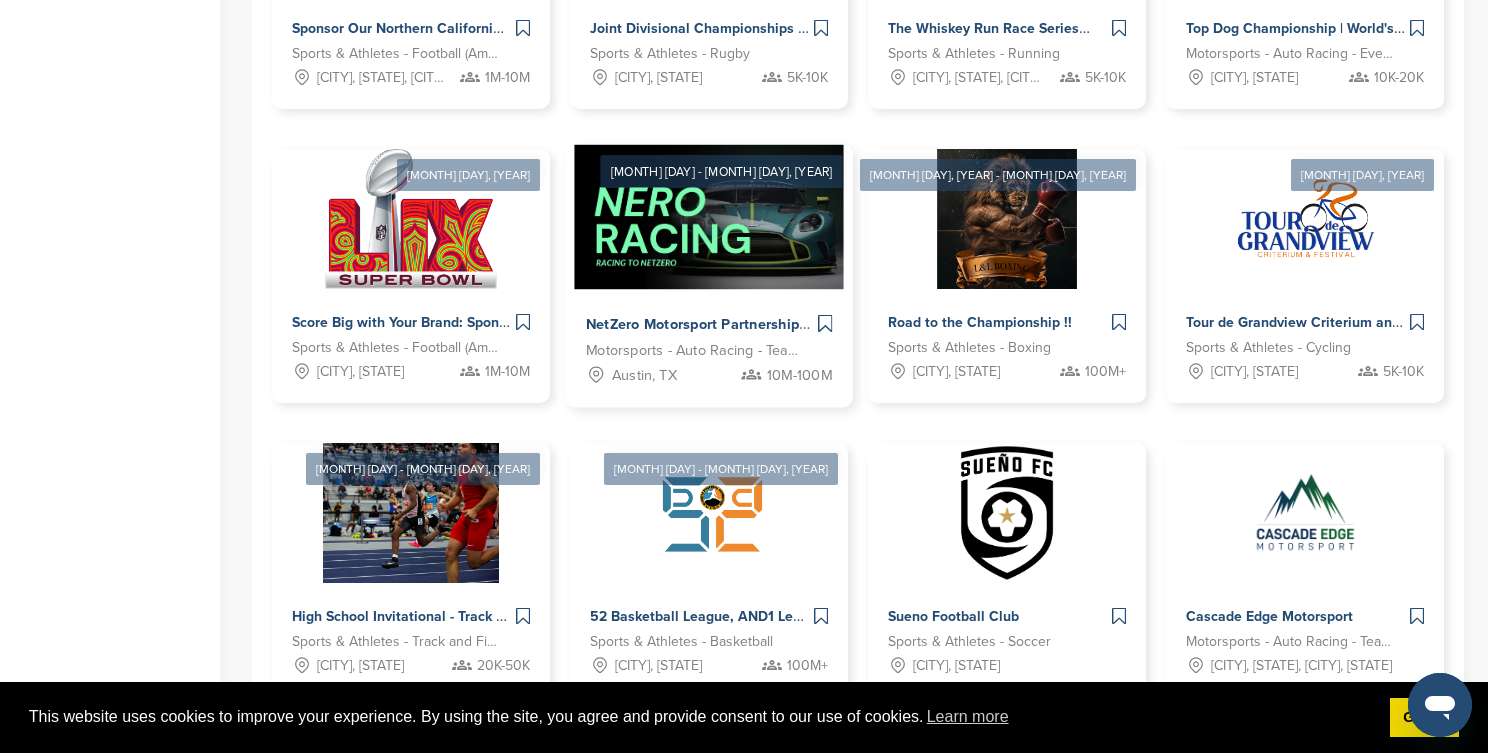 click on "NetZero Motorsport Partnership Opportunity - 2025" at bounding box center (758, 325) 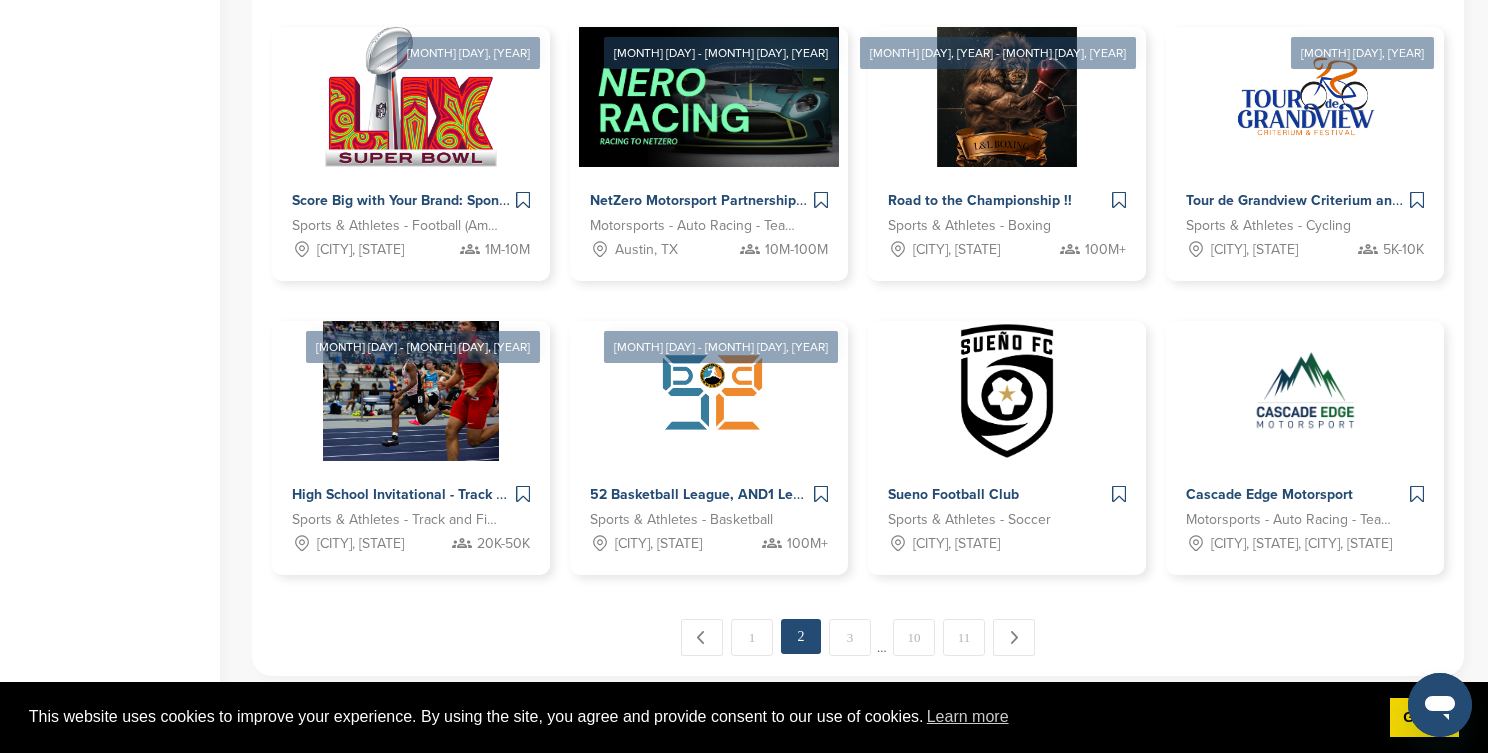 scroll, scrollTop: 983, scrollLeft: 0, axis: vertical 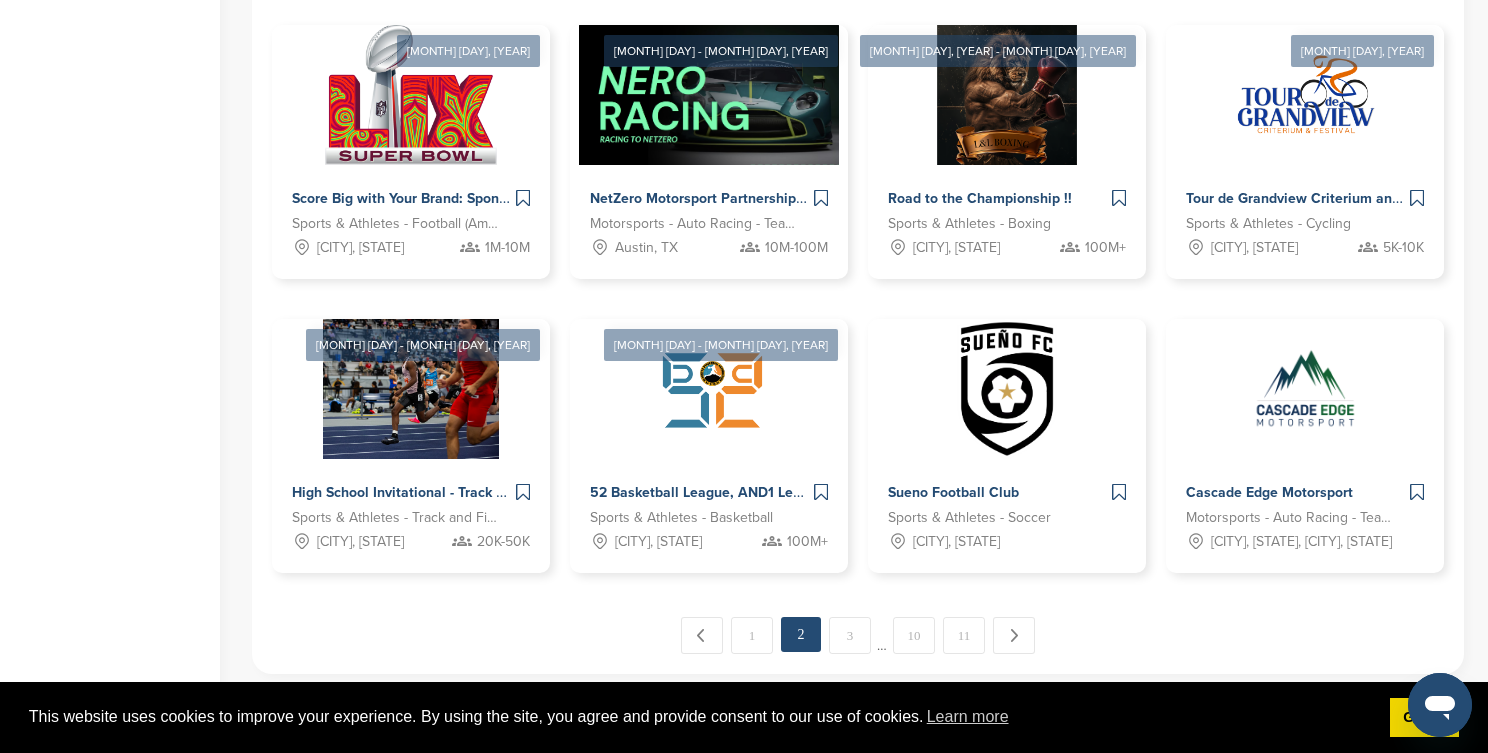 click on "Home
Search
My CRM
You are currently on SponsorPitch for Brands - Free.
To access this feature and more,
upgrade here
Pitch Board
My Campaigns
Analytics
You are currently on SponsorPitch for Brands - Free.
To access this feature and more,
upgrade here
Settings
Help Center" at bounding box center [110, -99] 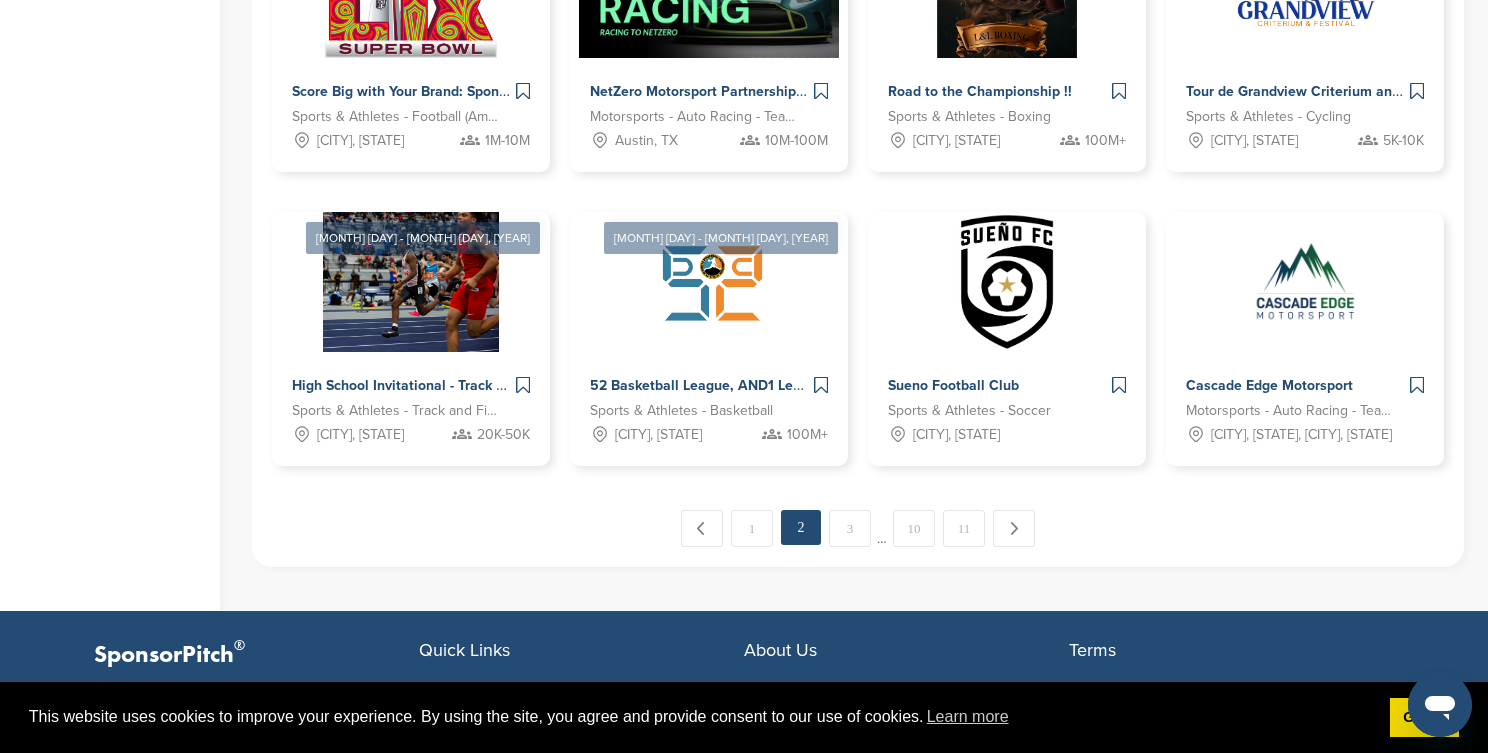 scroll, scrollTop: 1408, scrollLeft: 0, axis: vertical 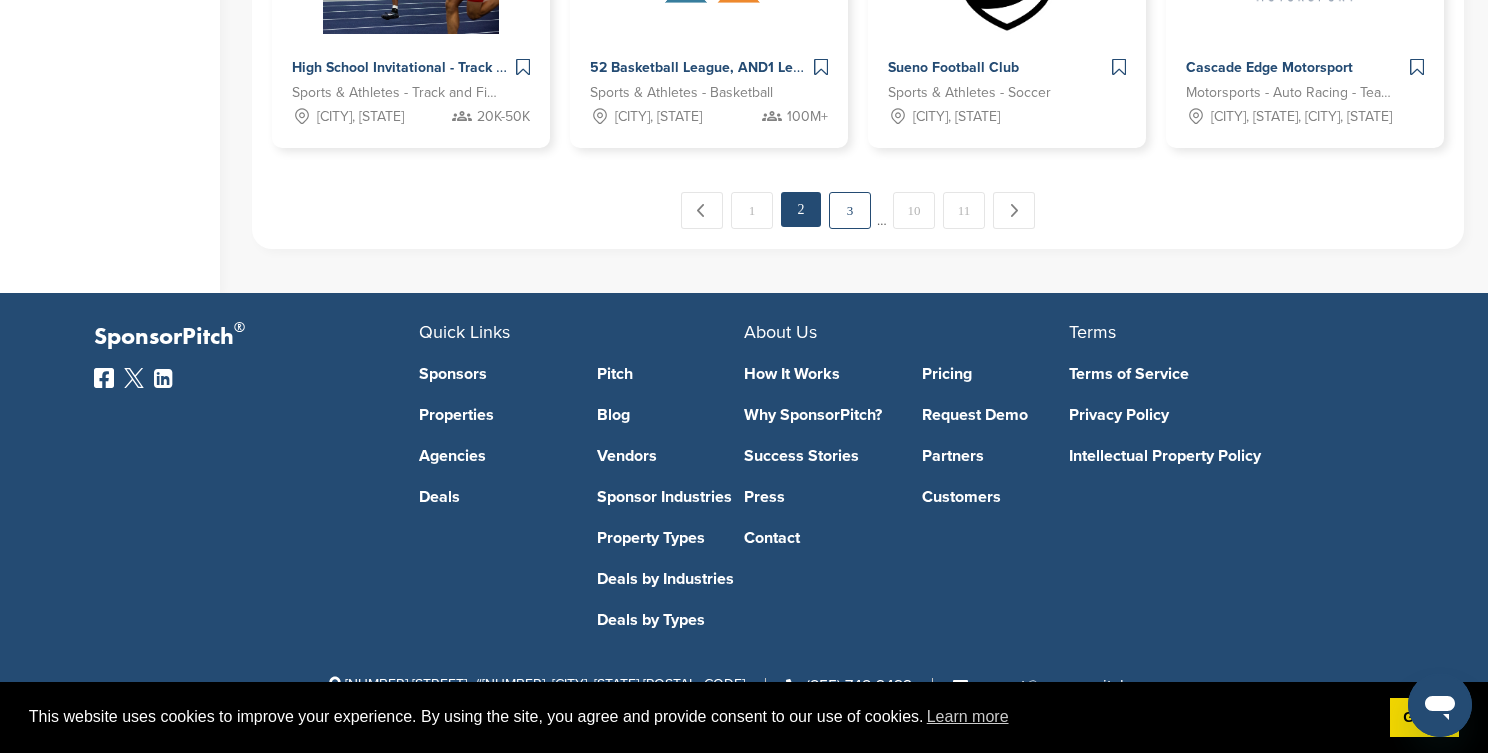 click on "3" at bounding box center (850, 210) 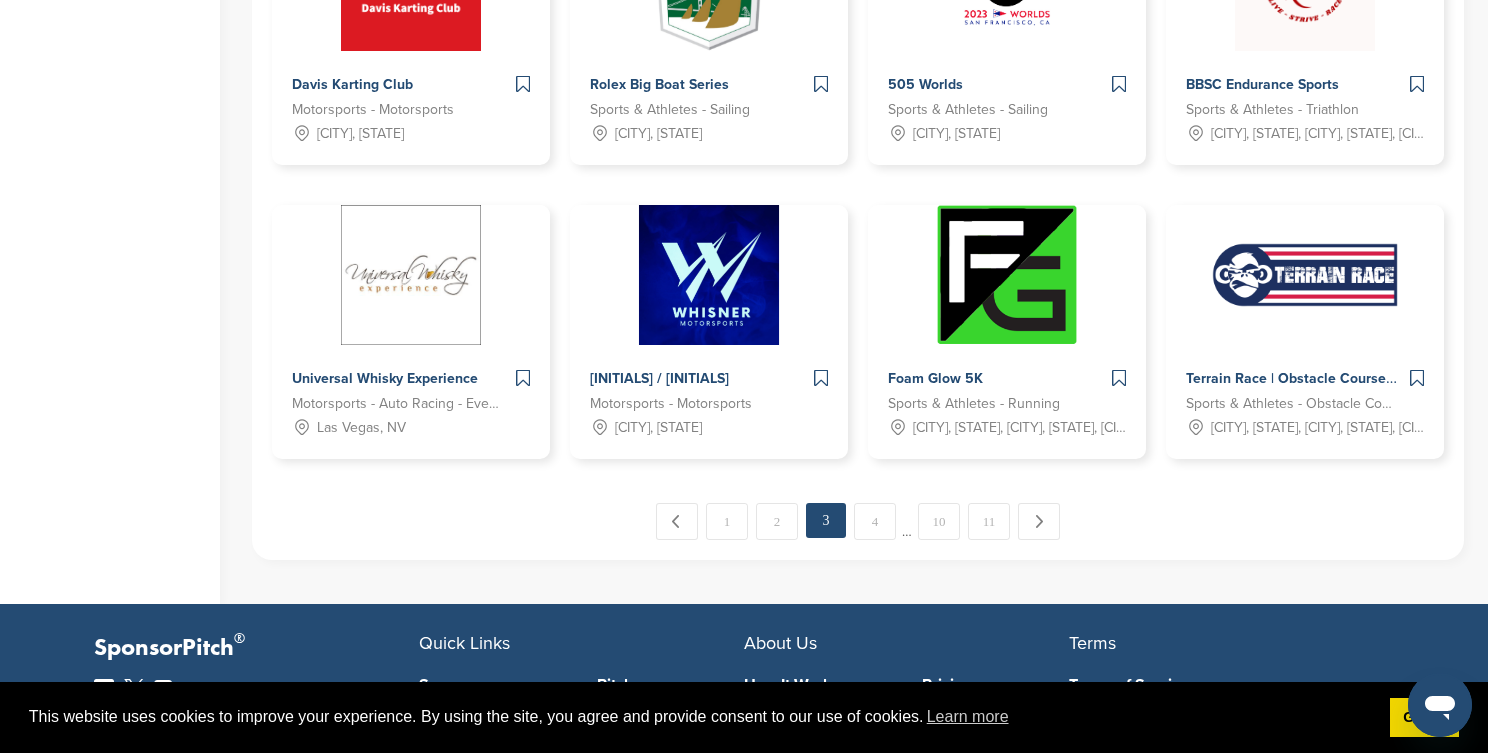scroll, scrollTop: 1124, scrollLeft: 0, axis: vertical 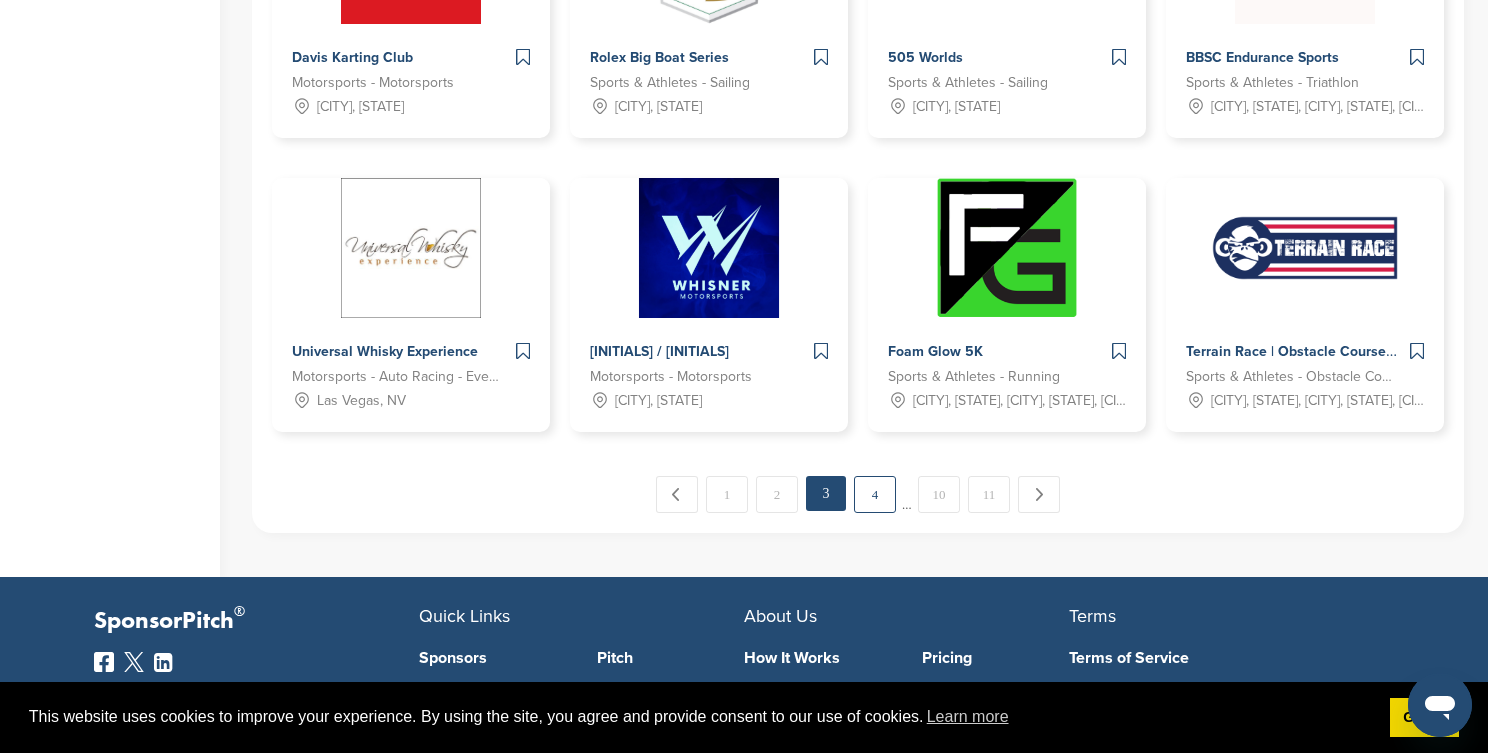 click on "4" at bounding box center [875, 494] 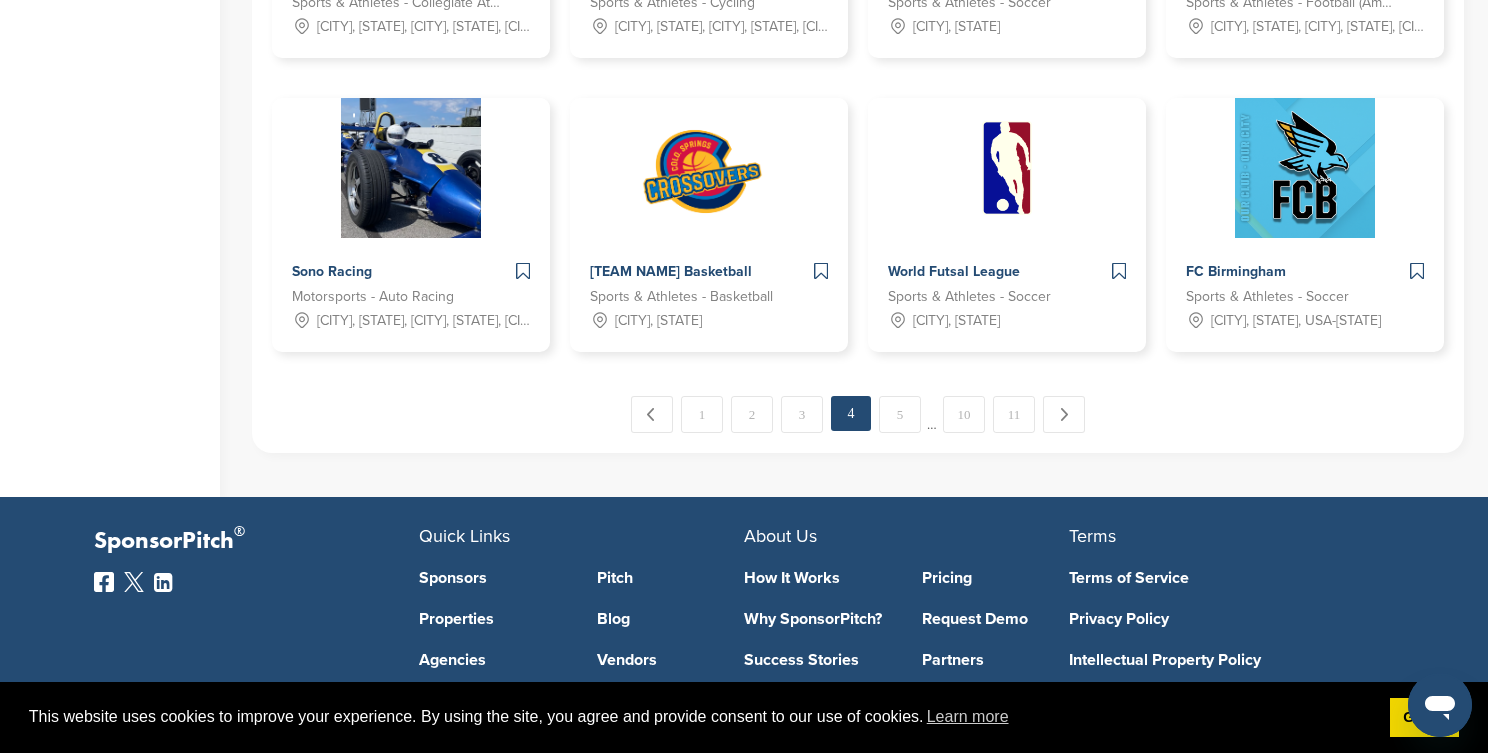 scroll, scrollTop: 1214, scrollLeft: 0, axis: vertical 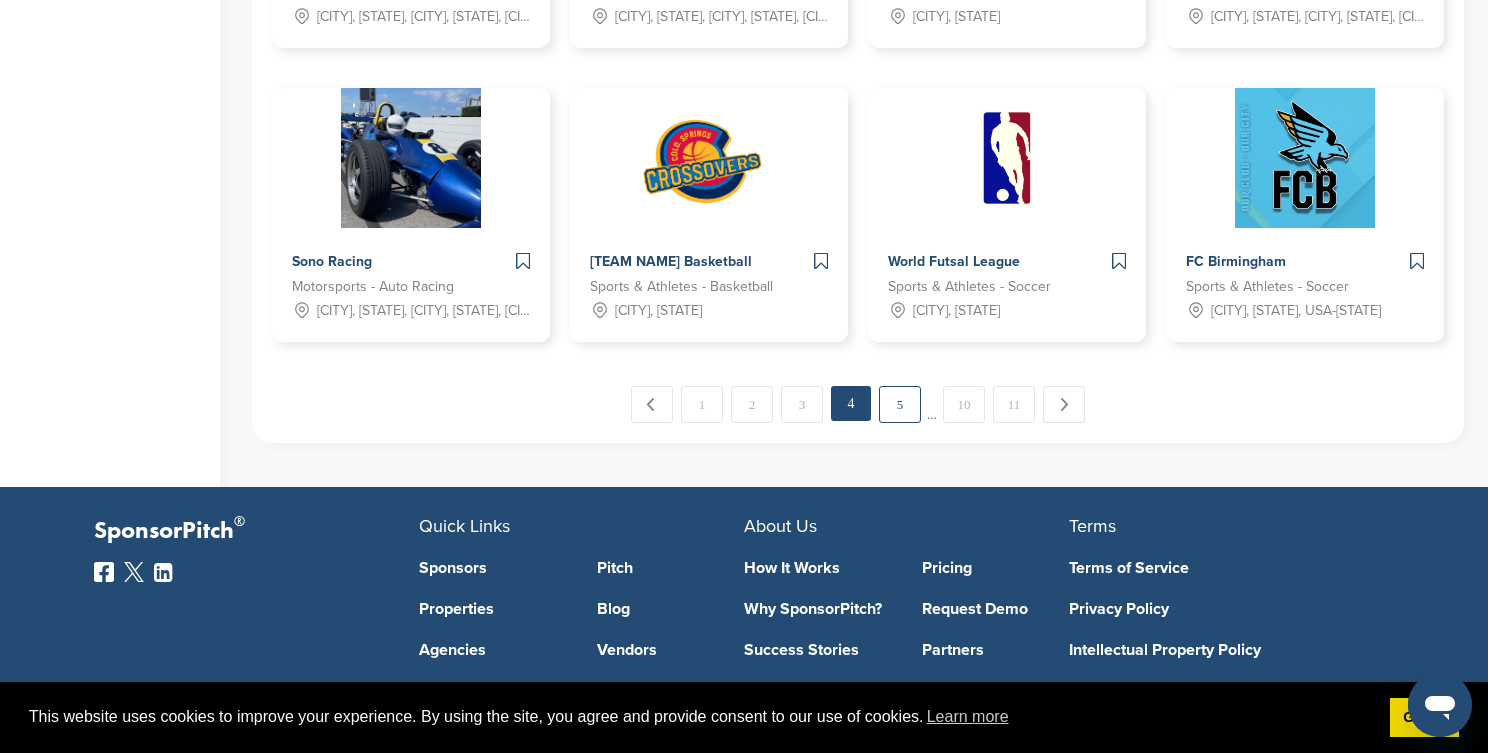 click on "5" at bounding box center (900, 404) 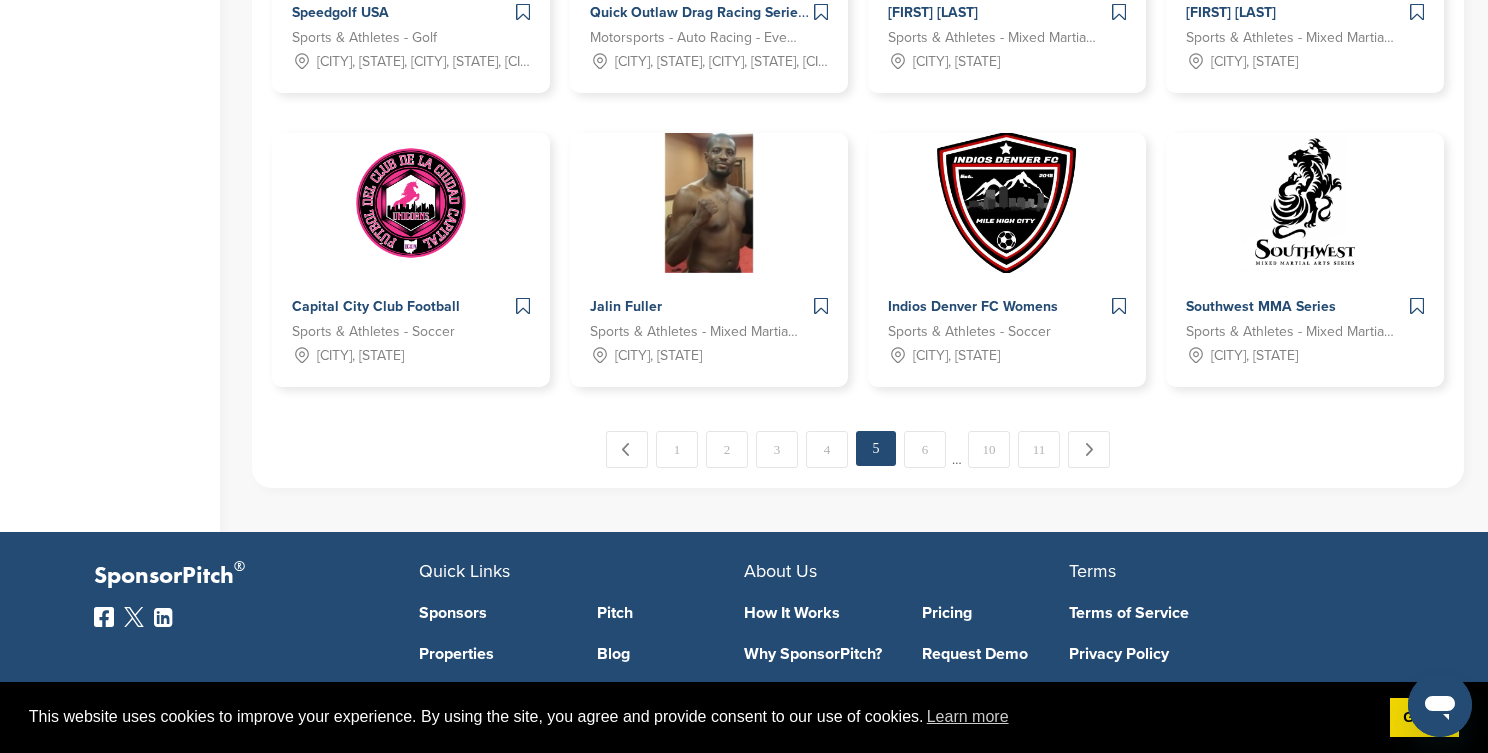 scroll, scrollTop: 1229, scrollLeft: 0, axis: vertical 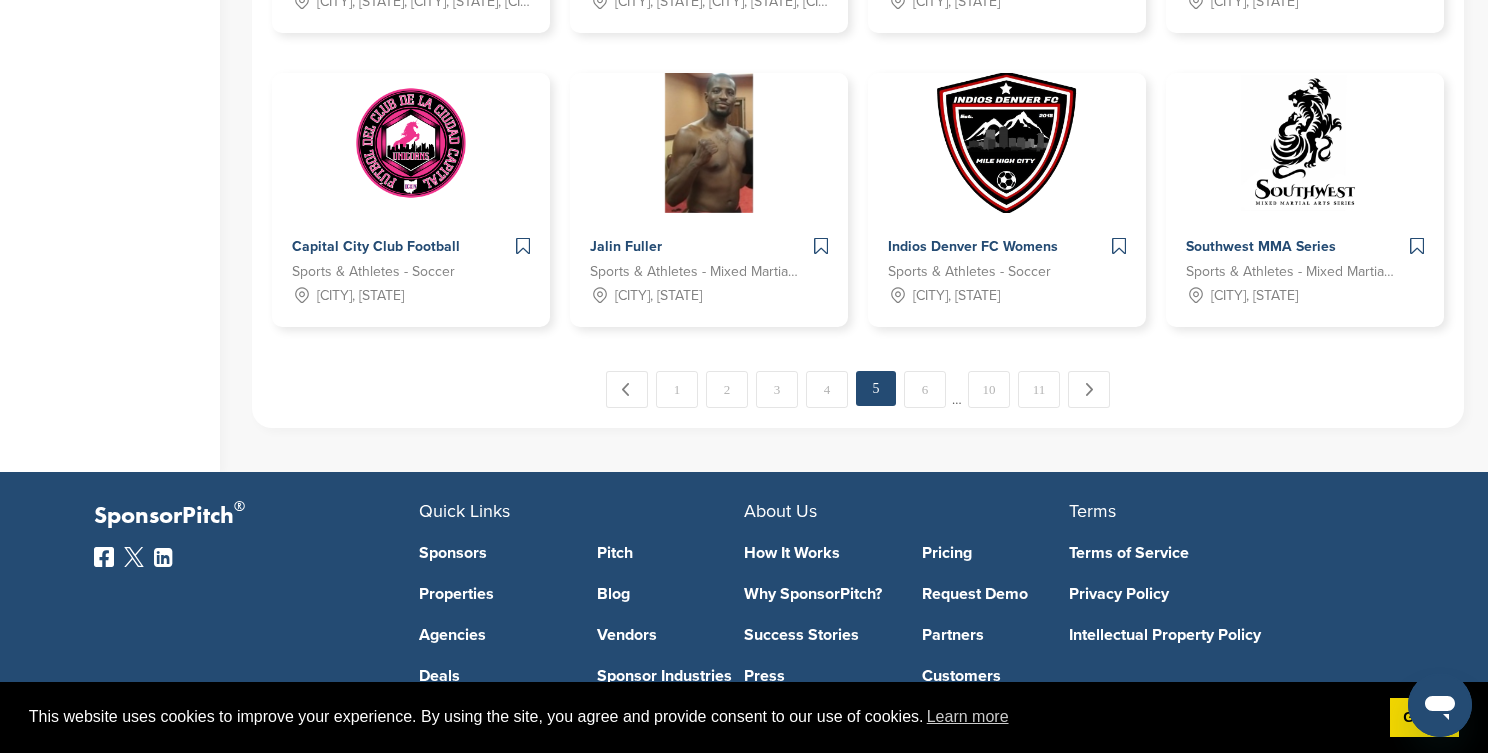 click on "← Previous   1   2   3   4   5   6   …   10   11   Next →" at bounding box center (858, 389) 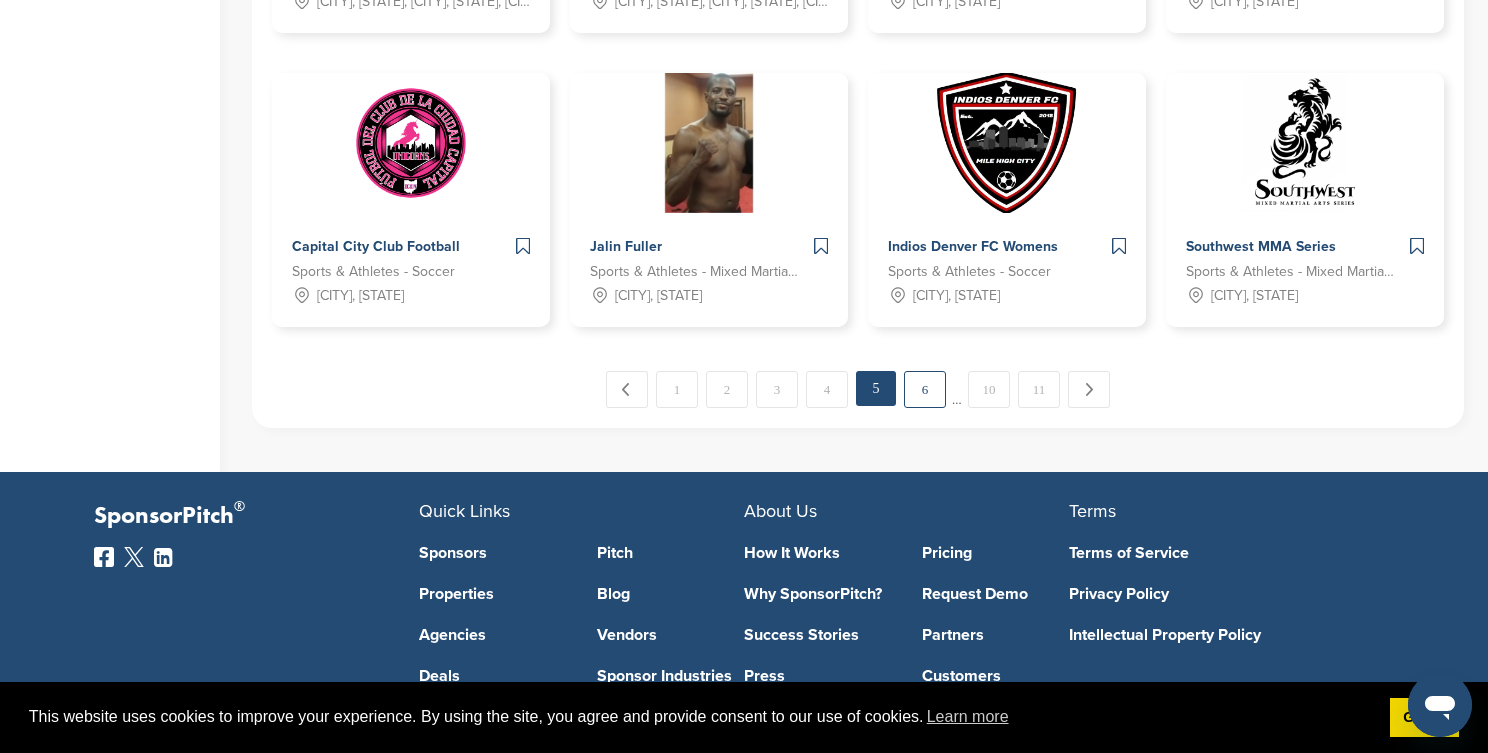 click on "6" at bounding box center [925, 389] 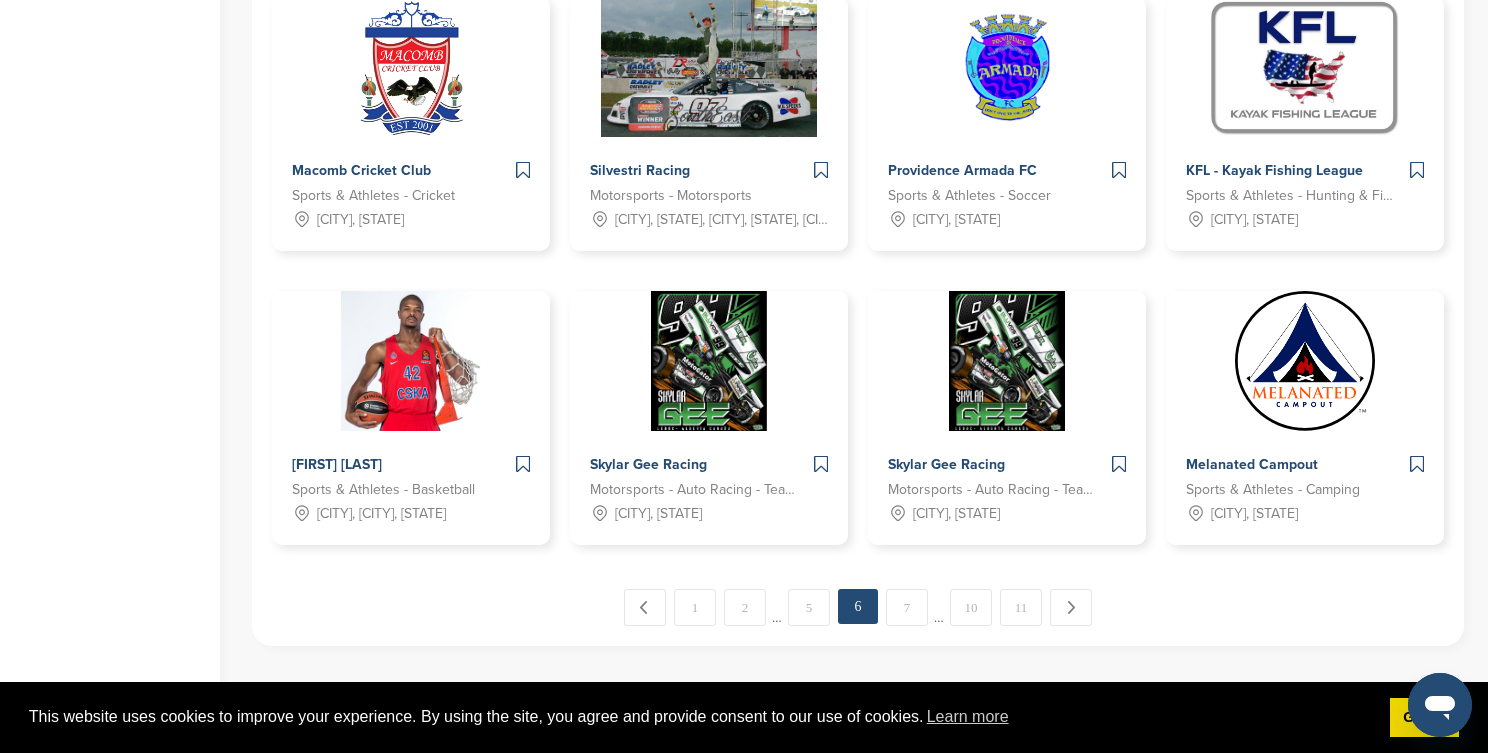 scroll, scrollTop: 1080, scrollLeft: 0, axis: vertical 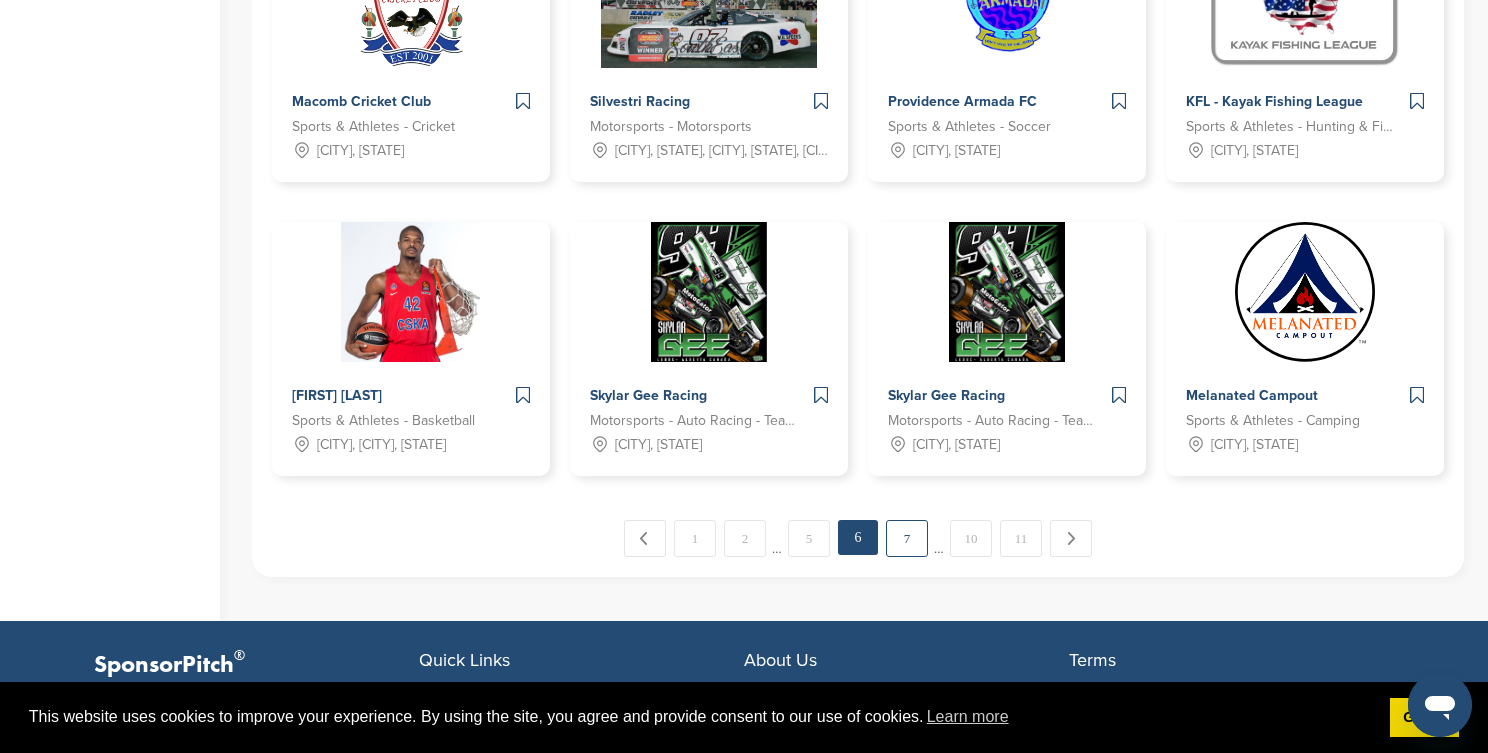 click on "7" at bounding box center (907, 538) 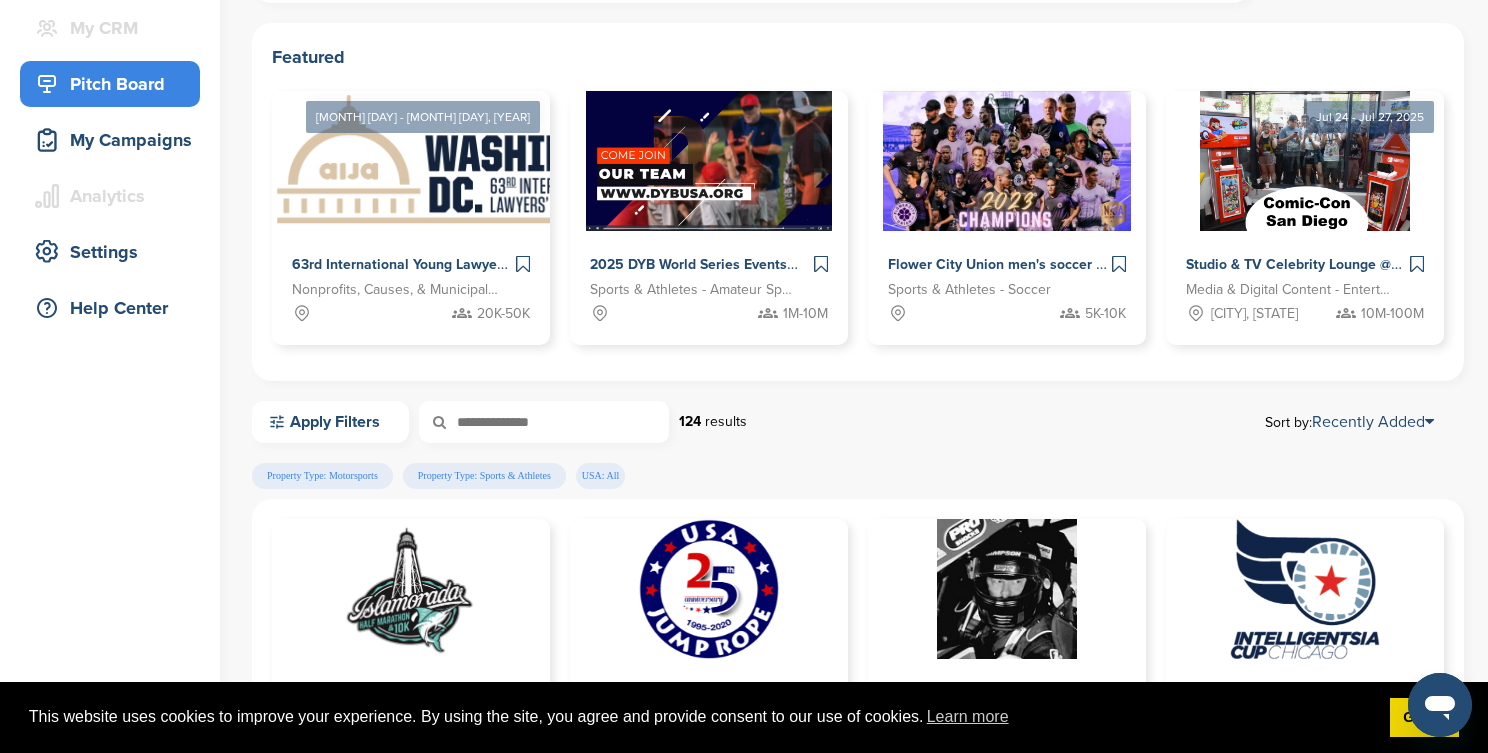 scroll, scrollTop: 232, scrollLeft: 0, axis: vertical 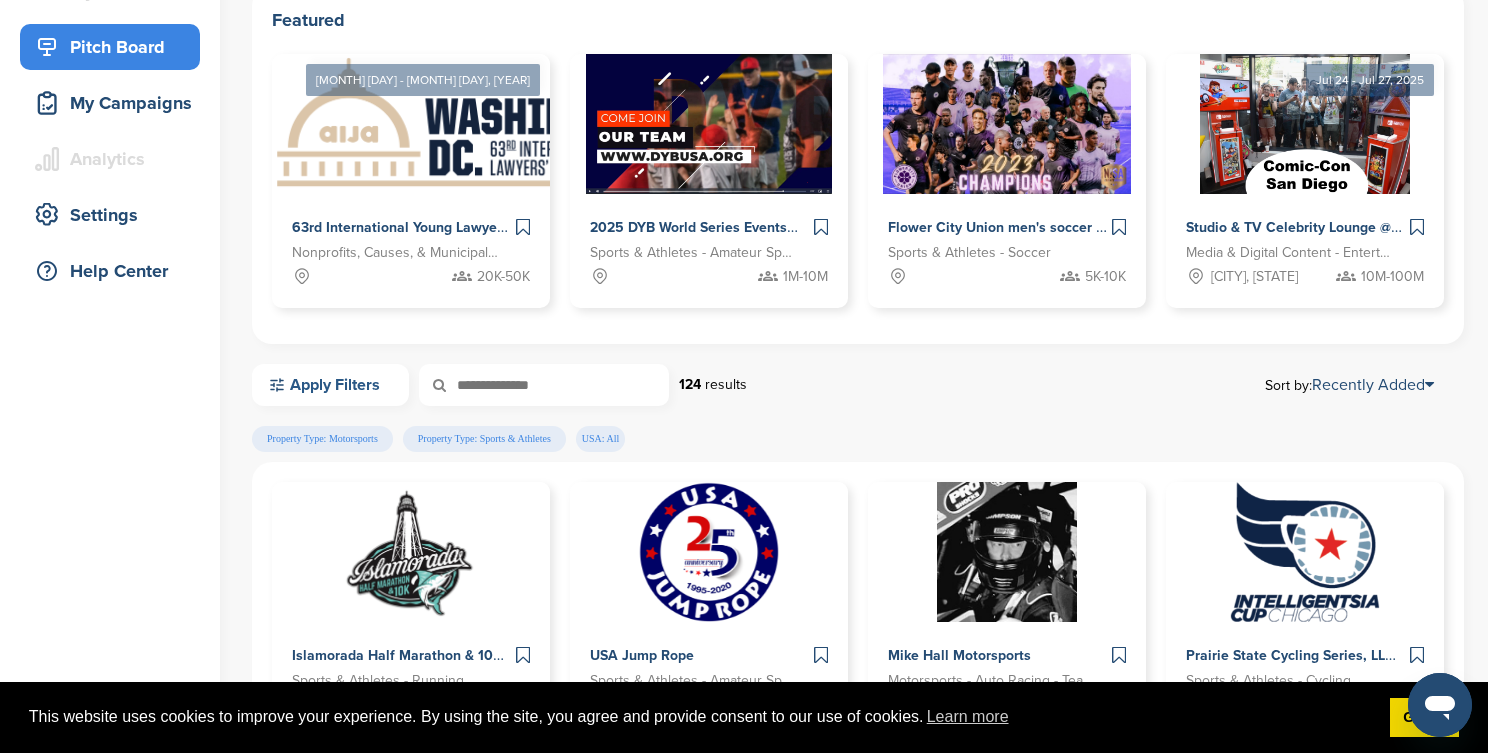 click on "Apply Filters" at bounding box center [330, 385] 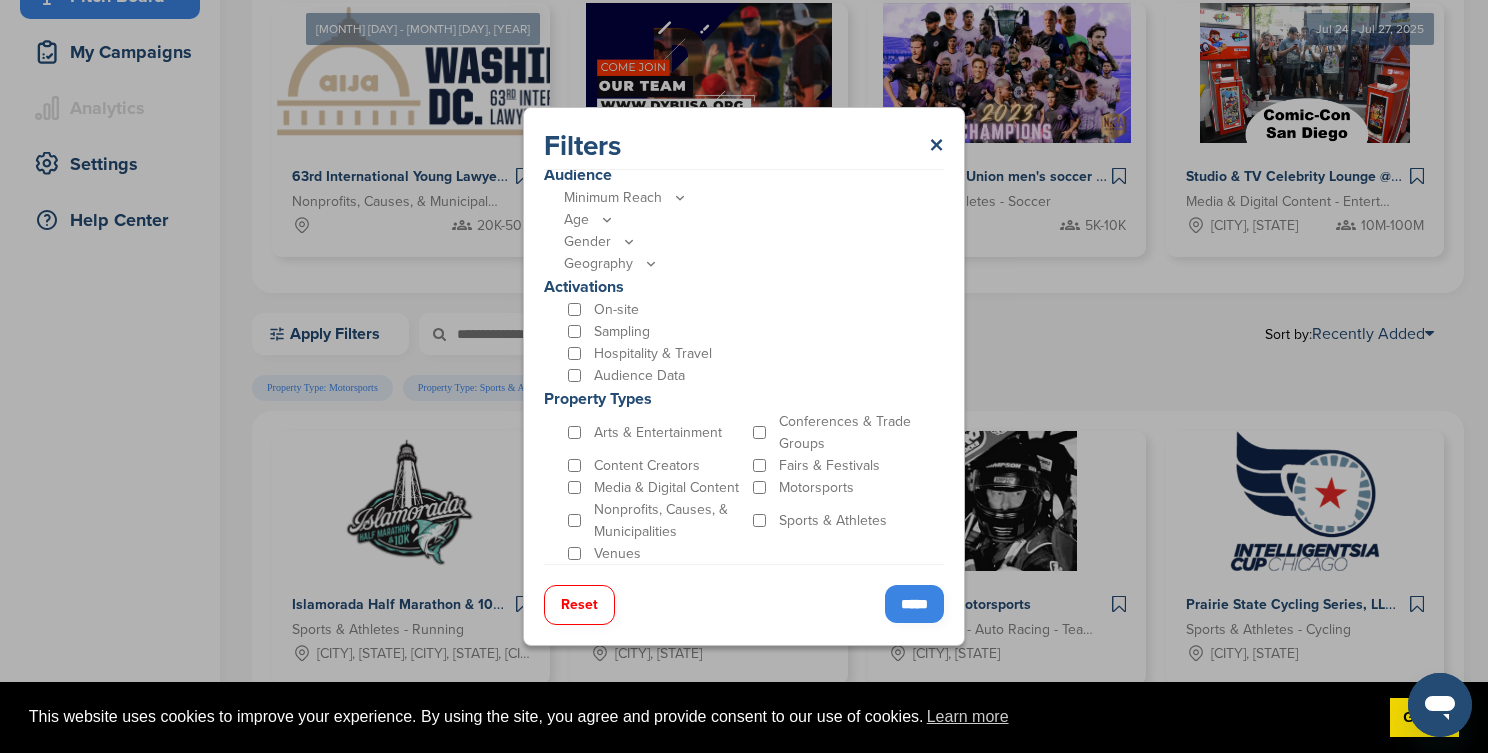 scroll, scrollTop: 281, scrollLeft: 0, axis: vertical 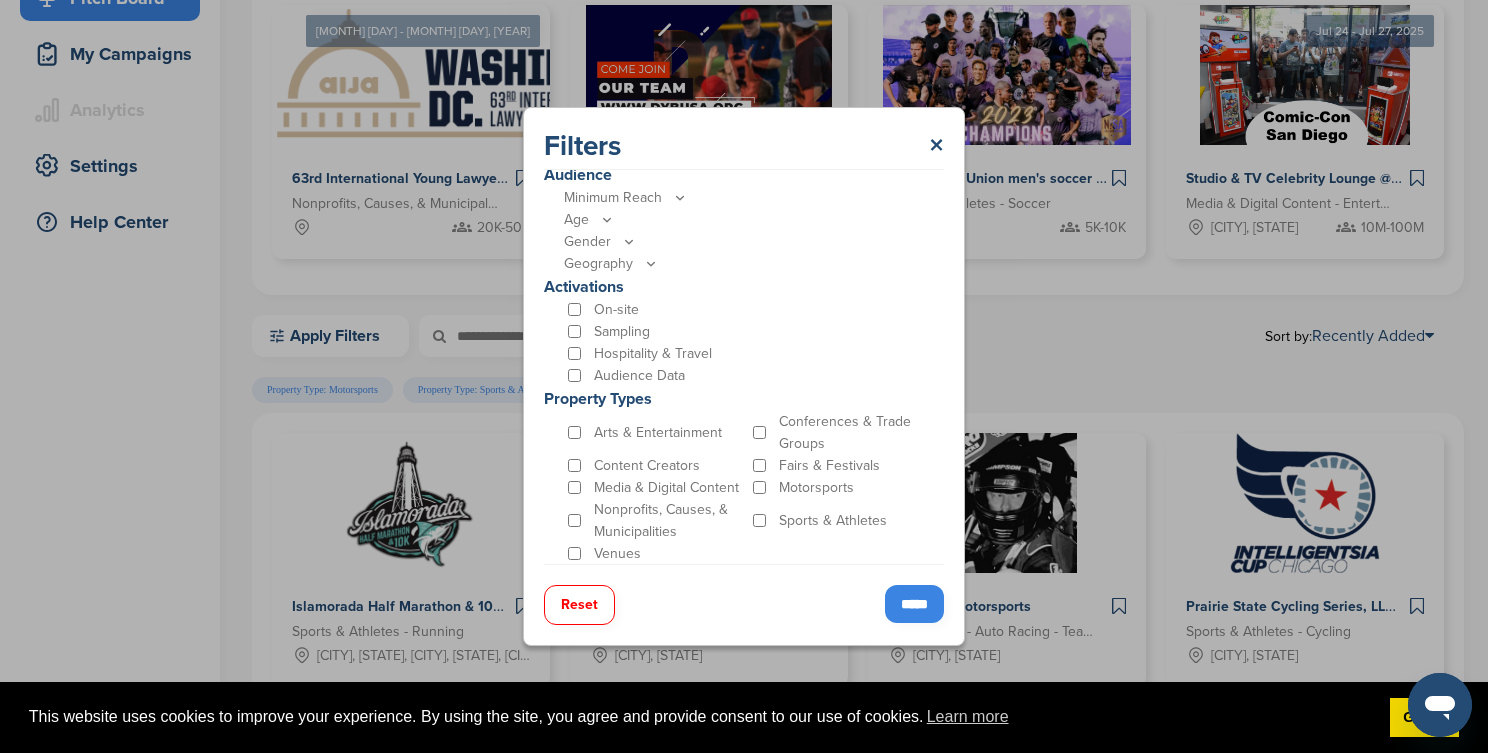 click on "Sports & Athletes" at bounding box center (841, 521) 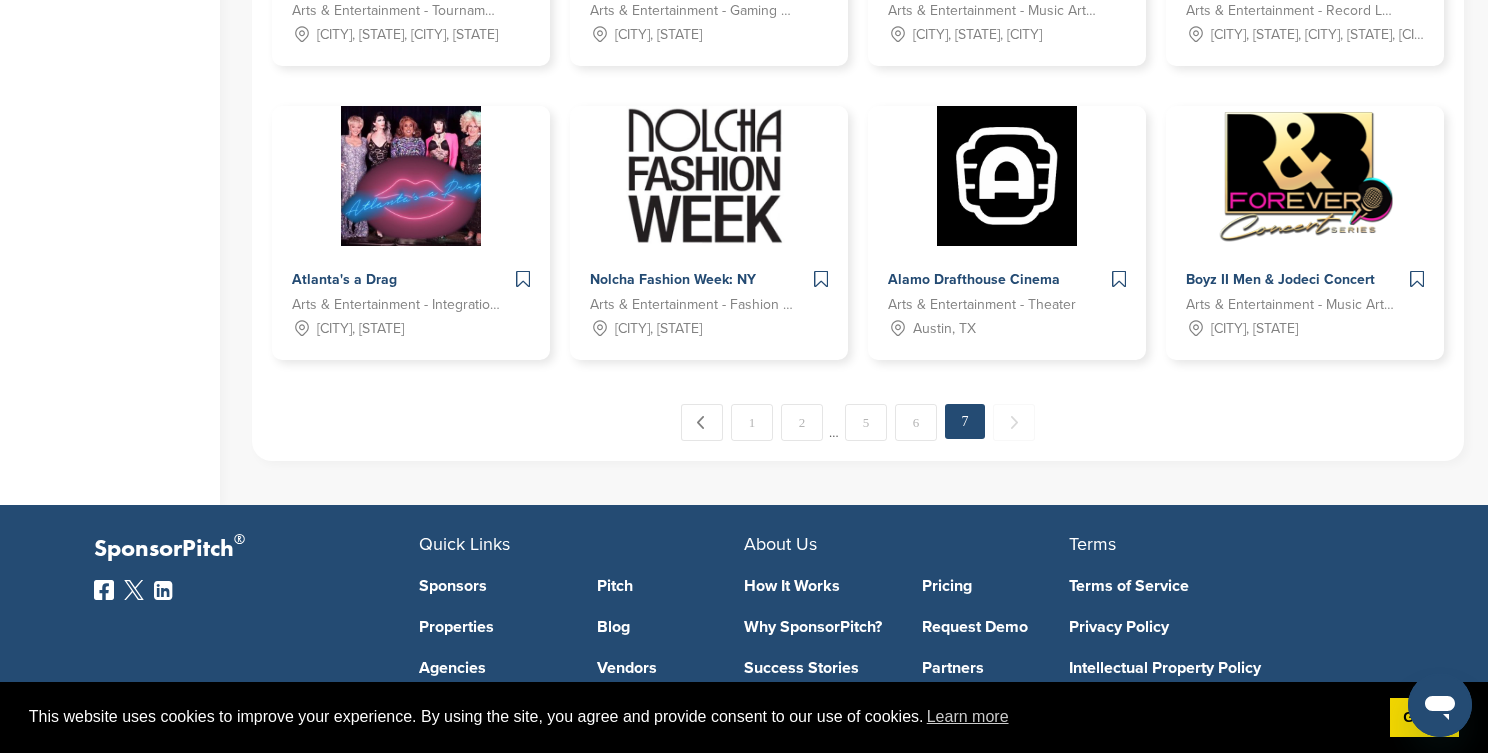 scroll, scrollTop: 1114, scrollLeft: 0, axis: vertical 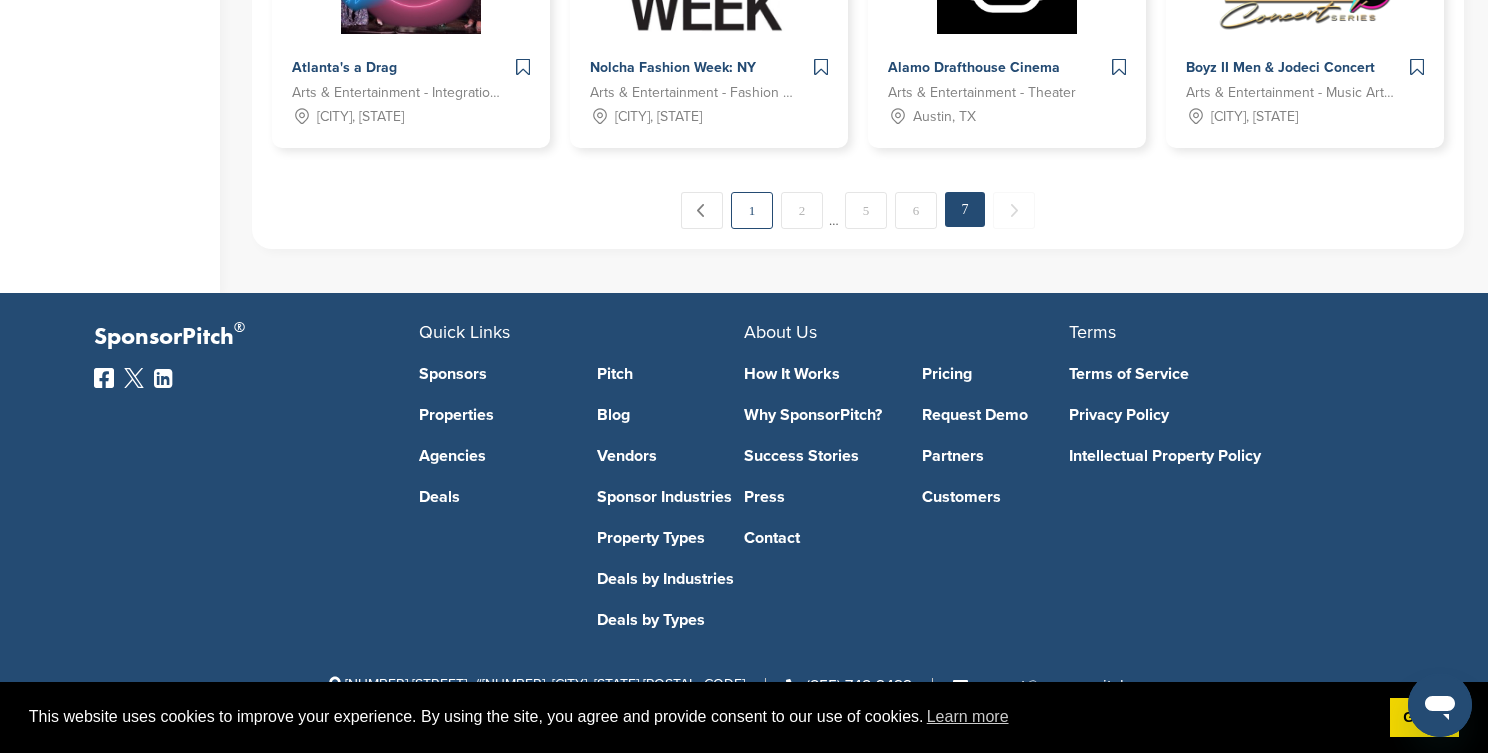 click on "1" at bounding box center (752, 210) 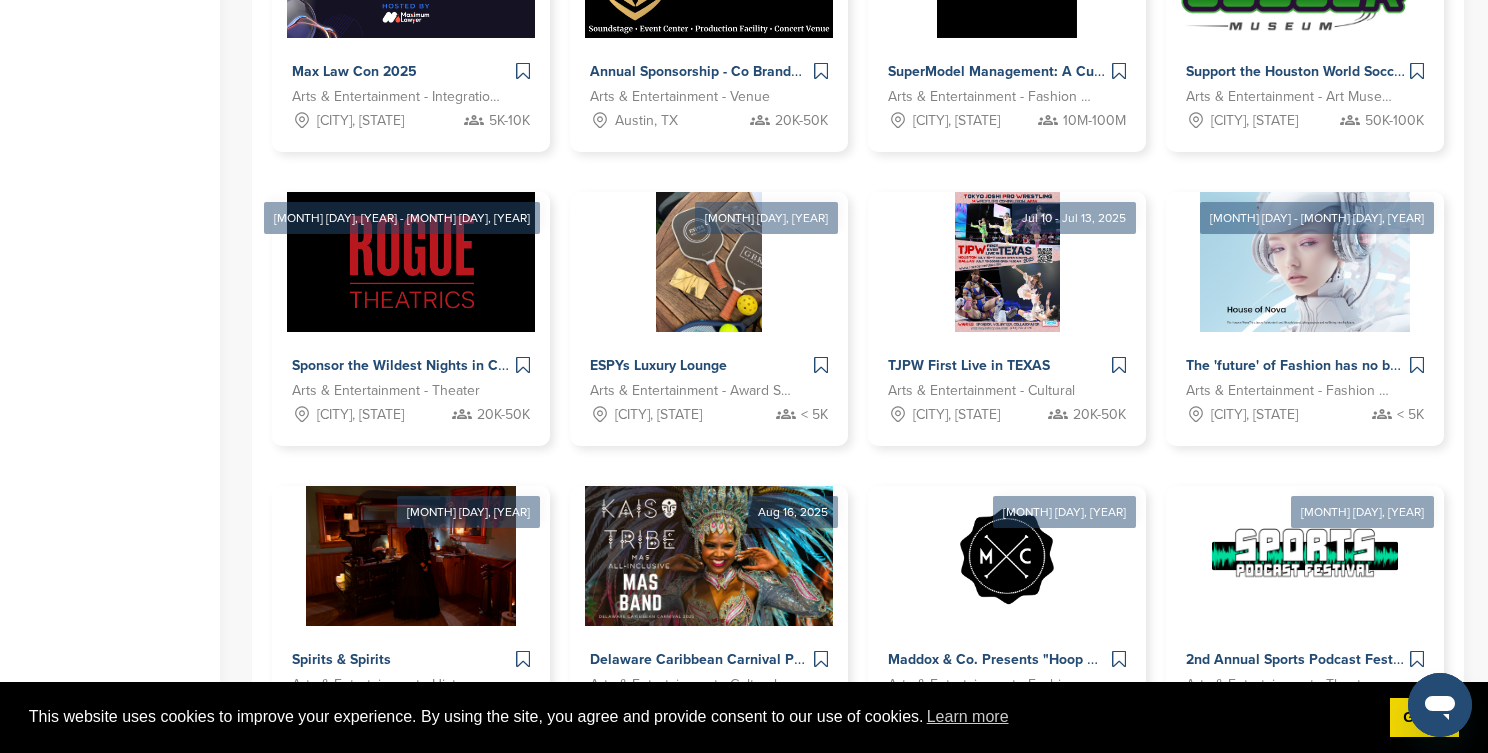 scroll, scrollTop: 1004, scrollLeft: 0, axis: vertical 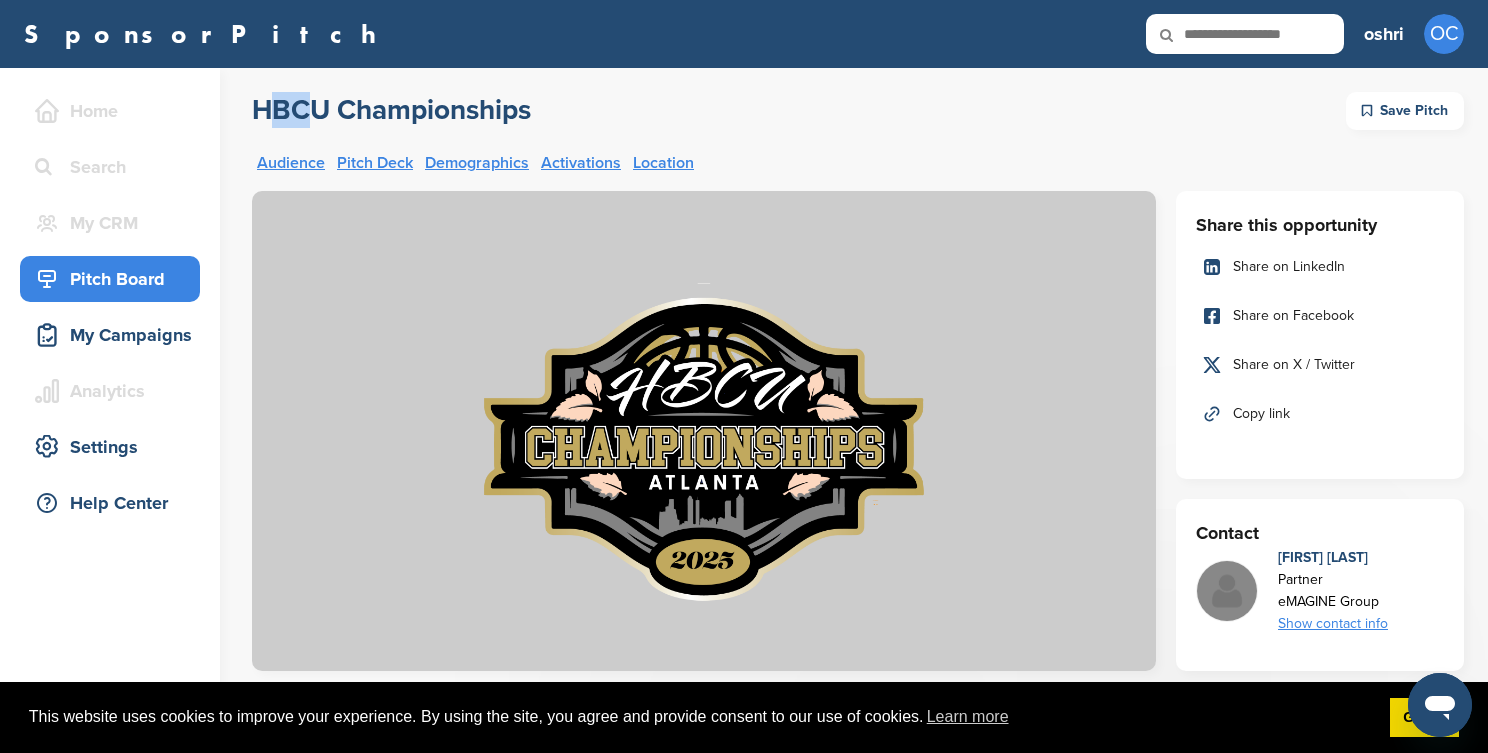 drag, startPoint x: 250, startPoint y: 101, endPoint x: 550, endPoint y: 107, distance: 300.06 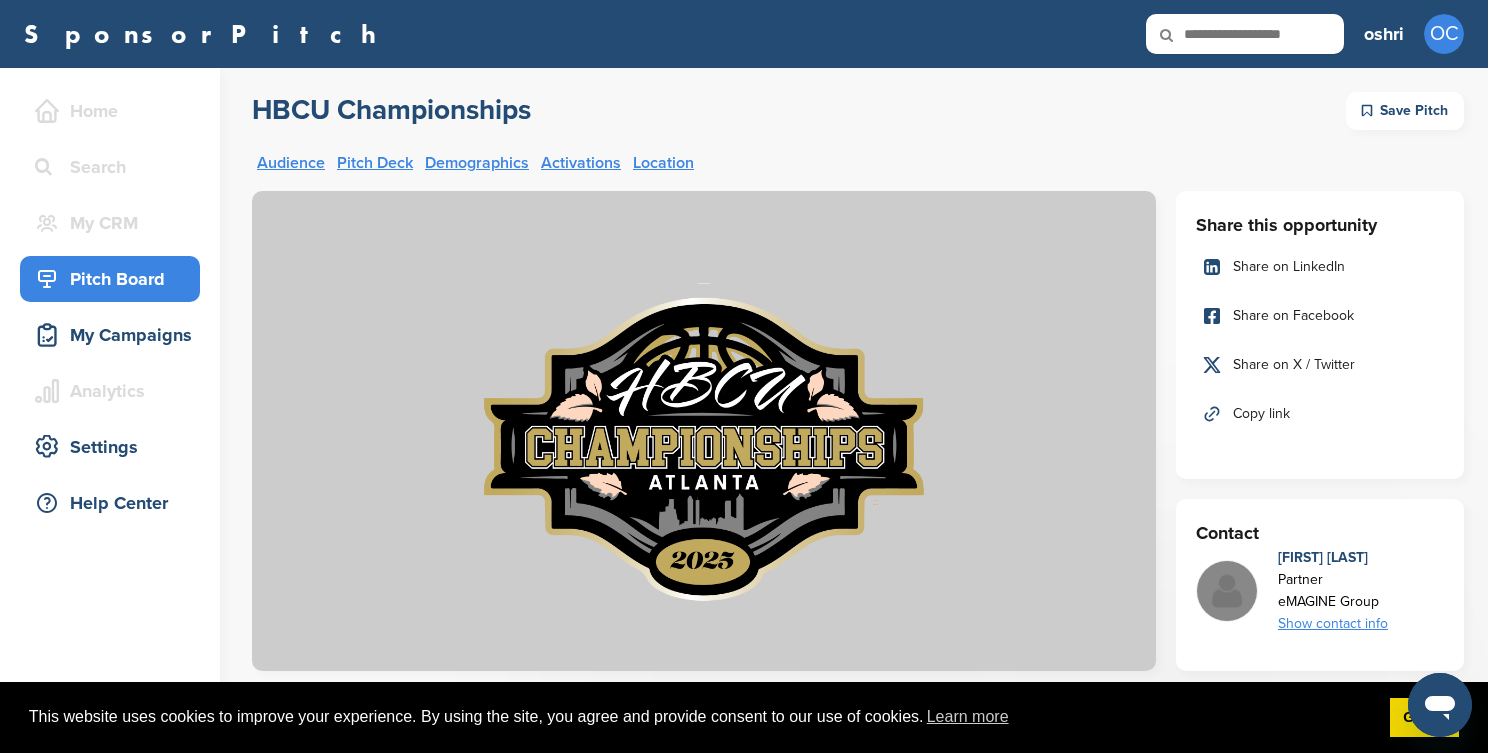 drag, startPoint x: 550, startPoint y: 107, endPoint x: 237, endPoint y: 109, distance: 313.00638 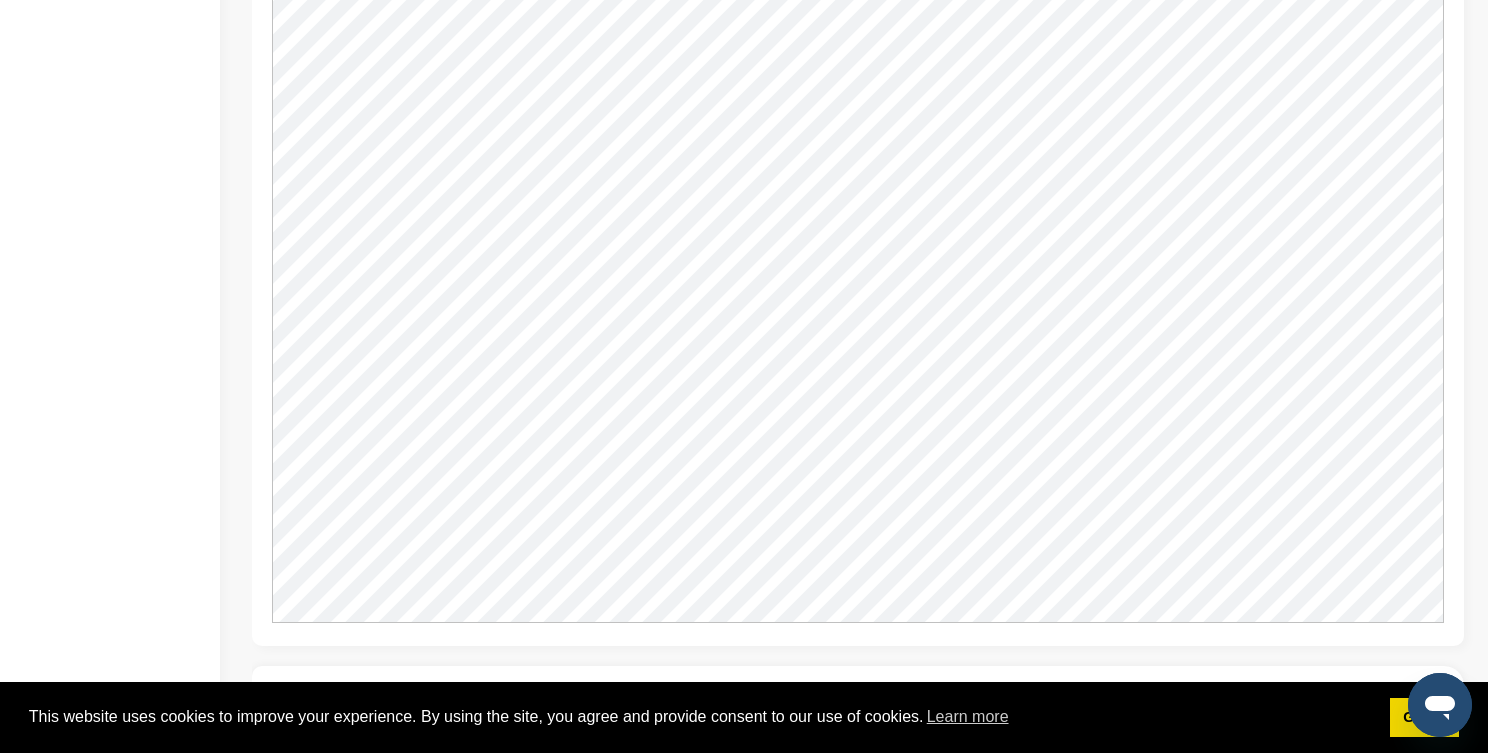 scroll, scrollTop: 1500, scrollLeft: 0, axis: vertical 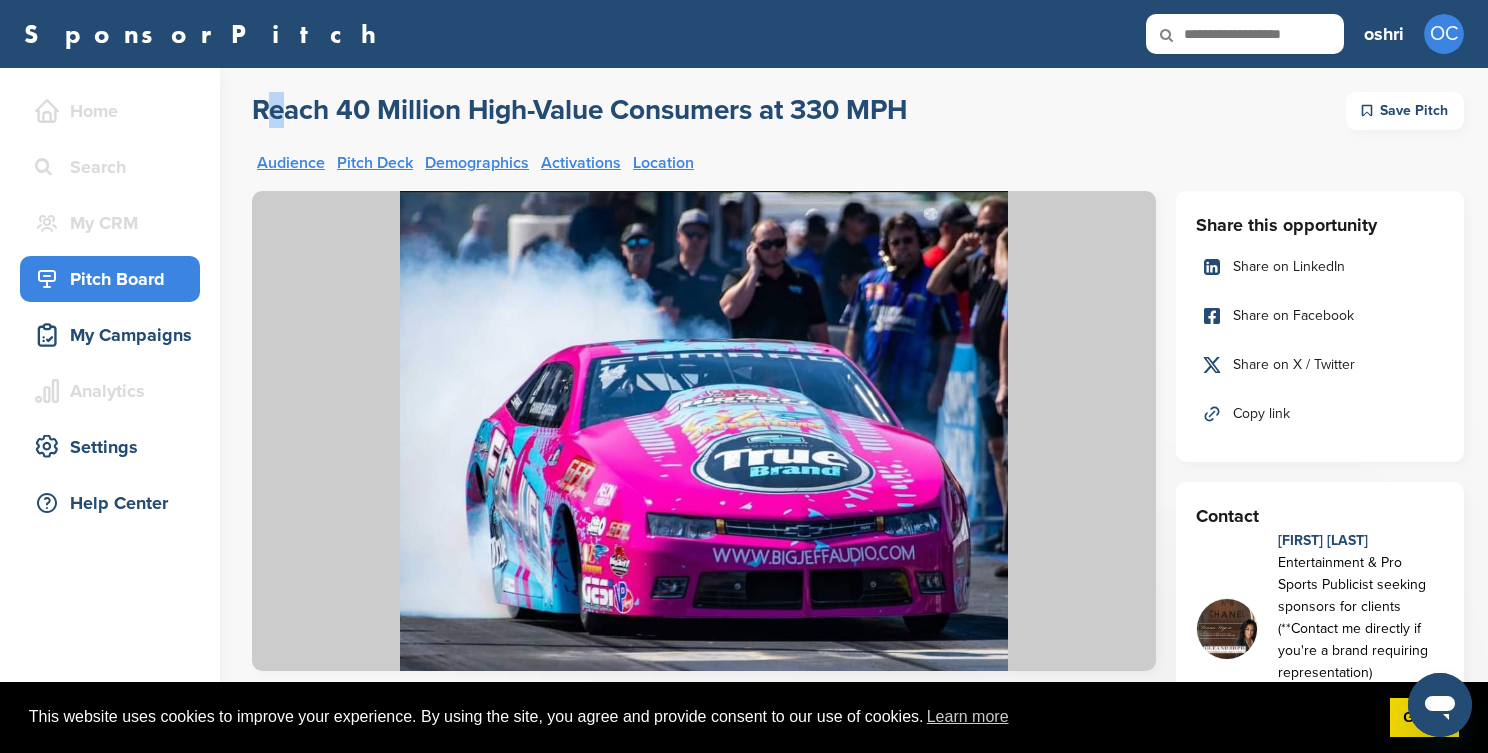 drag, startPoint x: 240, startPoint y: 108, endPoint x: 354, endPoint y: 115, distance: 114.21471 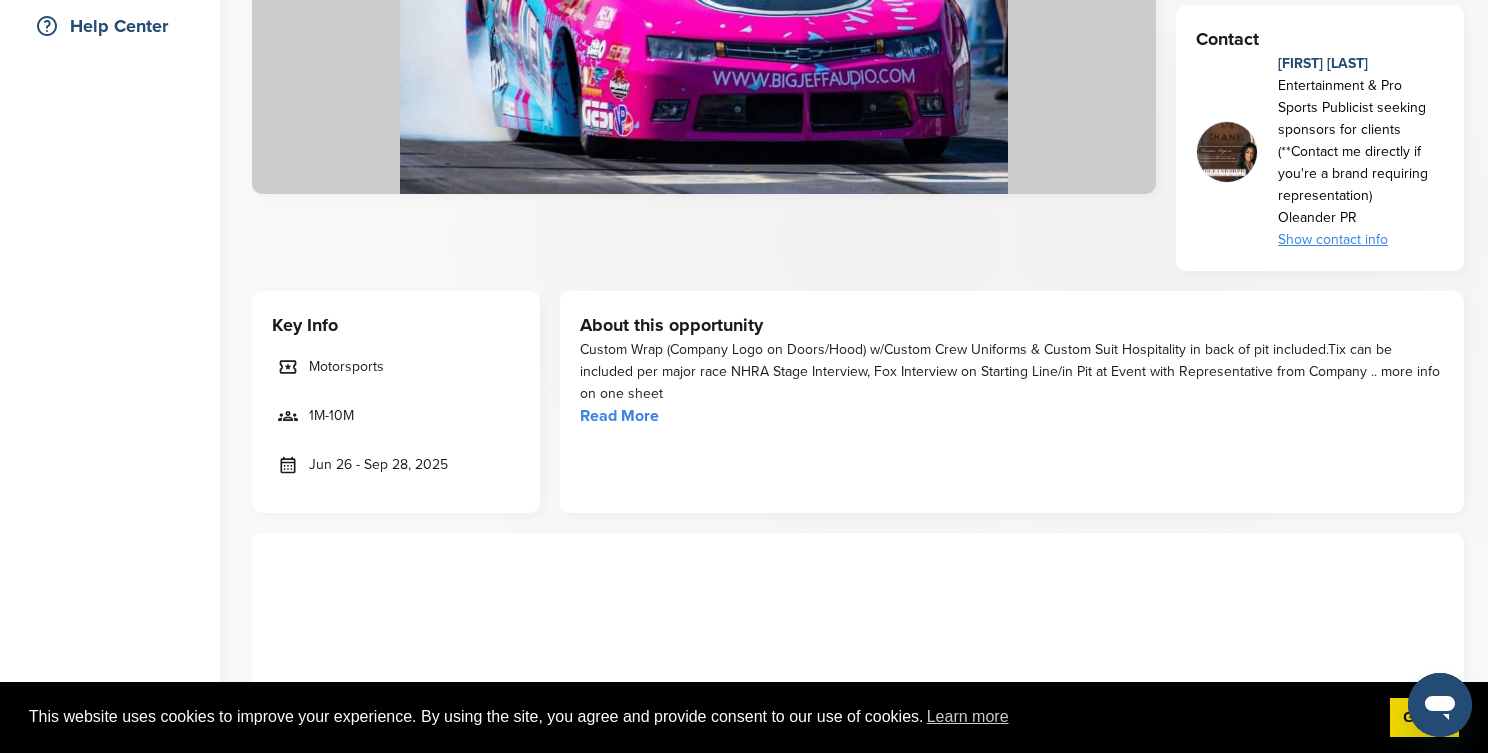 scroll, scrollTop: 480, scrollLeft: 0, axis: vertical 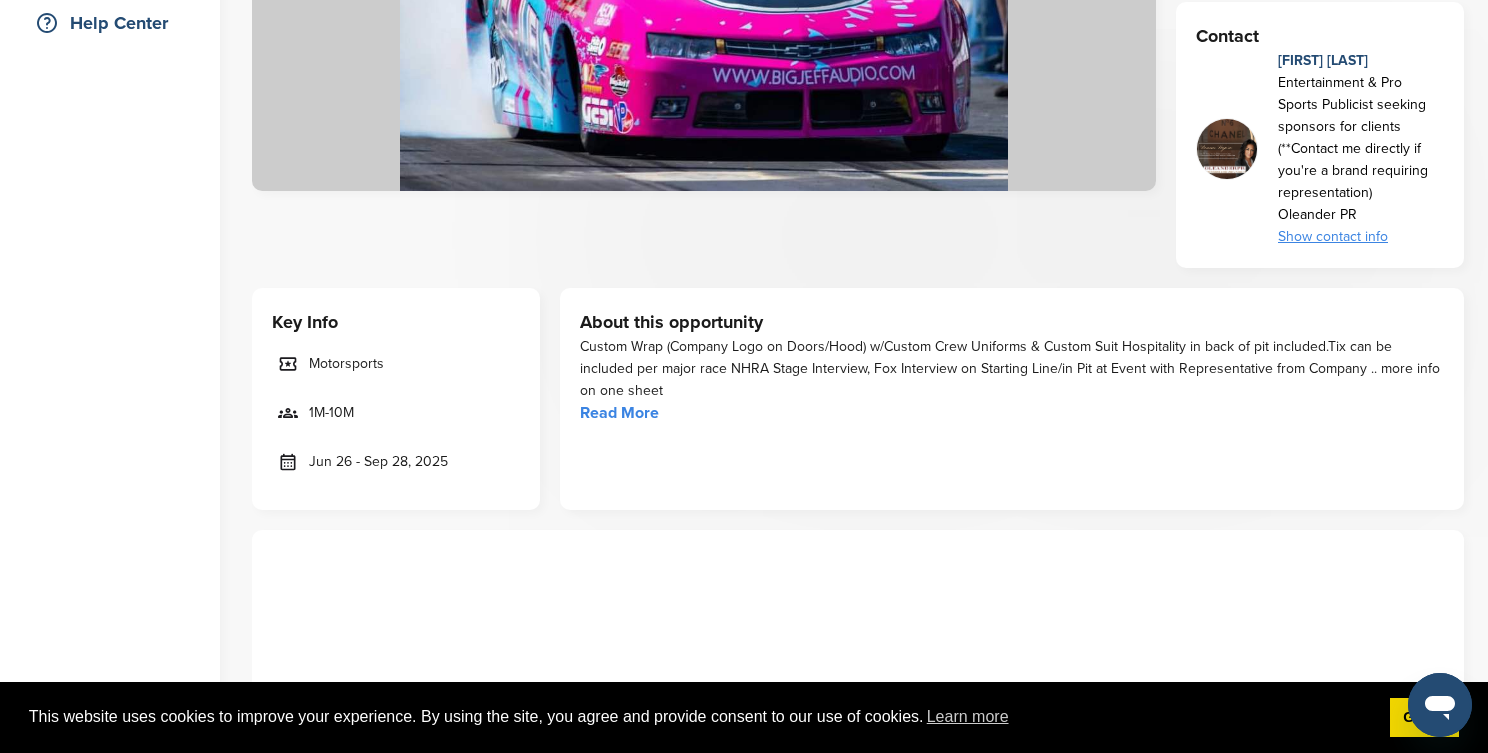 click on "Read More" at bounding box center (619, 413) 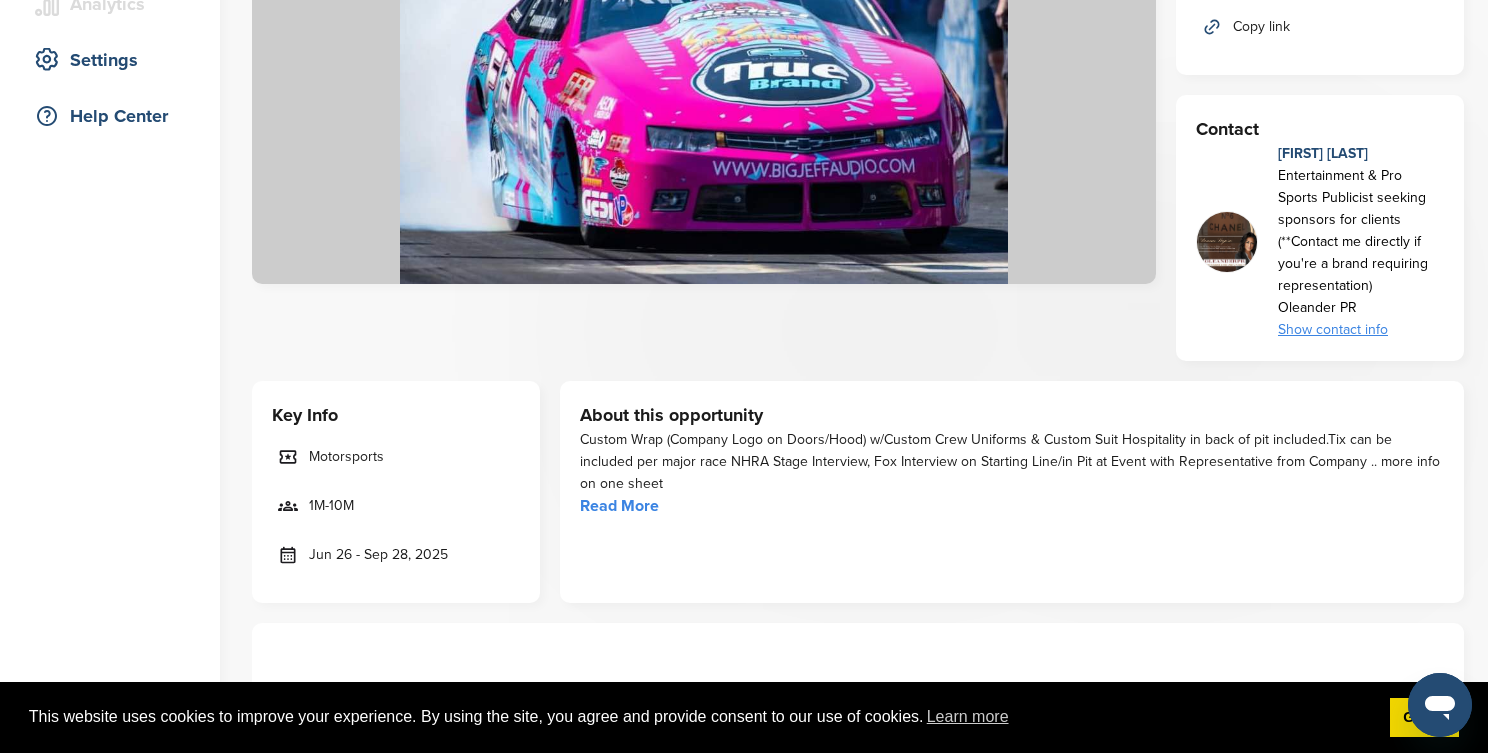 scroll, scrollTop: 0, scrollLeft: 0, axis: both 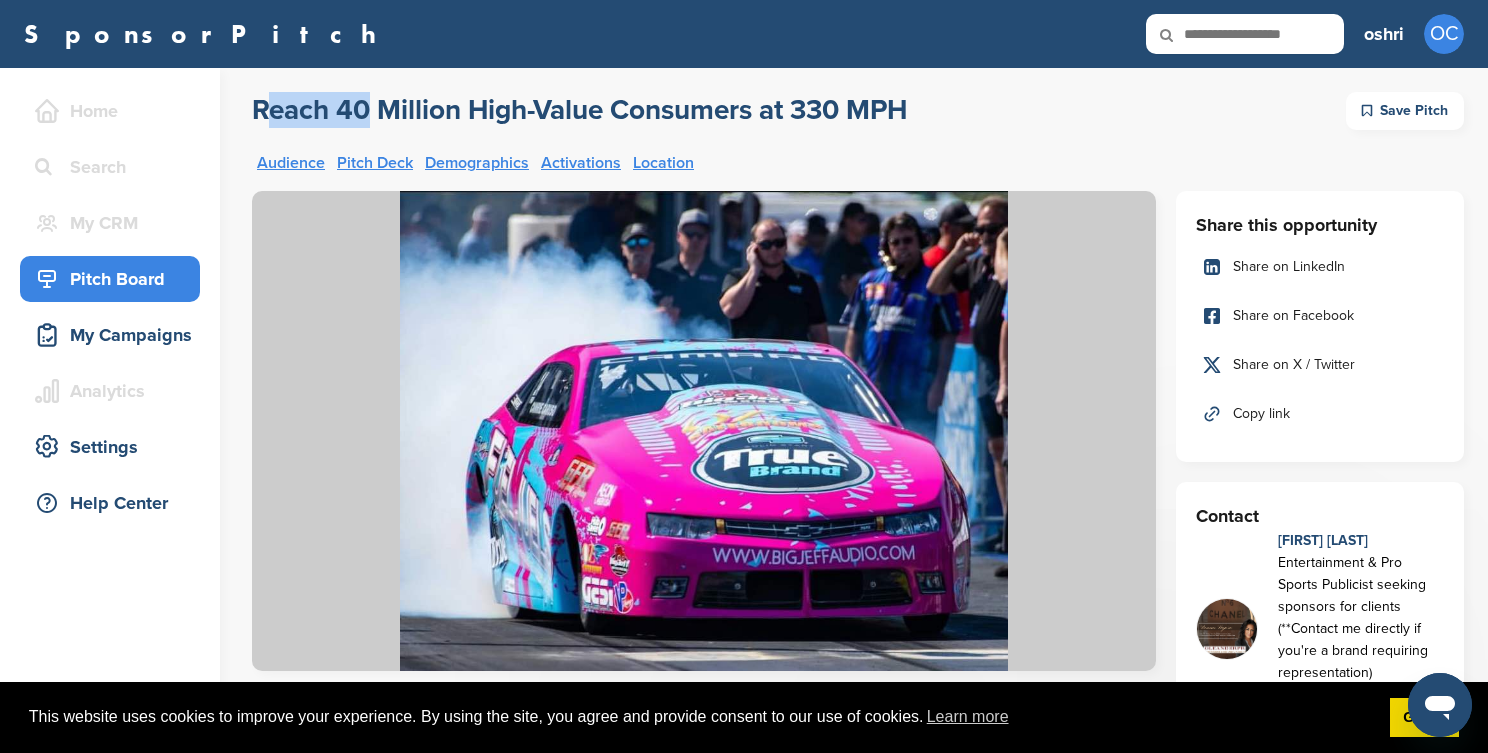 click on "Pitch Deck" at bounding box center (375, 163) 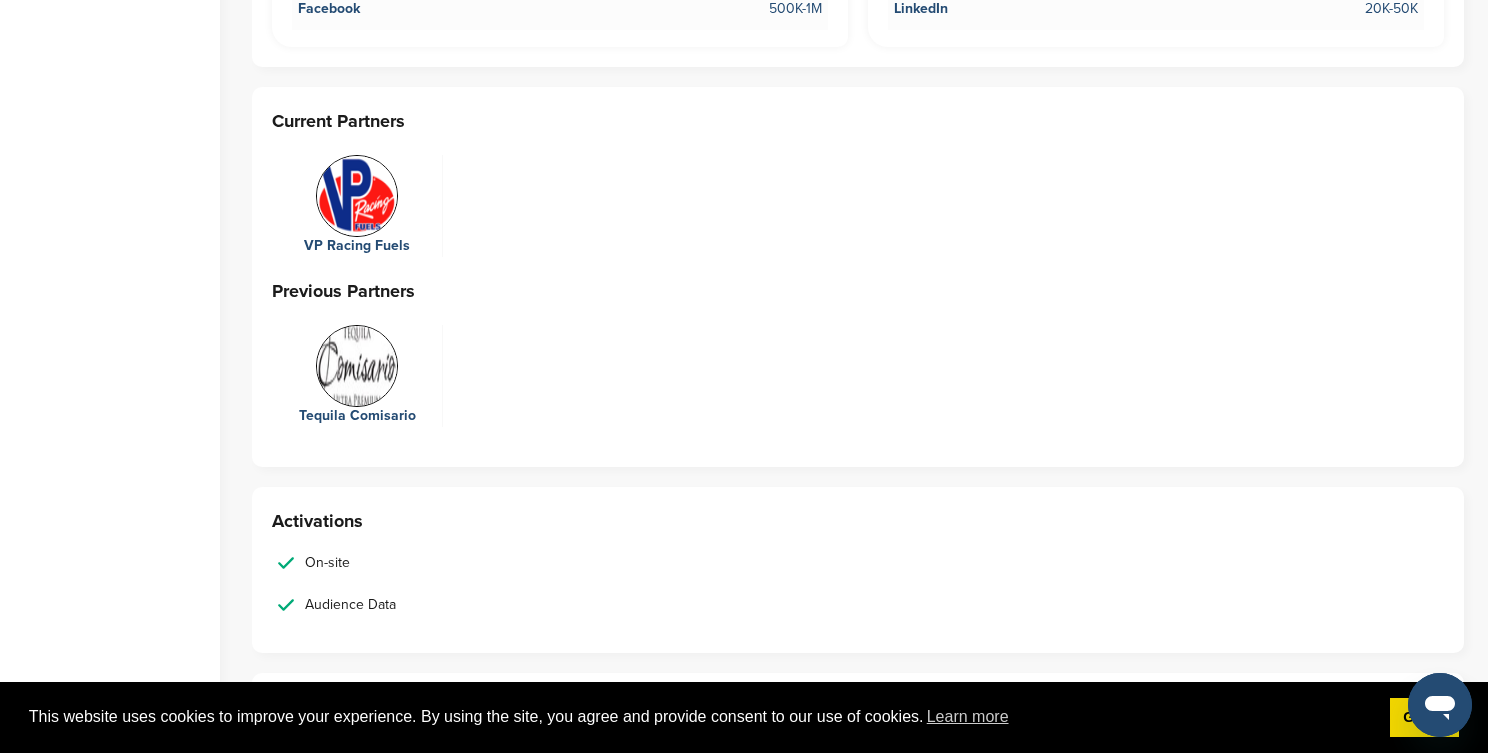 scroll, scrollTop: 4403, scrollLeft: 0, axis: vertical 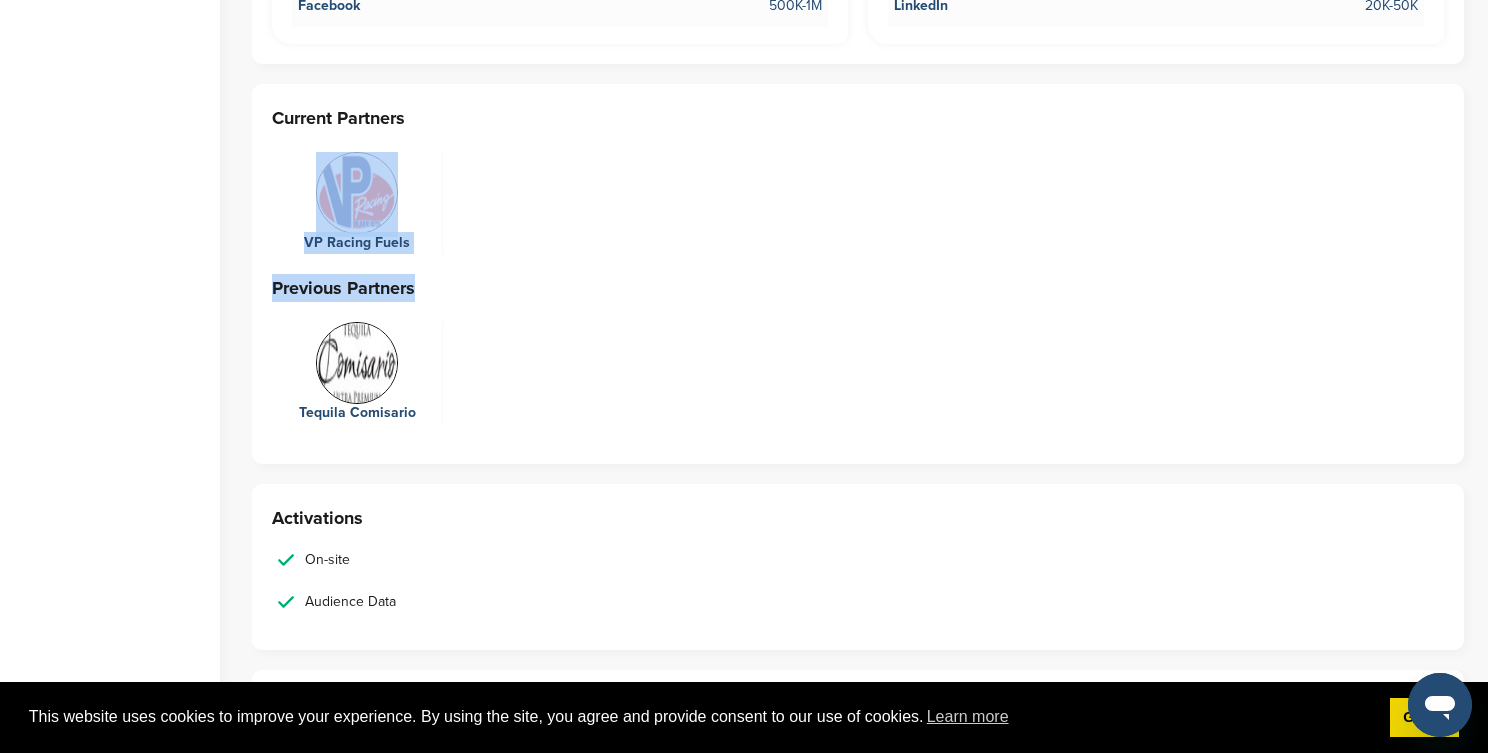 drag, startPoint x: 430, startPoint y: 278, endPoint x: 277, endPoint y: 200, distance: 171.73526 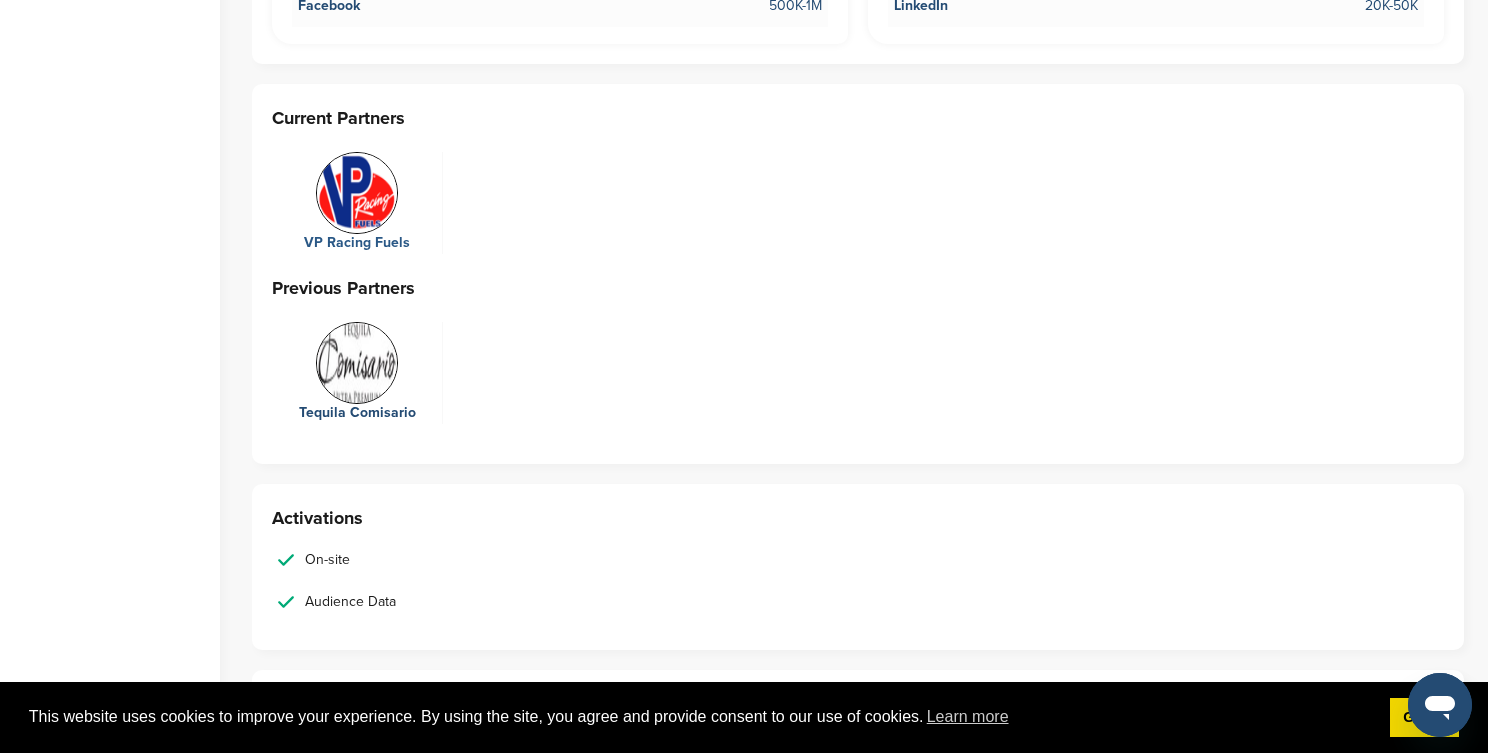 click on "VP Racing Fuels" at bounding box center (357, 243) 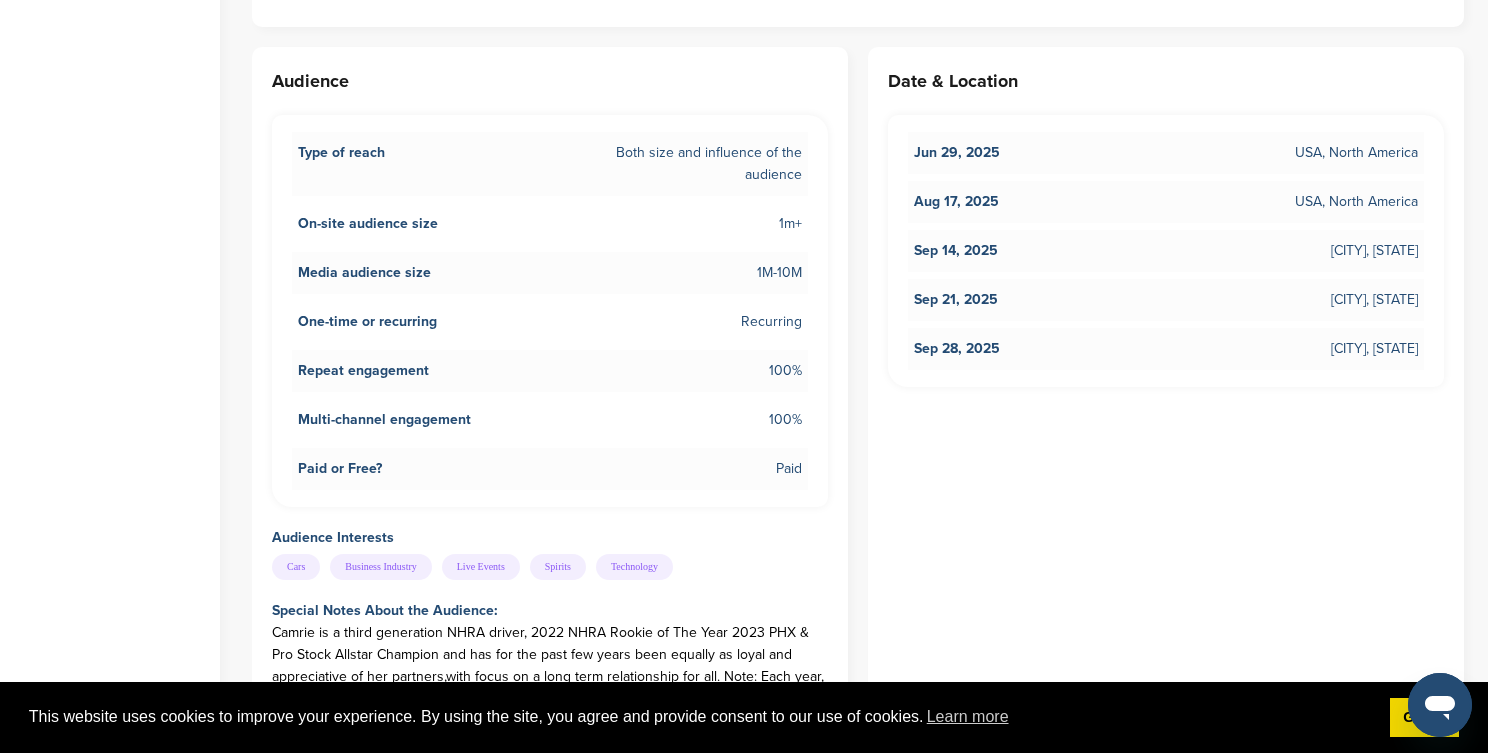 scroll, scrollTop: 1571, scrollLeft: 0, axis: vertical 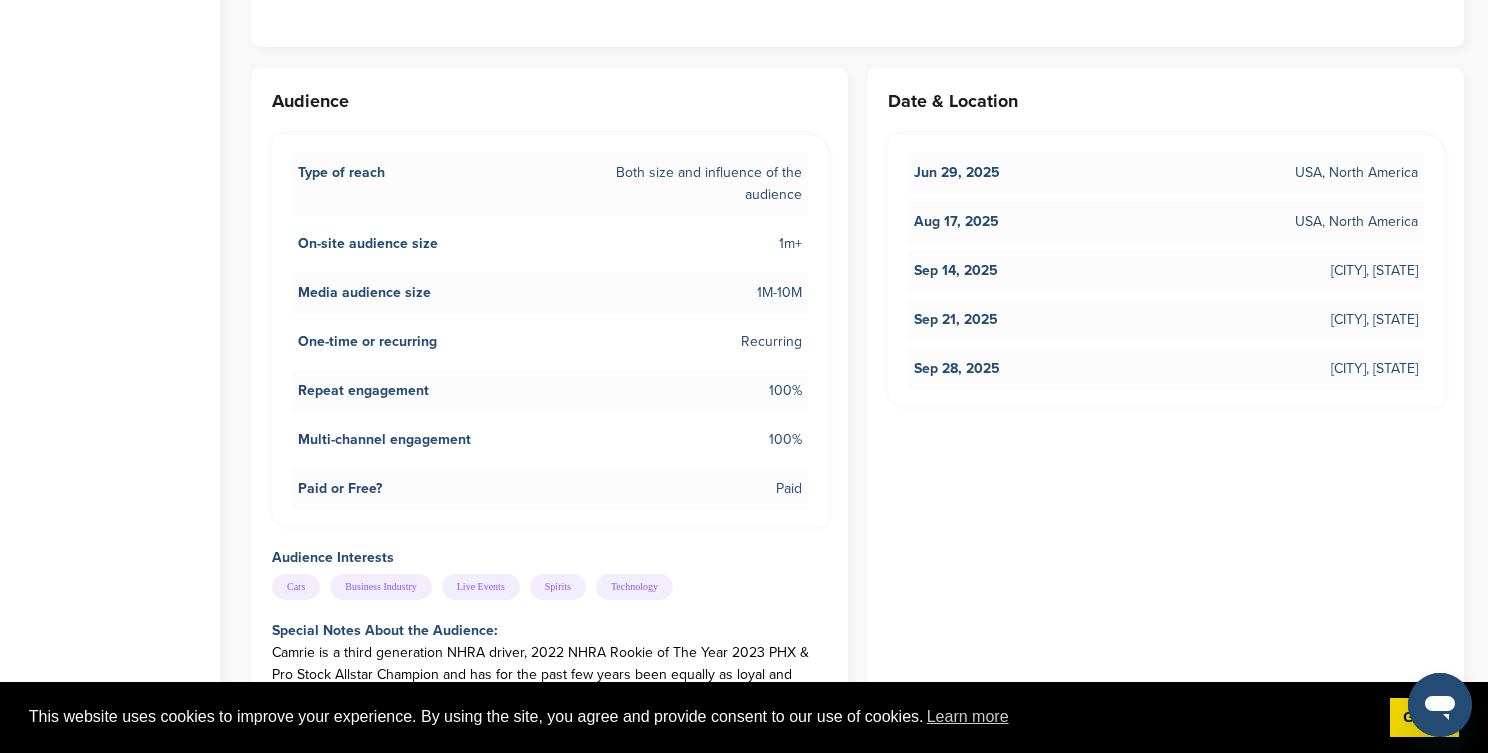 drag, startPoint x: 752, startPoint y: 105, endPoint x: 831, endPoint y: 442, distance: 346.1358 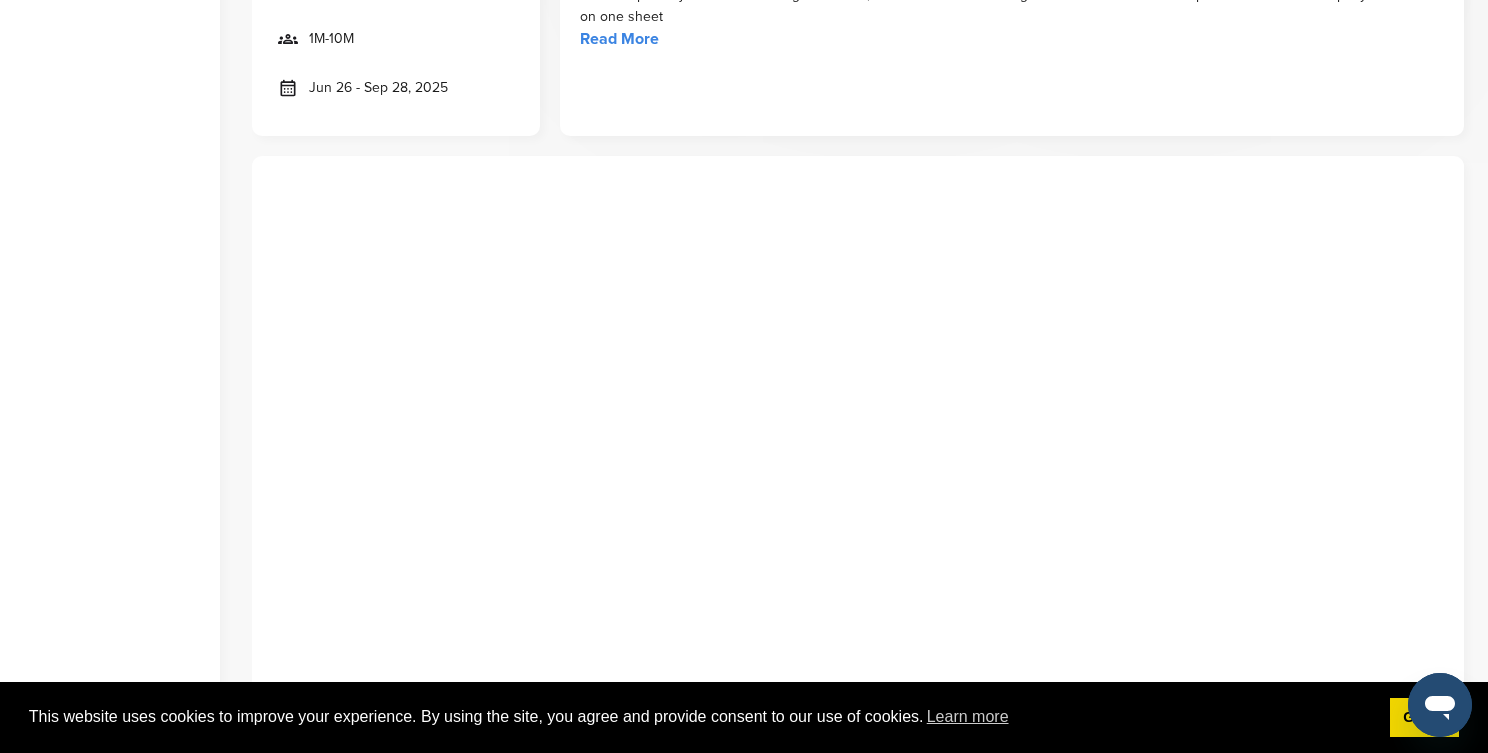 scroll, scrollTop: 998, scrollLeft: 0, axis: vertical 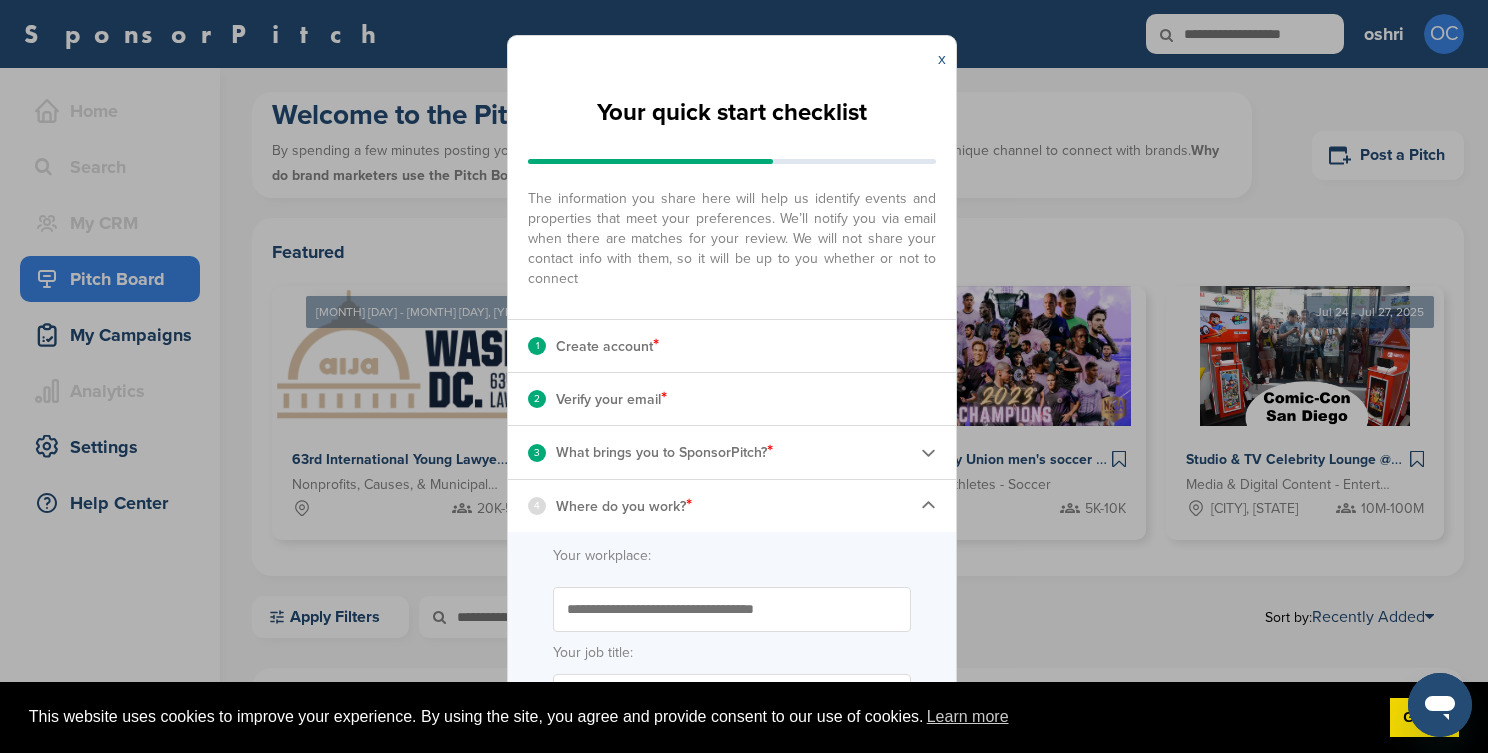click on "x" at bounding box center (942, 59) 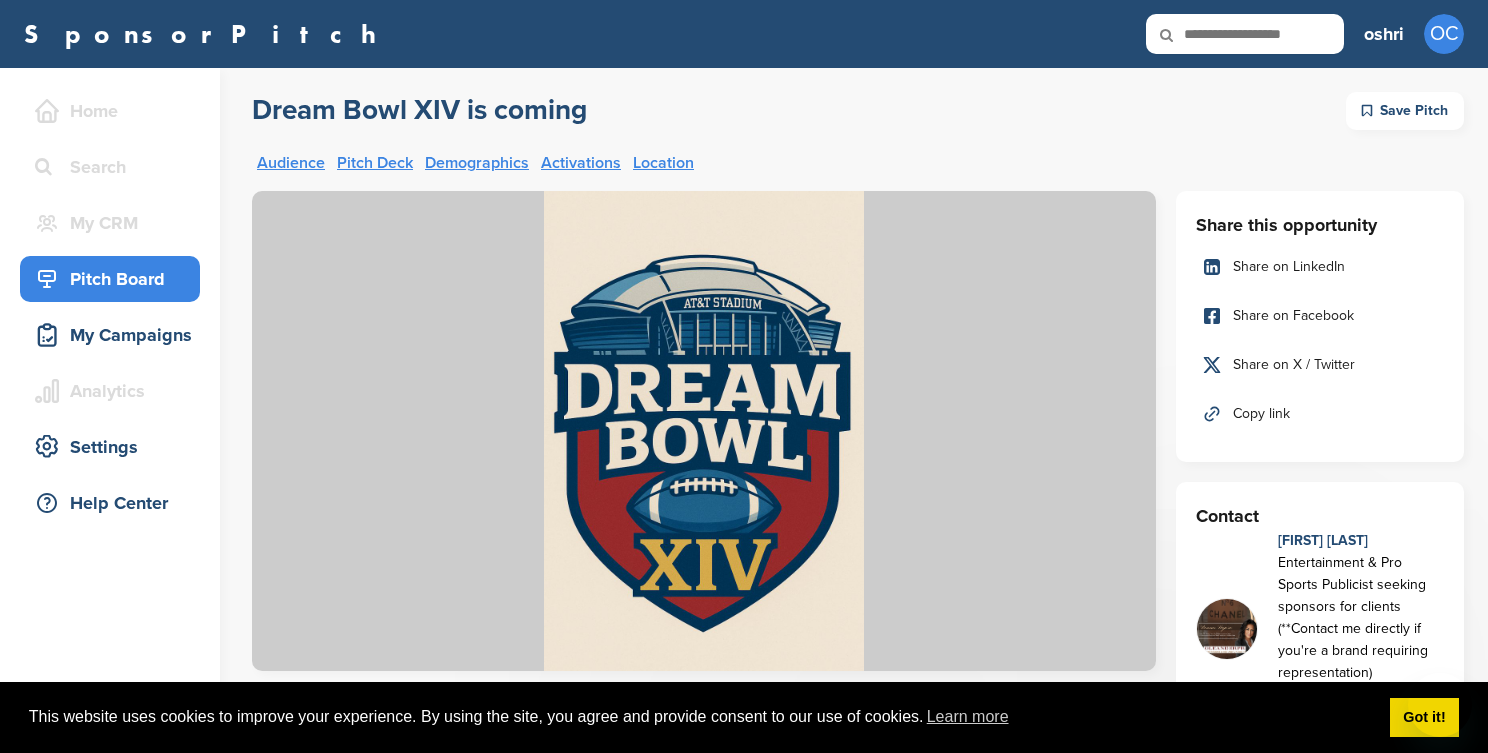 scroll, scrollTop: 0, scrollLeft: 0, axis: both 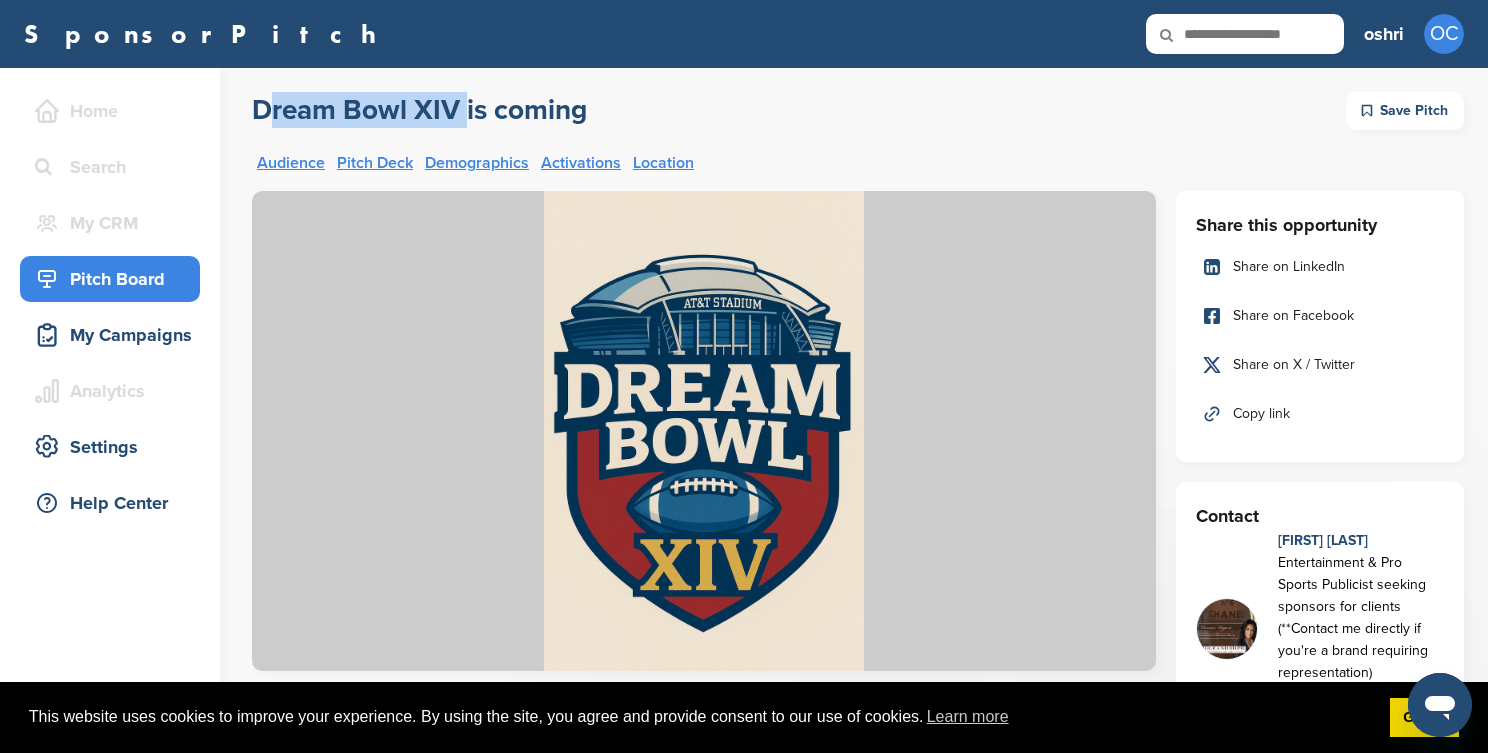drag, startPoint x: 247, startPoint y: 109, endPoint x: 458, endPoint y: 116, distance: 211.11609 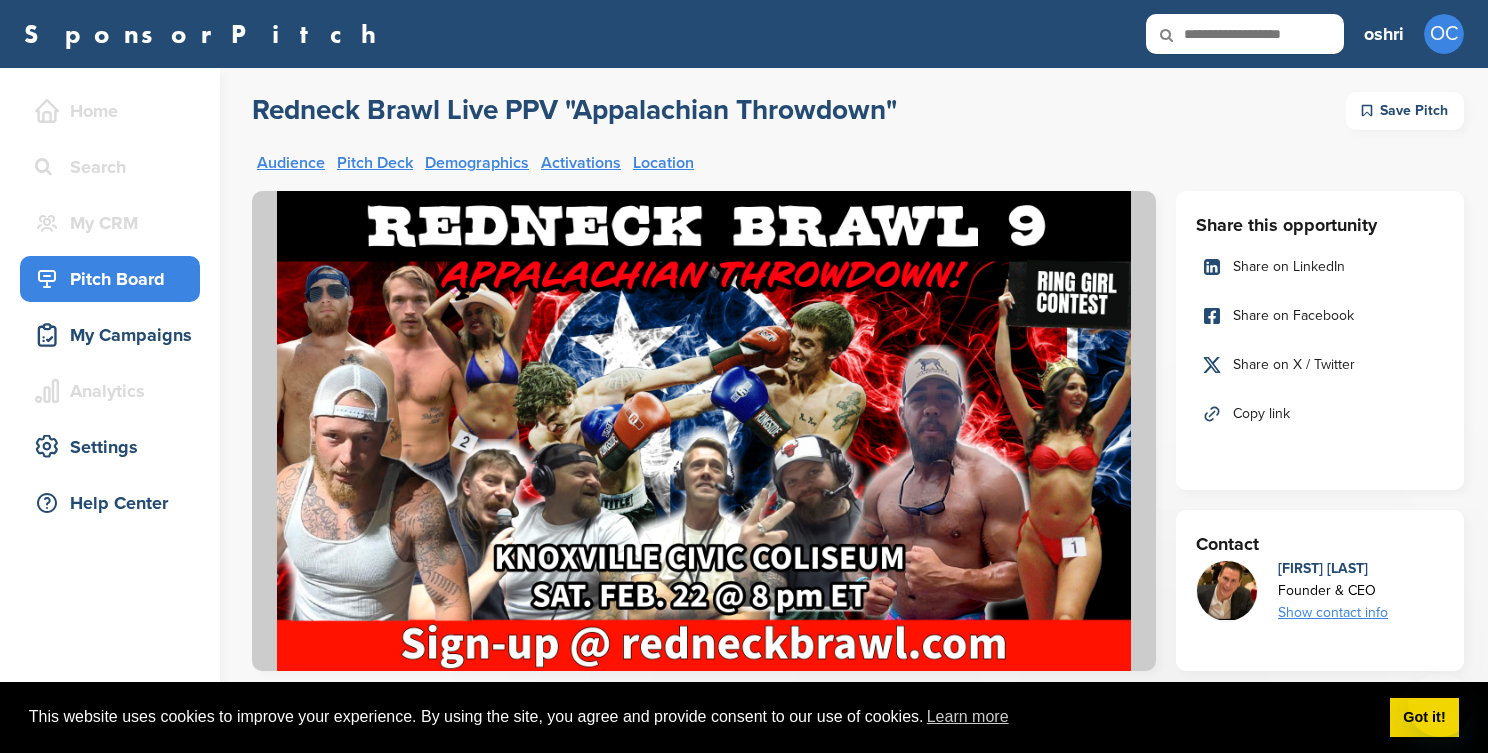 scroll, scrollTop: 0, scrollLeft: 0, axis: both 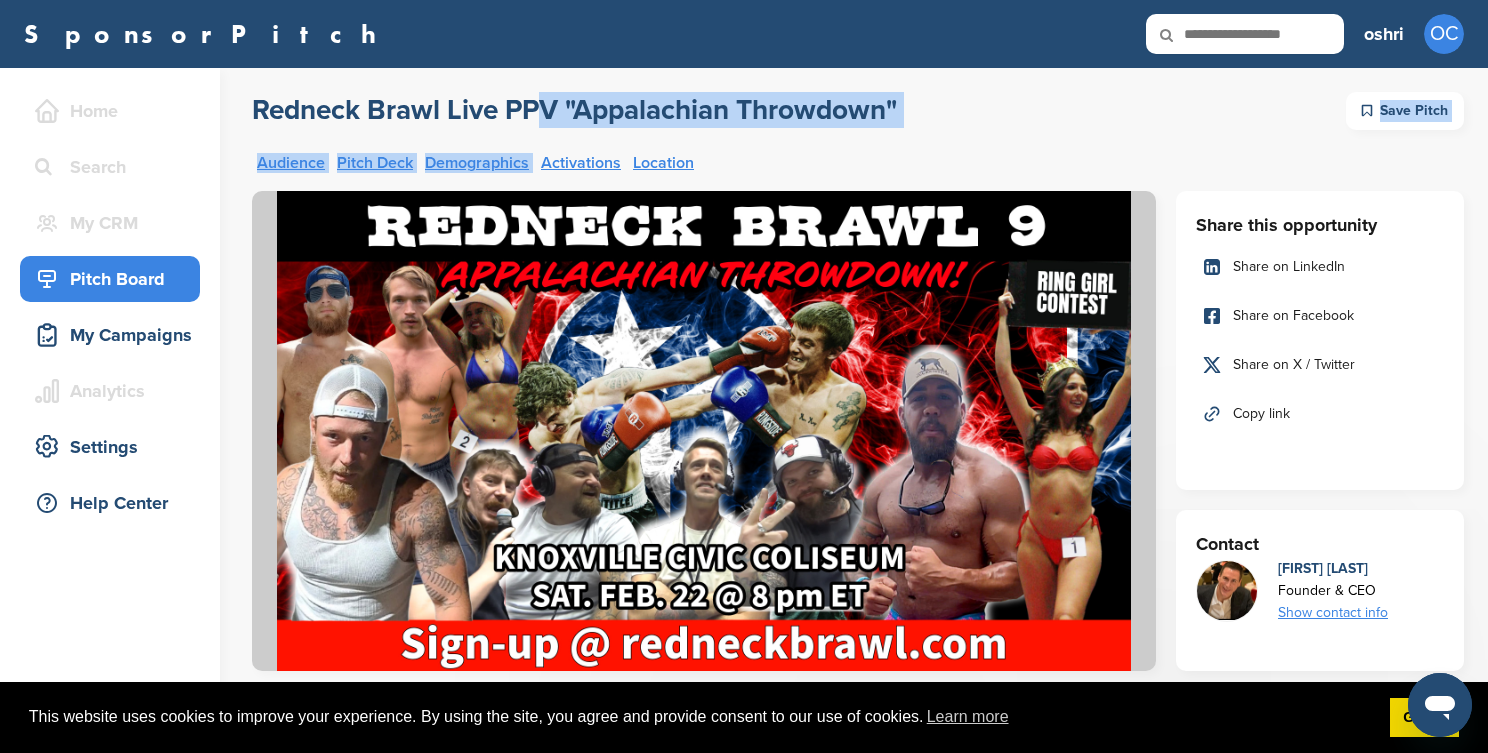 drag, startPoint x: 566, startPoint y: 130, endPoint x: 504, endPoint y: 119, distance: 62.968246 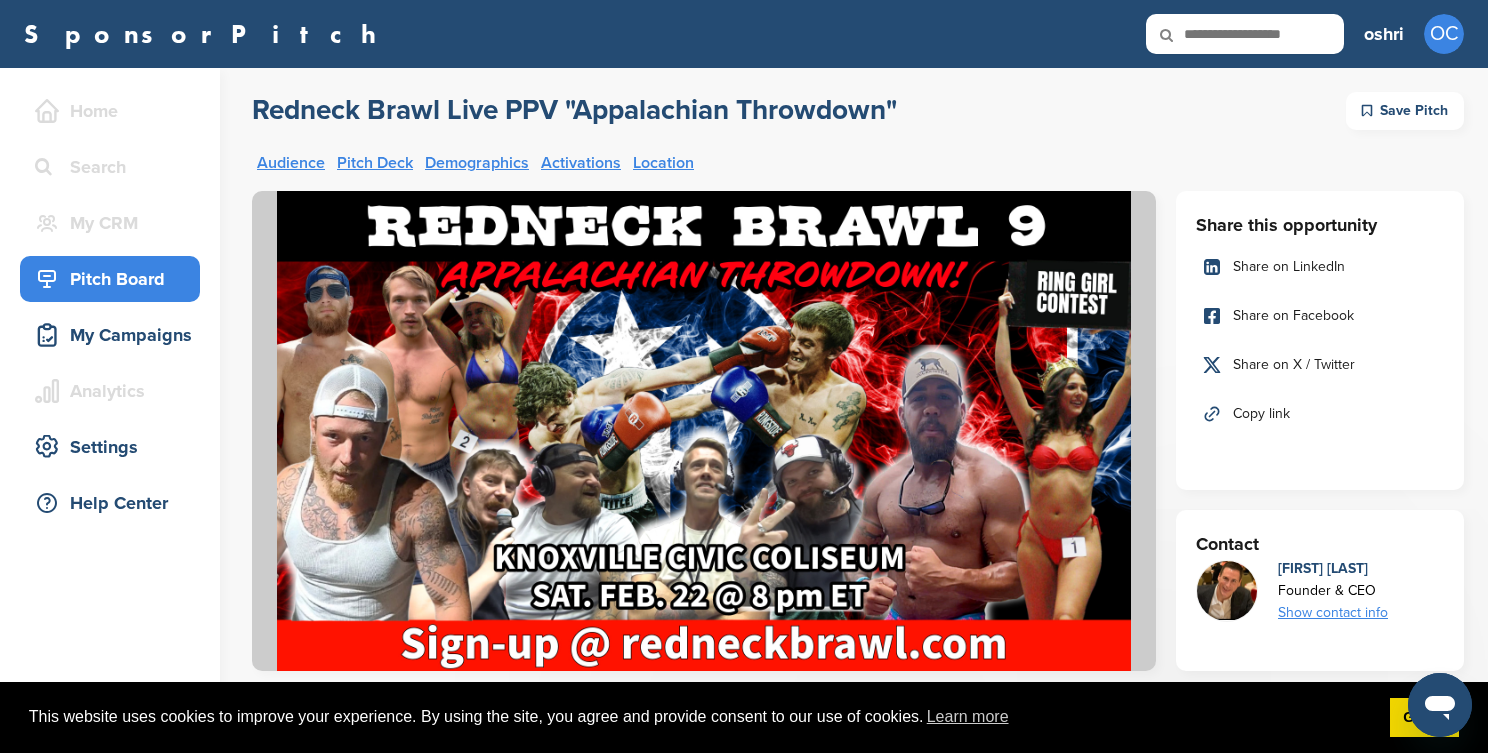 click on "Audience
Pitch Deck
Demographics
Activations
Location" at bounding box center [704, 170] 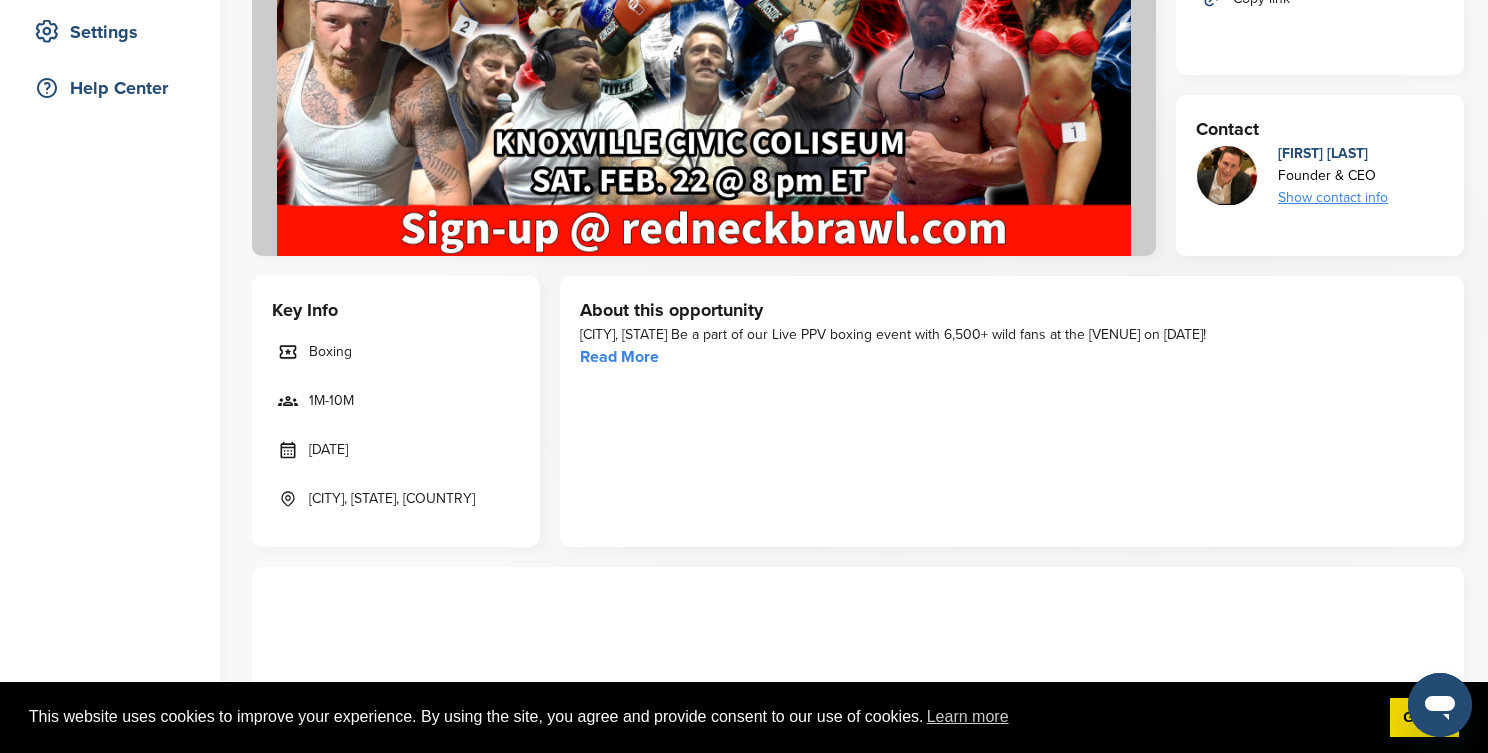 scroll, scrollTop: 556, scrollLeft: 0, axis: vertical 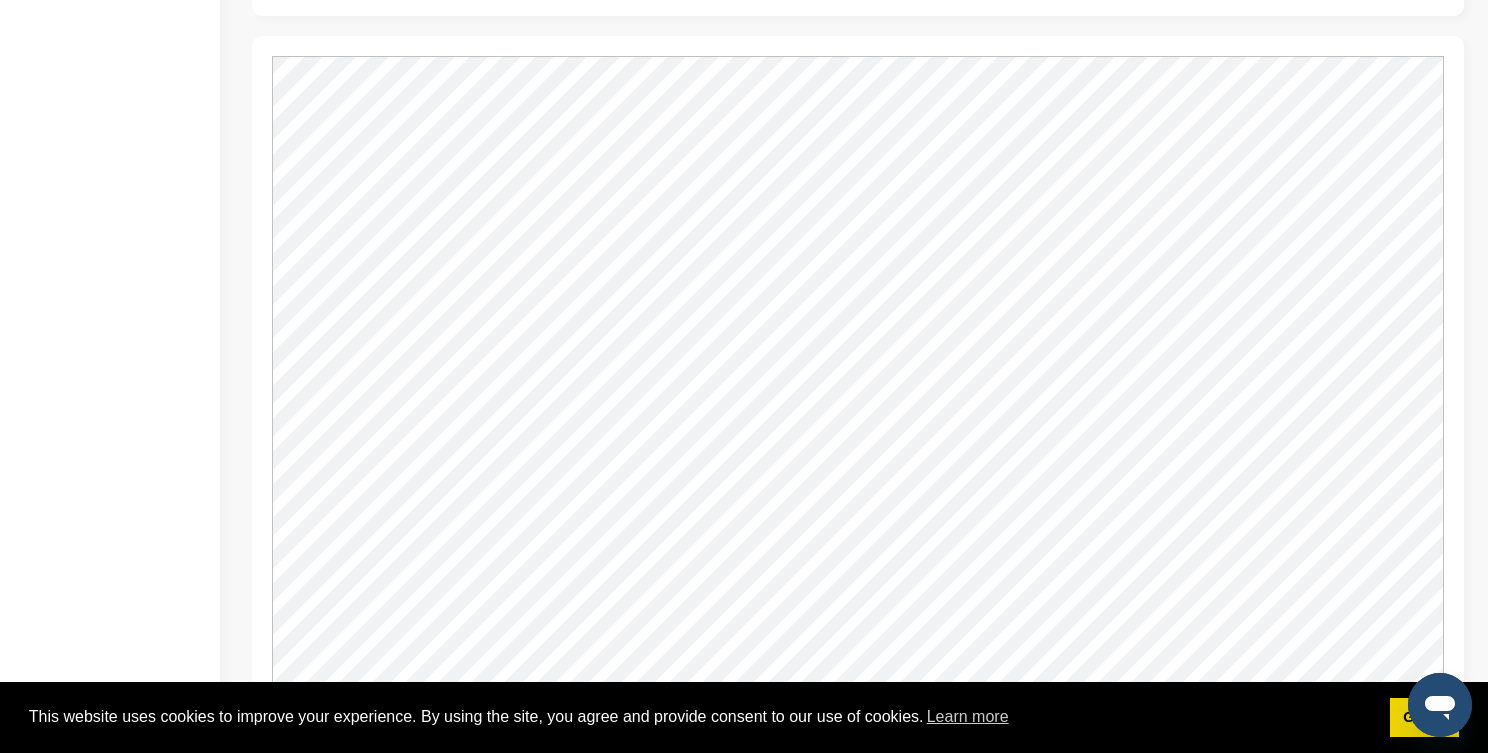 click on "Brand
Target Brand Industries
Automotive
Food & Beverage
Alcohol   Beer
Energy/Sports Drink
Motorcycle
Cannabis
Camping
Brand Values
Tradition
Quality
Freedom
Health Wellness
Accessibility" at bounding box center [858, -91] 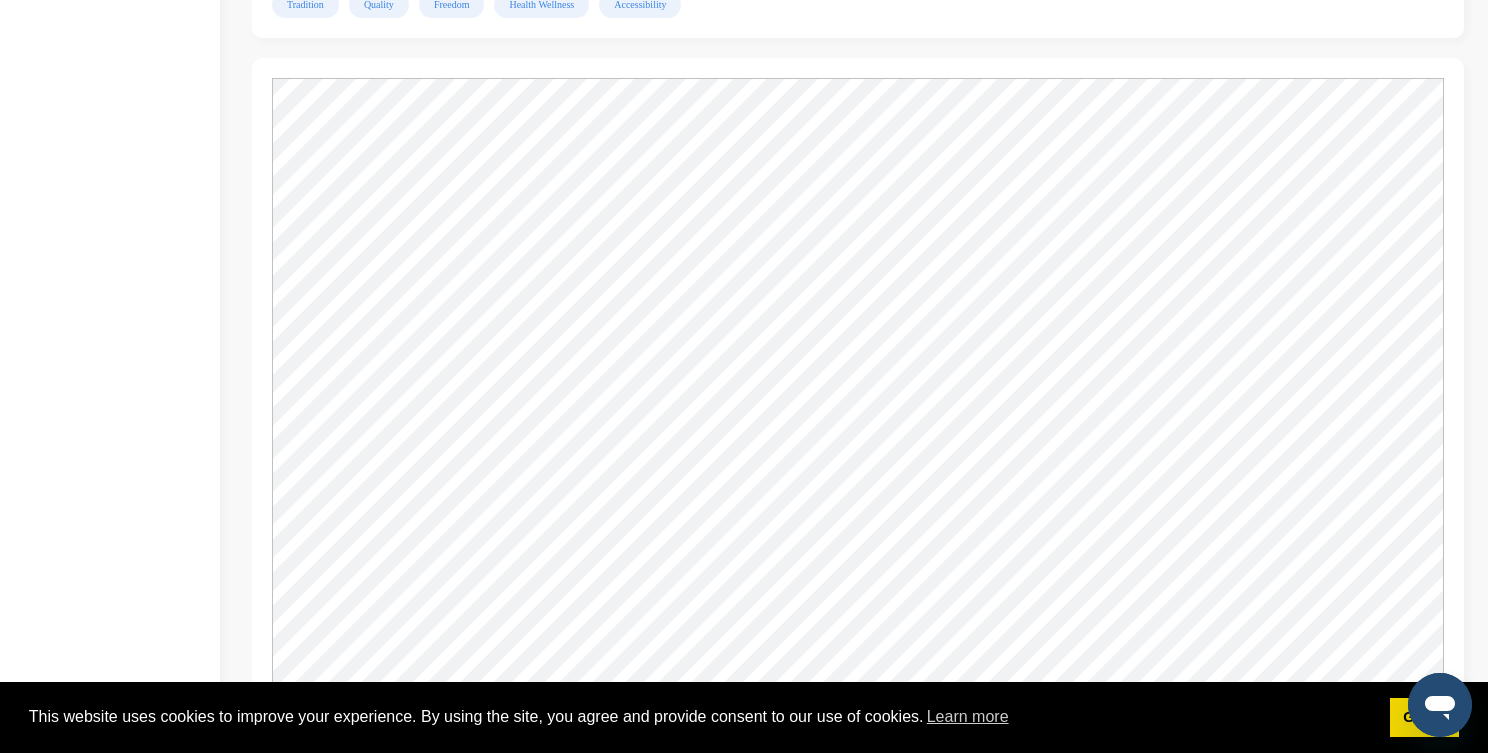 scroll, scrollTop: 1843, scrollLeft: 0, axis: vertical 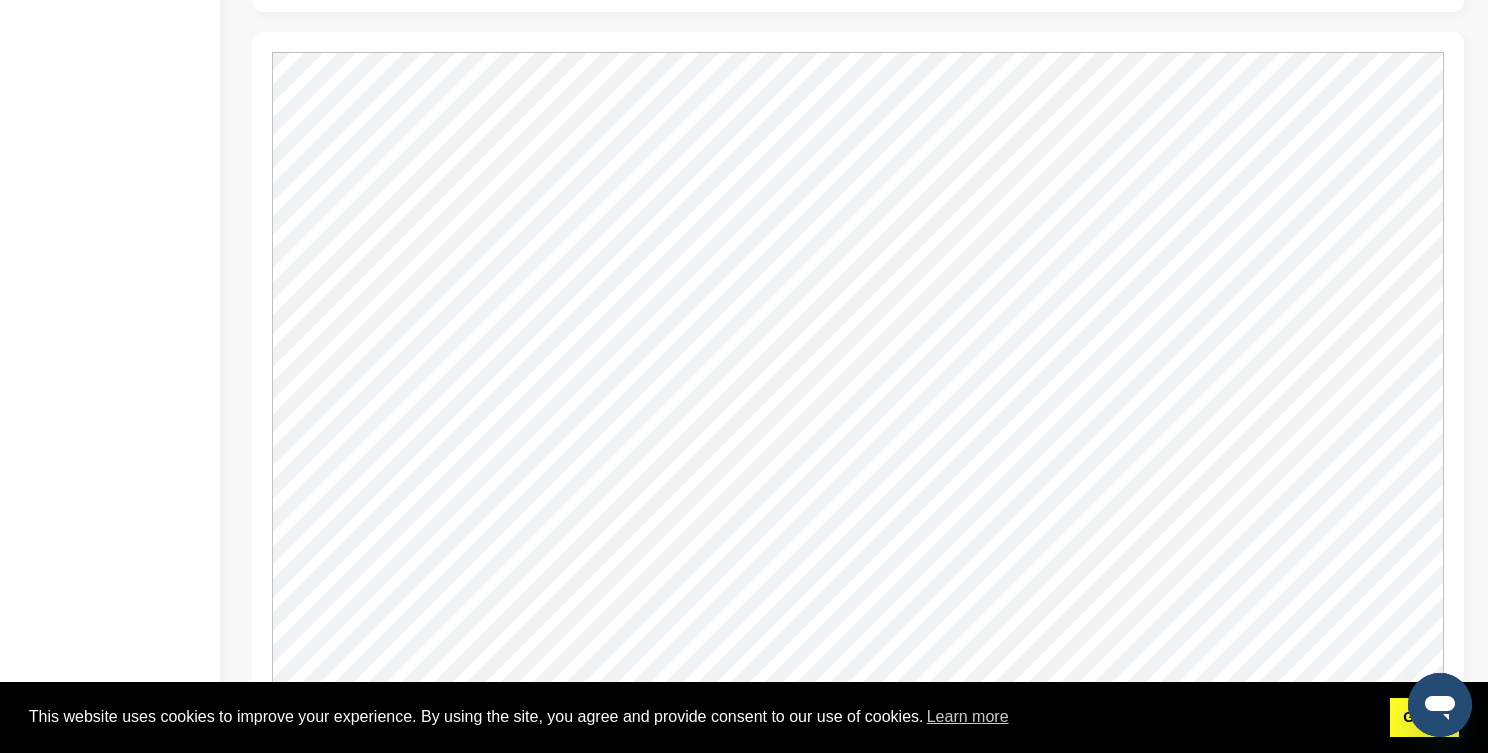 click on "Got it!" at bounding box center [1424, 718] 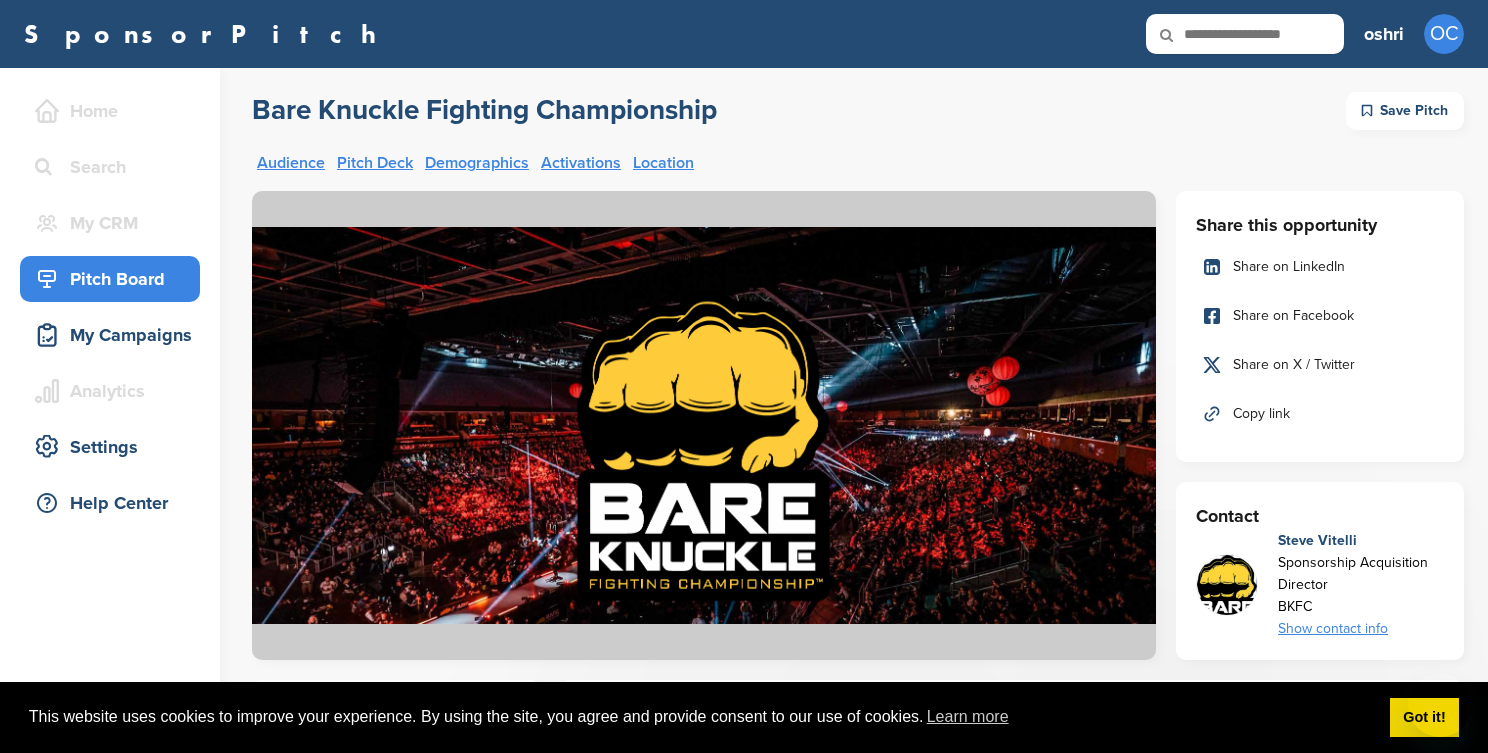 scroll, scrollTop: 0, scrollLeft: 0, axis: both 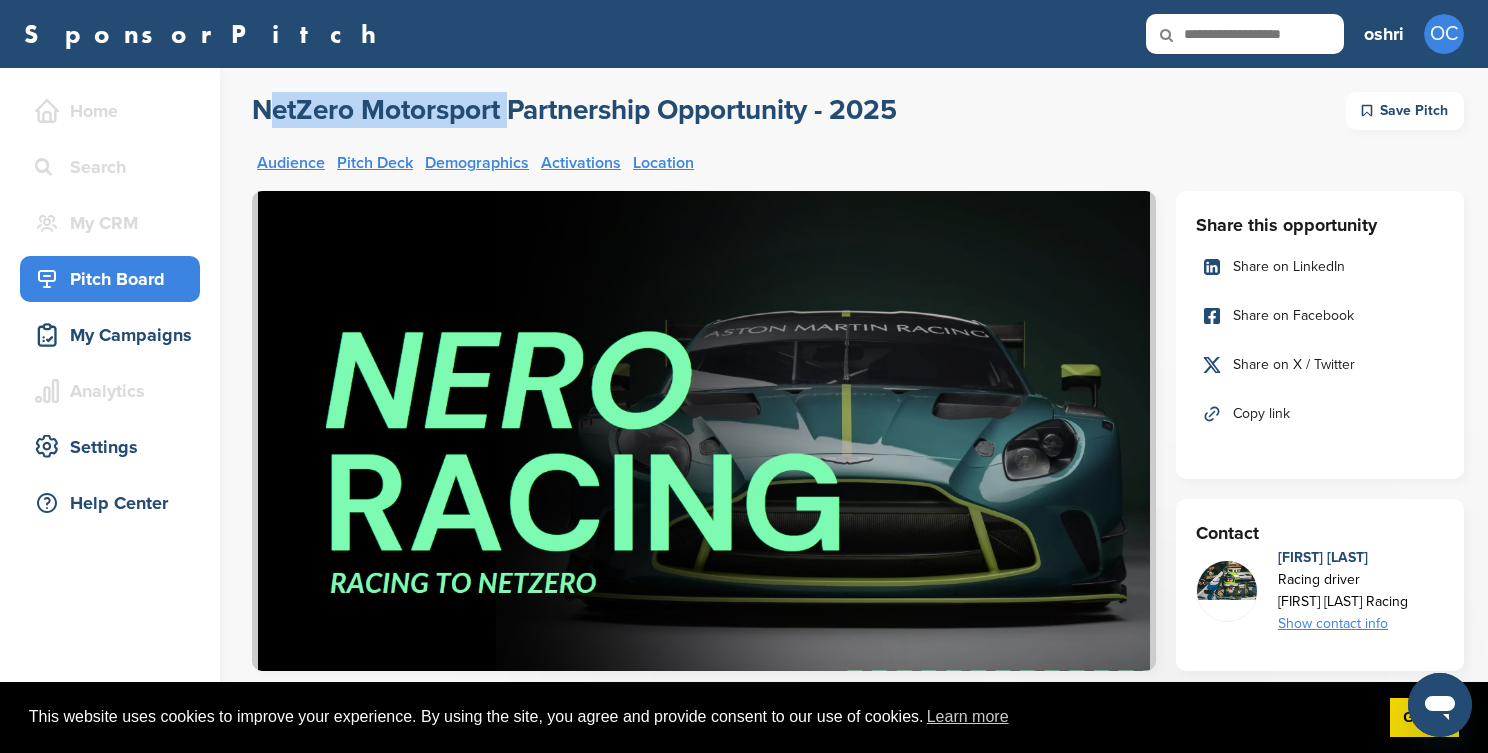 drag, startPoint x: 249, startPoint y: 98, endPoint x: 499, endPoint y: 103, distance: 250.04999 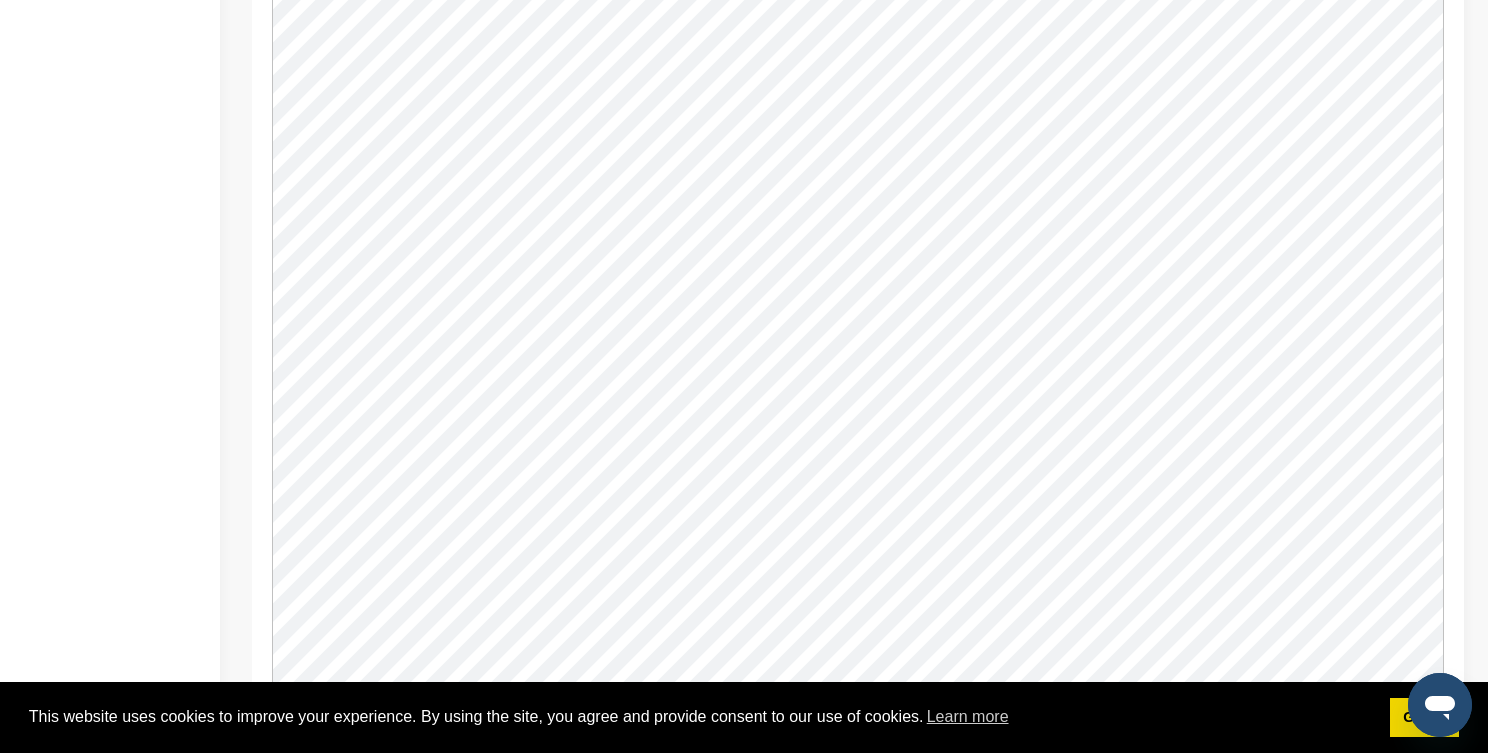 scroll, scrollTop: 1629, scrollLeft: 0, axis: vertical 